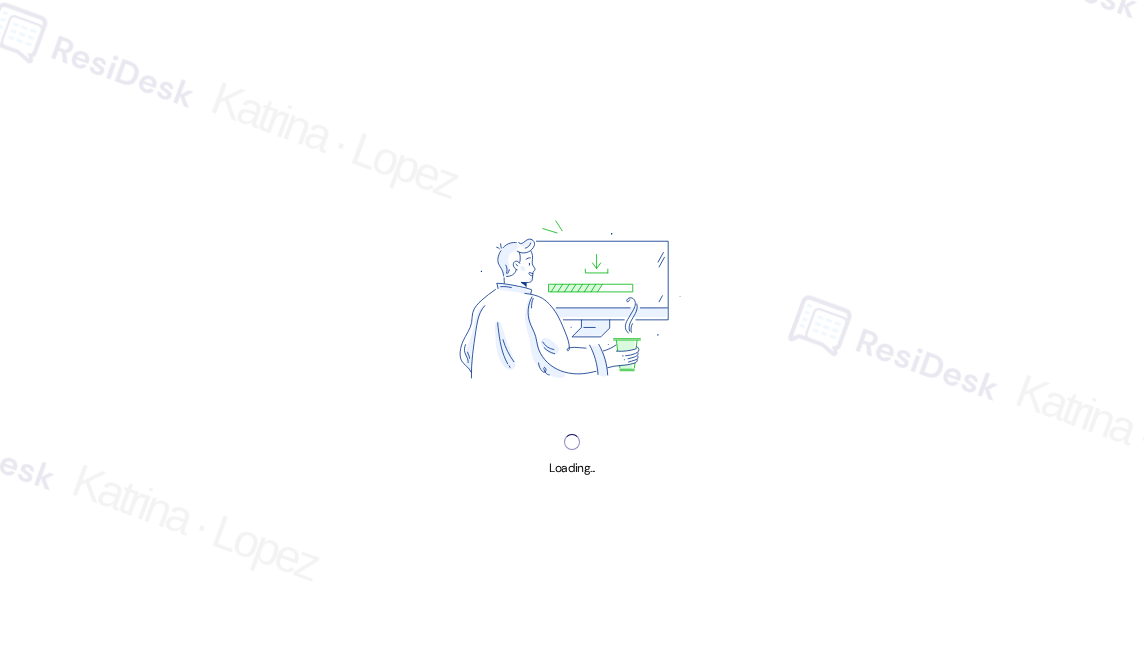 scroll, scrollTop: 0, scrollLeft: 0, axis: both 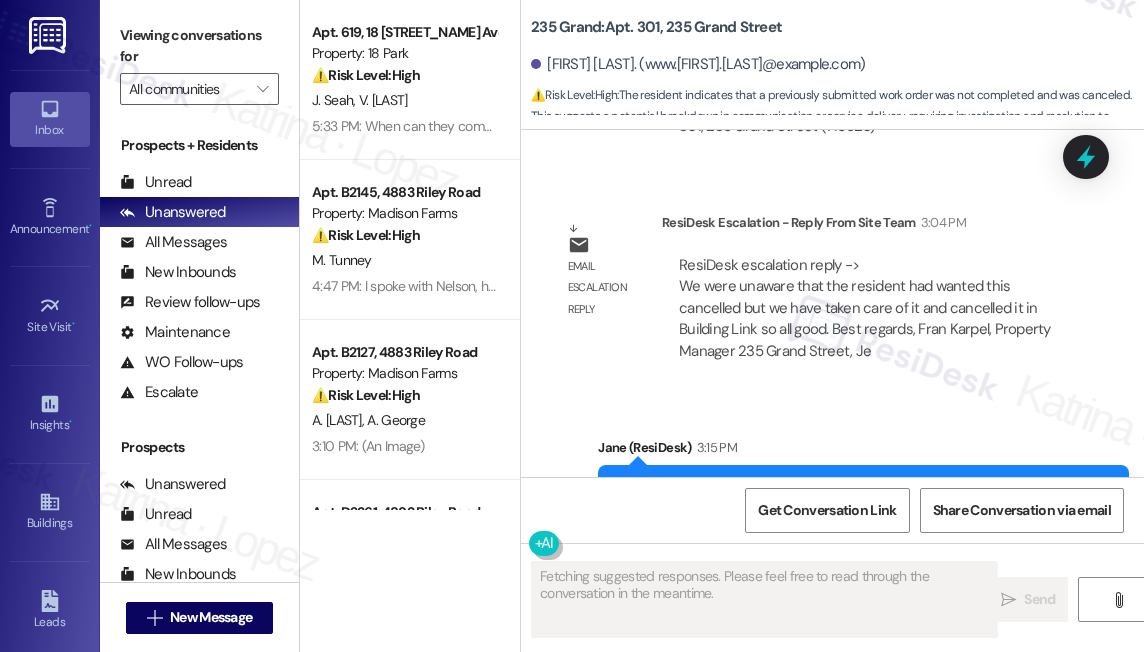click on "Hi [FIRST], can you please confirm whether you canceled the drain work order or if you would like it to be addressed?" at bounding box center [856, 501] 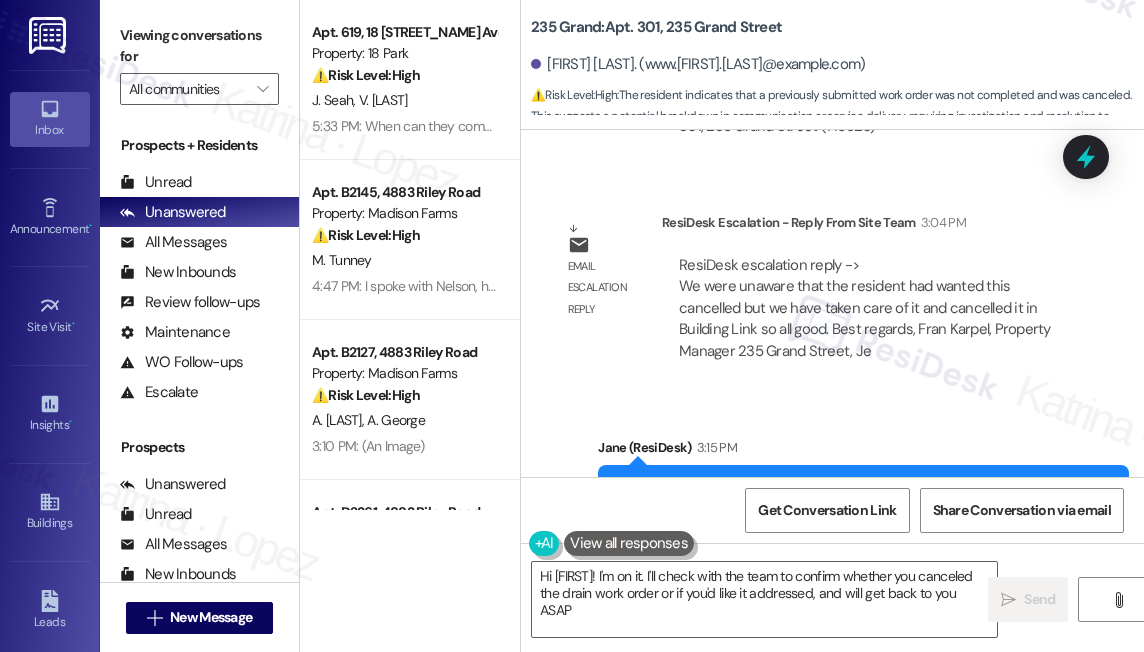 type on "Hi [FIRST]! I'm on it. I'll check with the team to confirm whether you canceled the drain work order or if you'd like it addressed, and will get back to you ASAP!" 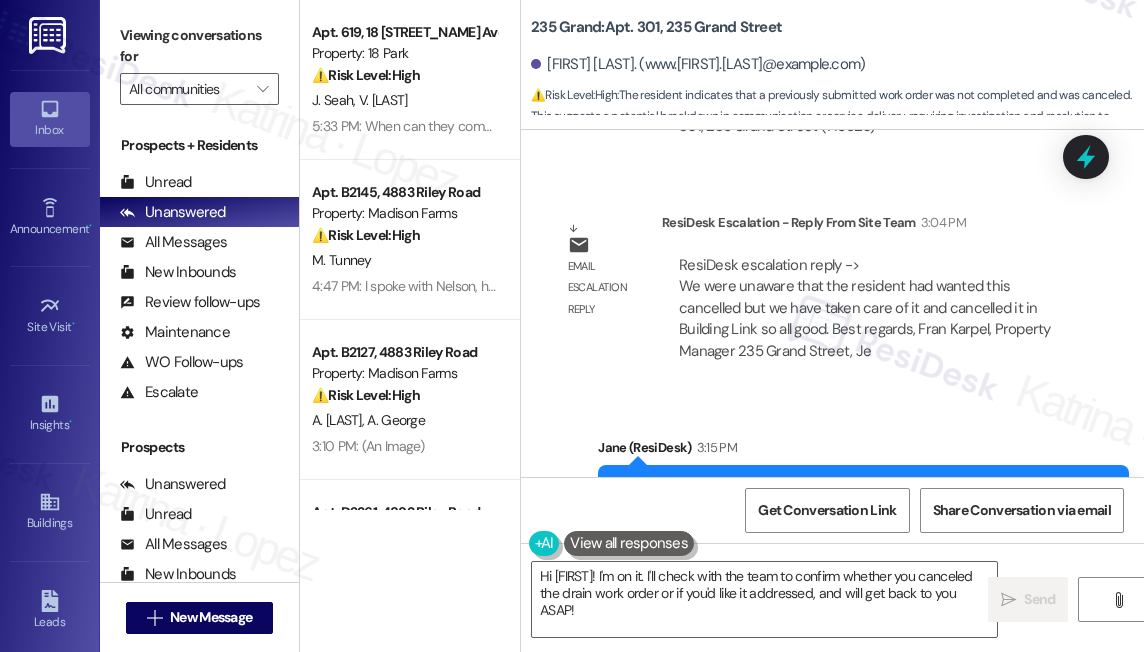 scroll, scrollTop: 24125, scrollLeft: 0, axis: vertical 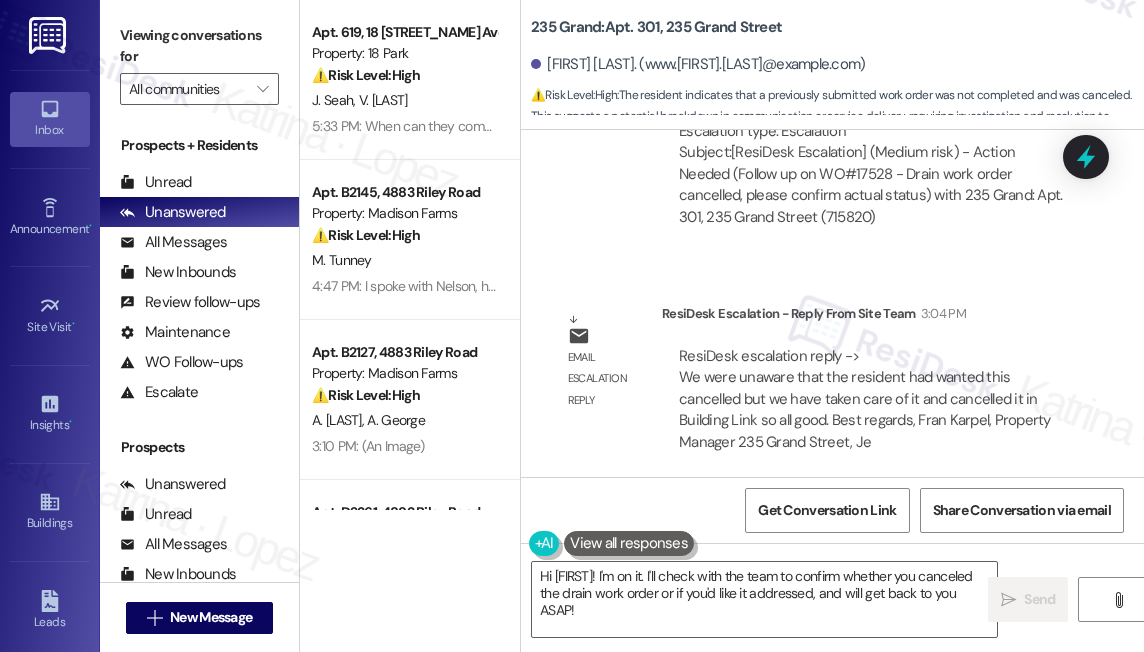click on "ResiDesk escalation reply ->
We were unaware that the resident had wanted this cancelled but we have taken care of it and cancelled it in Building Link so all good. Best regards, Fran Karpel, Property Manager 235 Grand Street, Je ResiDesk escalation reply ->
We were unaware that the resident had wanted this cancelled but we have taken care of it and cancelled it in Building Link so all good. Best regards, Fran Karpel, Property Manager 235 Grand Street, Je" at bounding box center [865, 399] 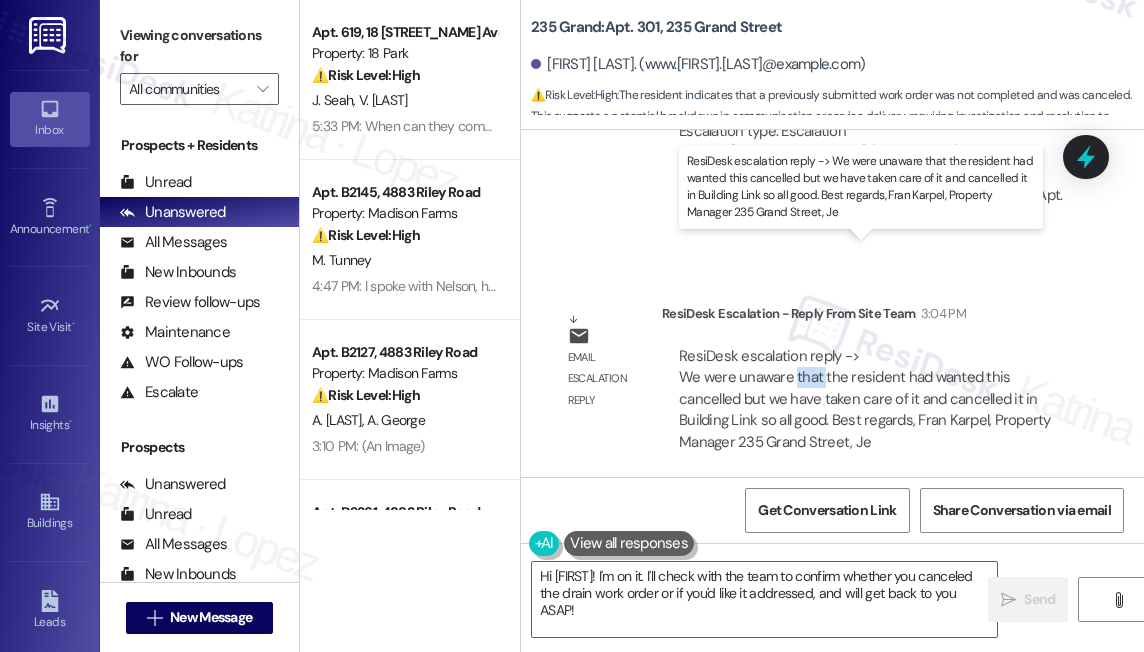 click on "ResiDesk escalation reply ->
We were unaware that the resident had wanted this cancelled but we have taken care of it and cancelled it in Building Link so all good. Best regards, Fran Karpel, Property Manager 235 Grand Street, Je ResiDesk escalation reply ->
We were unaware that the resident had wanted this cancelled but we have taken care of it and cancelled it in Building Link so all good. Best regards, Fran Karpel, Property Manager 235 Grand Street, Je" at bounding box center [865, 399] 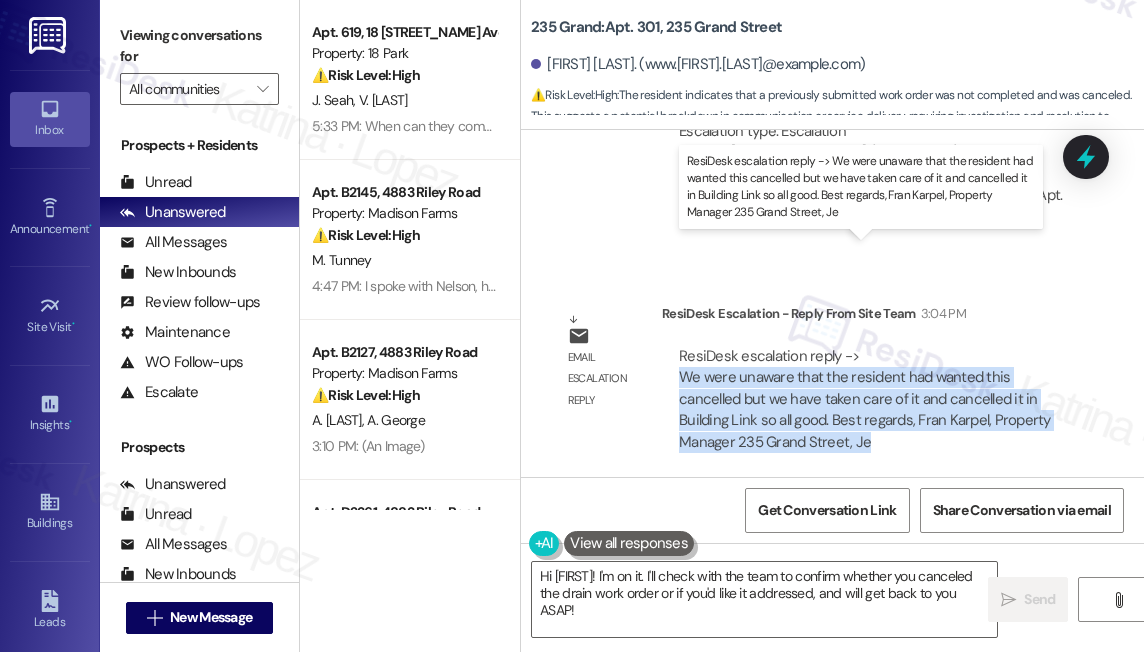 click on "ResiDesk escalation reply ->
We were unaware that the resident had wanted this cancelled but we have taken care of it and cancelled it in Building Link so all good. Best regards, Fran Karpel, Property Manager 235 Grand Street, Je ResiDesk escalation reply ->
We were unaware that the resident had wanted this cancelled but we have taken care of it and cancelled it in Building Link so all good. Best regards, Fran Karpel, Property Manager 235 Grand Street, Je" at bounding box center [865, 399] 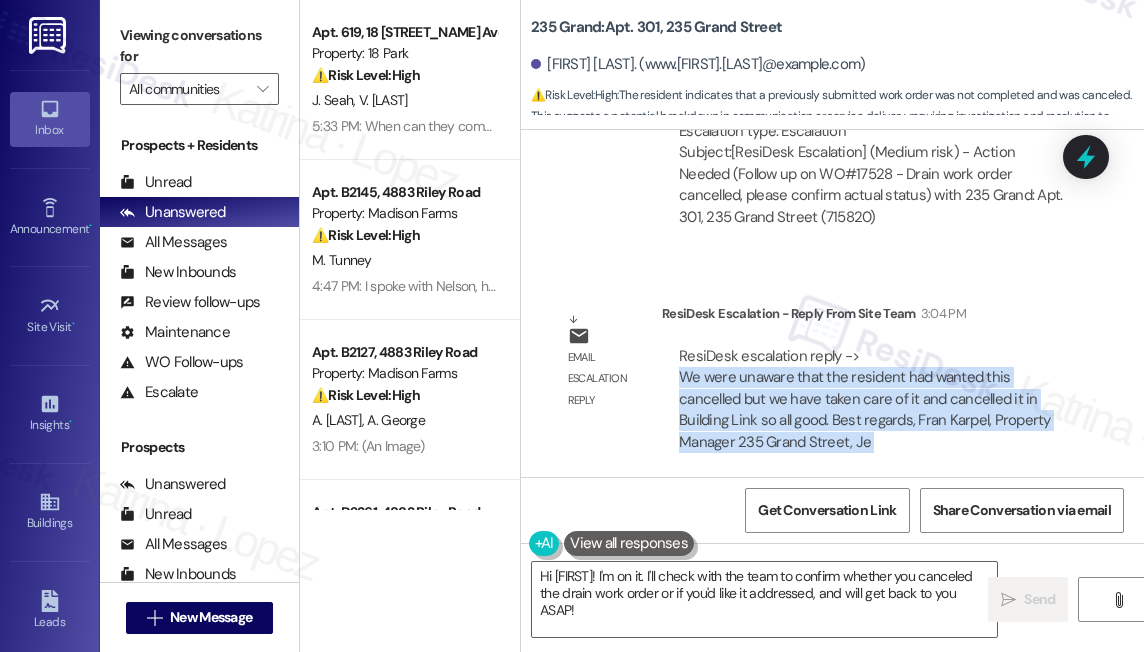 click on "ResiDesk escalation reply ->
We were unaware that the resident had wanted this cancelled but we have taken care of it and cancelled it in Building Link so all good. Best regards, Fran Karpel, Property Manager 235 Grand Street, Je ResiDesk escalation reply ->
We were unaware that the resident had wanted this cancelled but we have taken care of it and cancelled it in Building Link so all good. Best regards, Fran Karpel, Property Manager 235 Grand Street, Je" at bounding box center (865, 399) 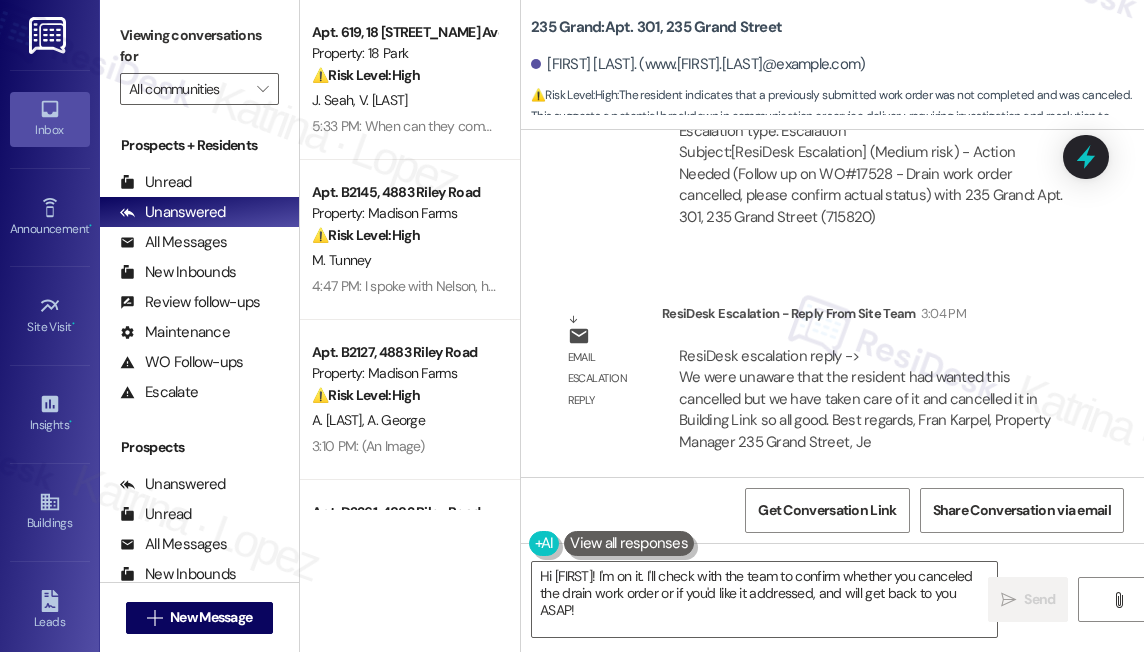 click on "ResiDesk escalation reply ->
We were unaware that the resident had wanted this cancelled but we have taken care of it and cancelled it in Building Link so all good. Best regards, Fran Karpel, Property Manager 235 Grand Street, Je ResiDesk escalation reply ->
We were unaware that the resident had wanted this cancelled but we have taken care of it and cancelled it in Building Link so all good. Best regards, Fran Karpel, Property Manager 235 Grand Street, Je" at bounding box center (865, 399) 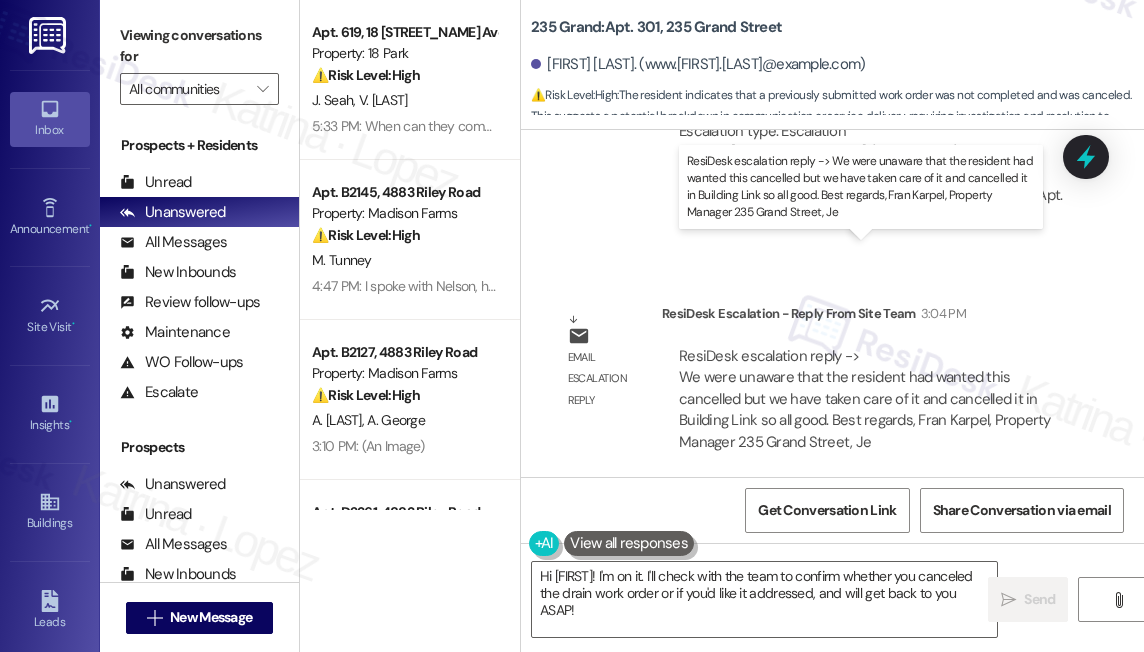 click on "ResiDesk escalation reply ->
We were unaware that the resident had wanted this cancelled but we have taken care of it and cancelled it in Building Link so all good. Best regards, Fran Karpel, Property Manager 235 Grand Street, Je ResiDesk escalation reply ->
We were unaware that the resident had wanted this cancelled but we have taken care of it and cancelled it in Building Link so all good. Best regards, Fran Karpel, Property Manager 235 Grand Street, Je" at bounding box center [865, 399] 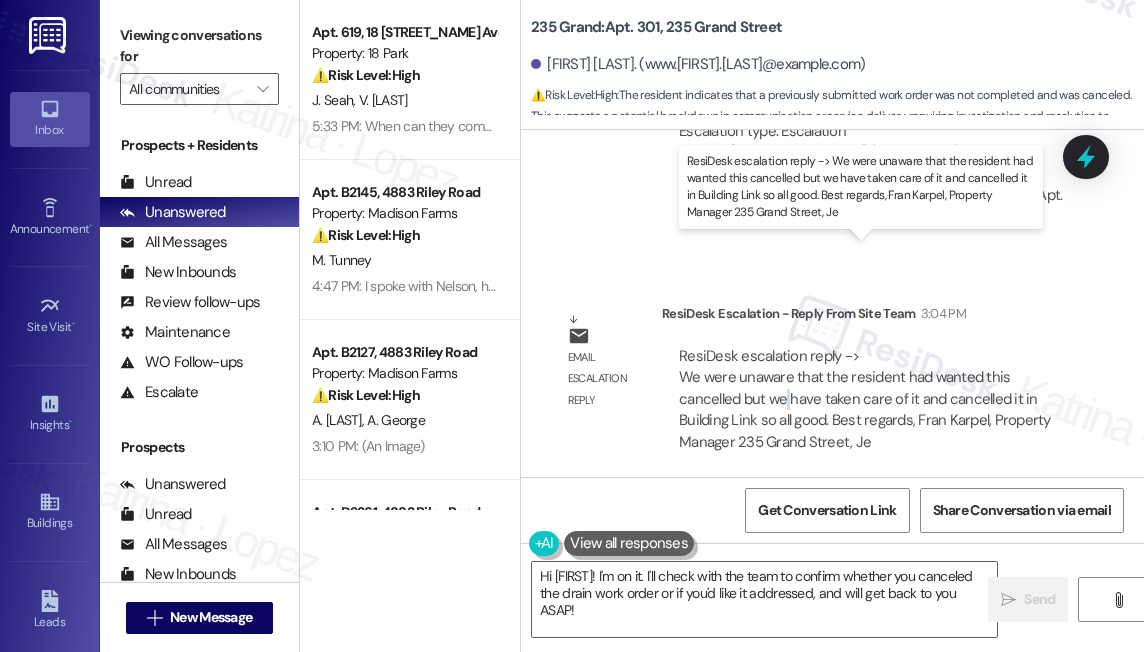 click on "ResiDesk escalation reply ->
We were unaware that the resident had wanted this cancelled but we have taken care of it and cancelled it in Building Link so all good. Best regards, Fran Karpel, Property Manager 235 Grand Street, Je ResiDesk escalation reply ->
We were unaware that the resident had wanted this cancelled but we have taken care of it and cancelled it in Building Link so all good. Best regards, Fran Karpel, Property Manager 235 Grand Street, Je" at bounding box center (865, 399) 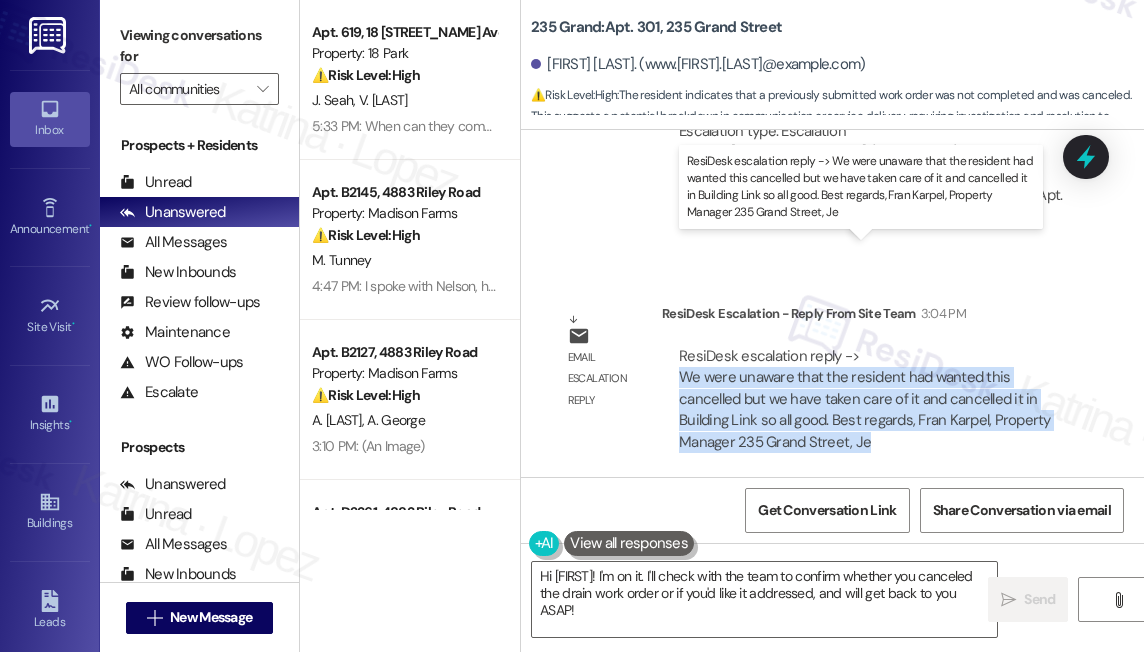 click on "ResiDesk escalation reply ->
We were unaware that the resident had wanted this cancelled but we have taken care of it and cancelled it in Building Link so all good. Best regards, Fran Karpel, Property Manager 235 Grand Street, Je ResiDesk escalation reply ->
We were unaware that the resident had wanted this cancelled but we have taken care of it and cancelled it in Building Link so all good. Best regards, Fran Karpel, Property Manager 235 Grand Street, Je" at bounding box center (865, 399) 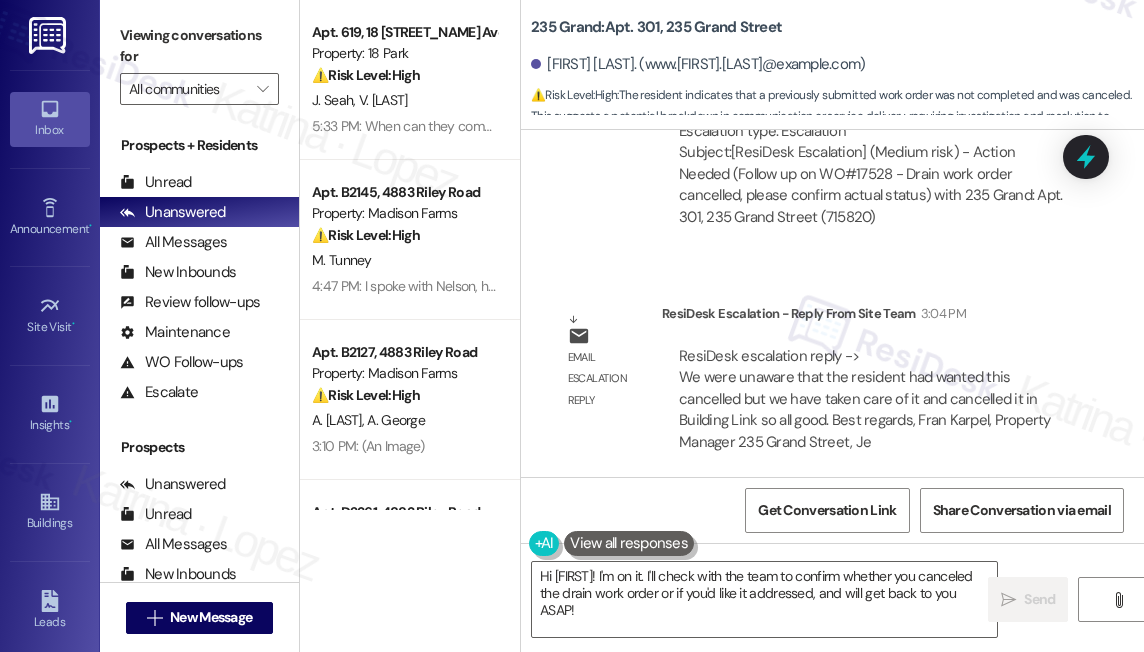 click on "ResiDesk escalation to site team ->
Risk Level: Medium risk
Topics: Follow up on WO#17528  - Drain work order cancelled, please confirm actual status
Escalation type: Escalation Subject:  [ResiDesk Escalation] (Medium risk) - Action Needed (Follow up on WO#17528  - Drain work order cancelled, please confirm actual status) with 235 Grand: Apt. 301, 235 Grand Street (715820)" at bounding box center [872, 131] 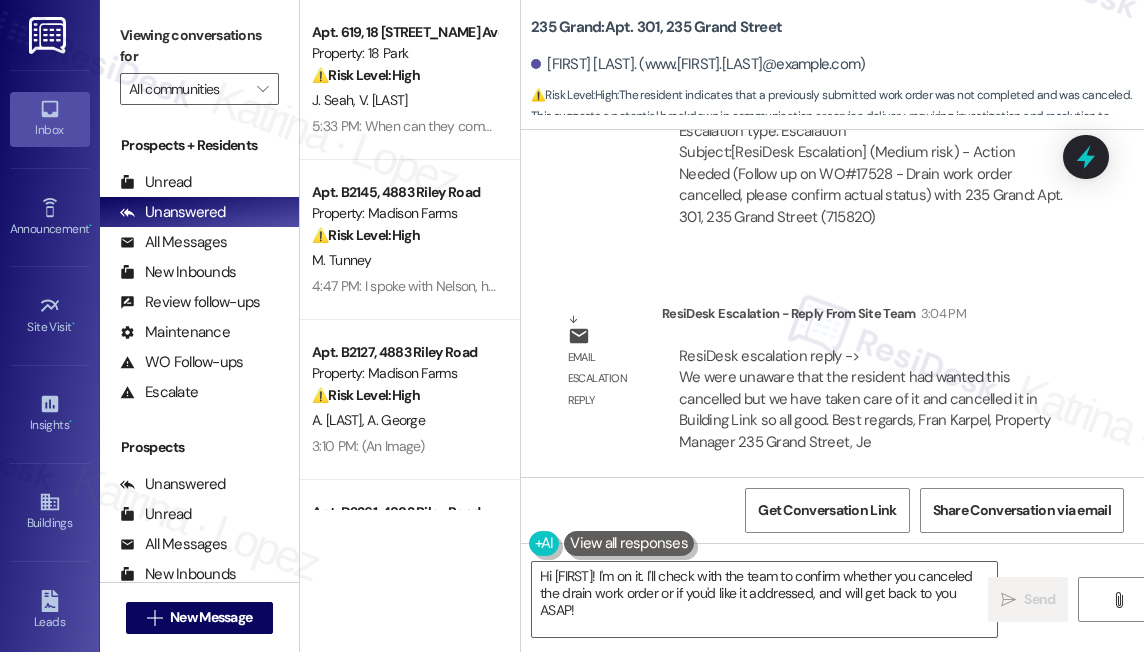 drag, startPoint x: 133, startPoint y: 11, endPoint x: 149, endPoint y: 16, distance: 16.763054 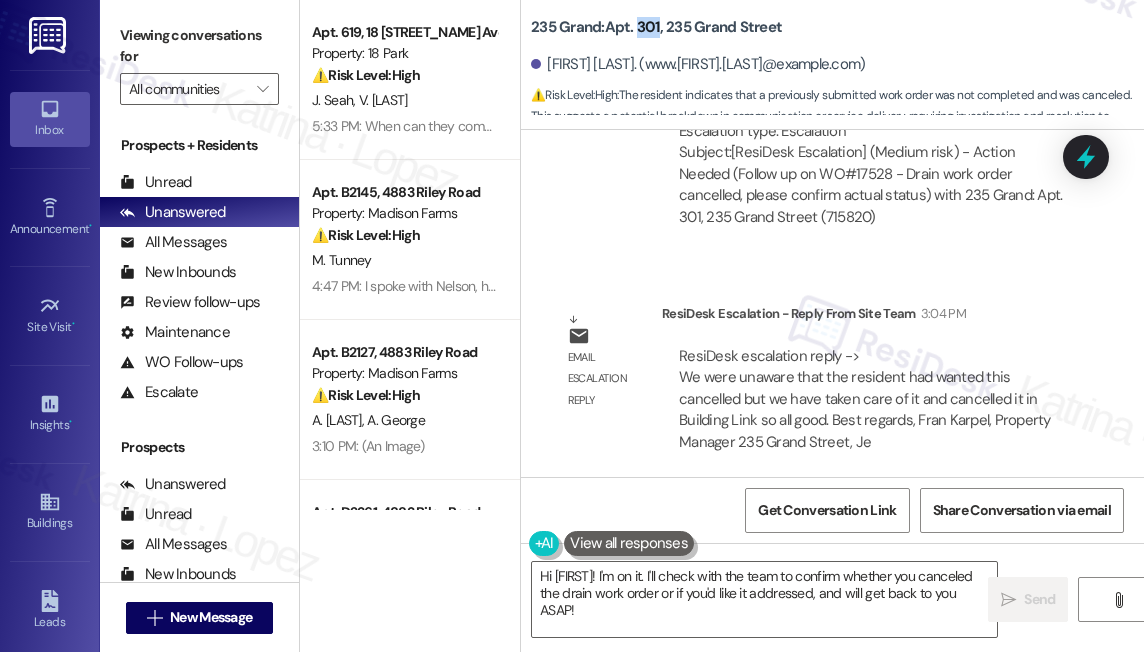 click on "235 Grand:  Apt. 301, 235 Grand Street" at bounding box center [656, 27] 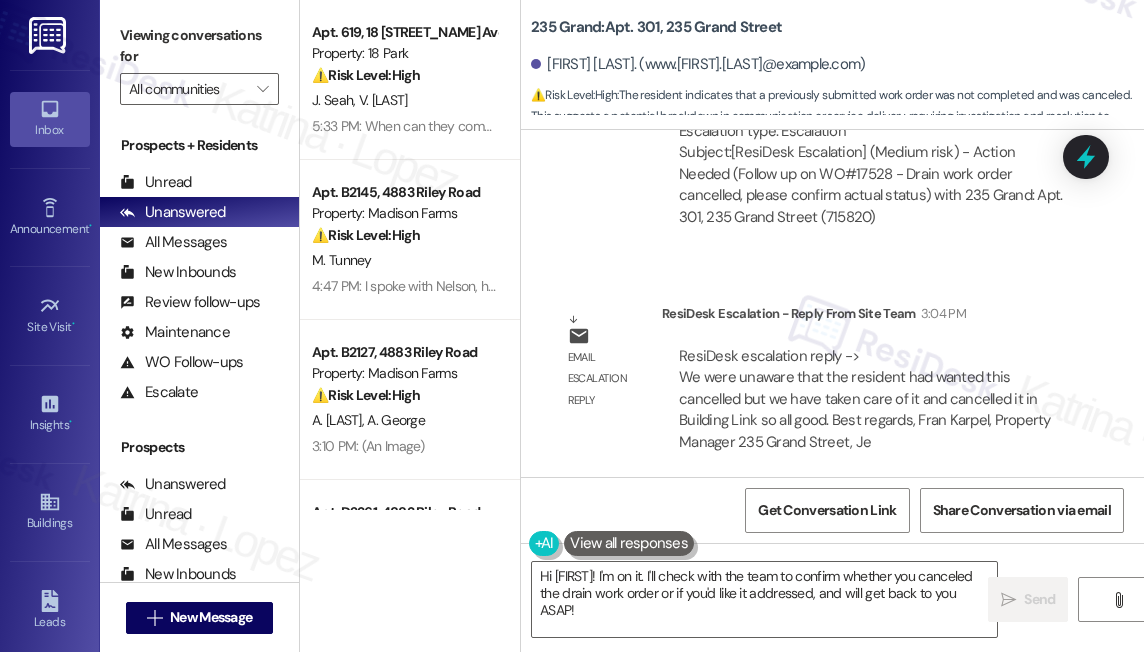 click on "Viewing conversations for" at bounding box center (199, 46) 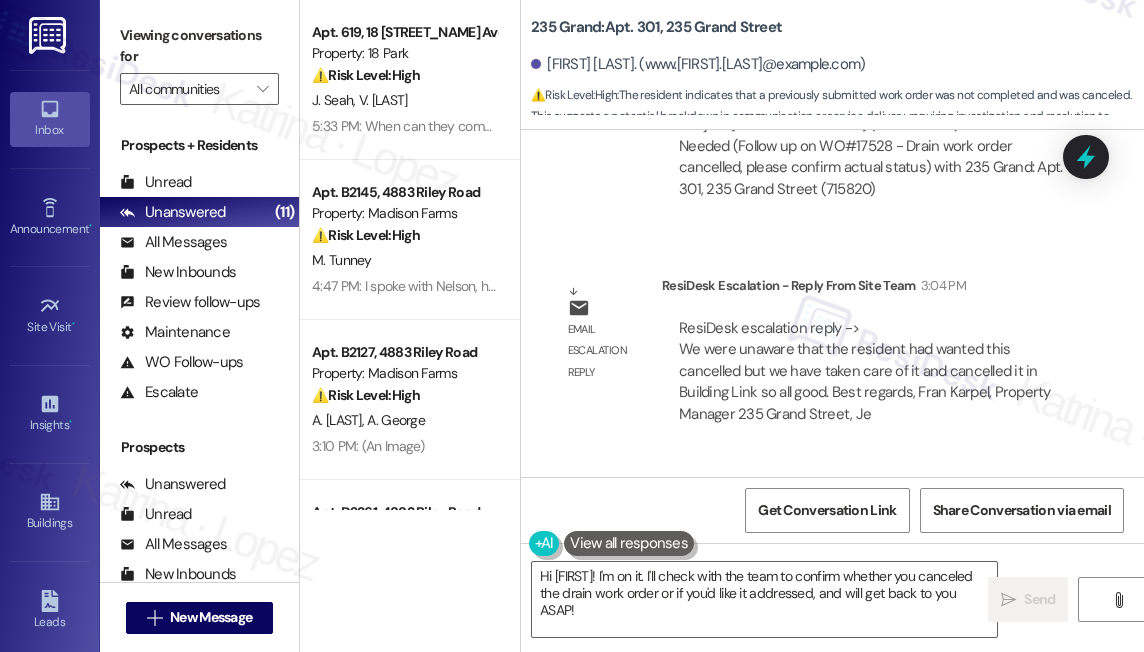 scroll, scrollTop: 24216, scrollLeft: 0, axis: vertical 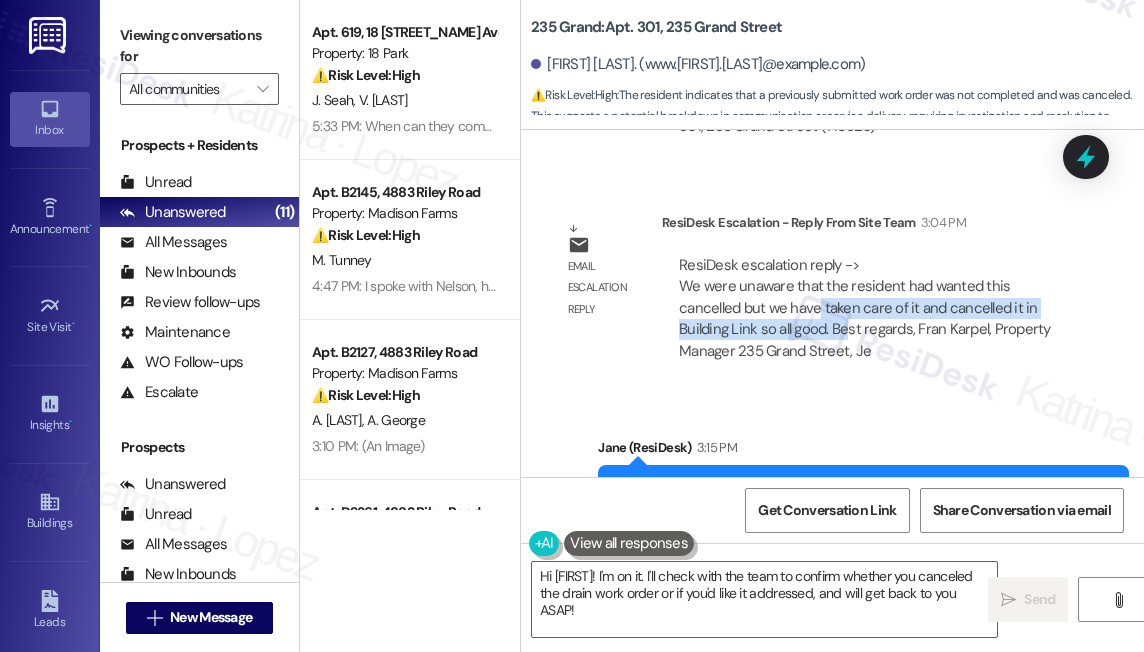 drag, startPoint x: 814, startPoint y: 195, endPoint x: 843, endPoint y: 215, distance: 35.22783 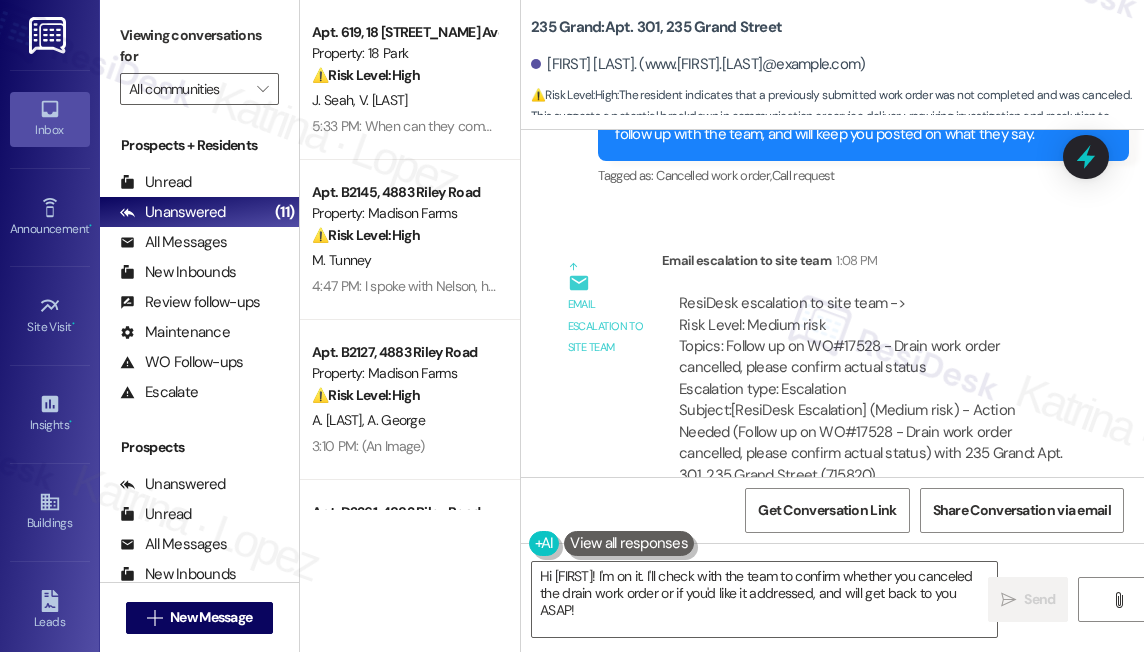 scroll, scrollTop: 23761, scrollLeft: 0, axis: vertical 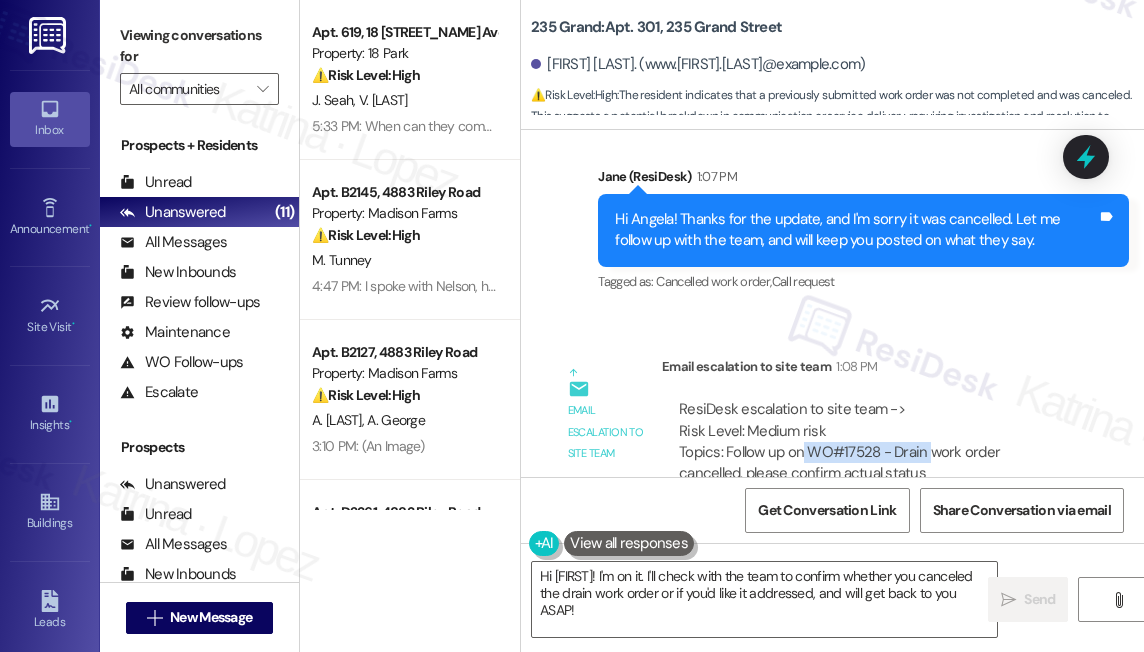 drag, startPoint x: 800, startPoint y: 344, endPoint x: 930, endPoint y: 340, distance: 130.06152 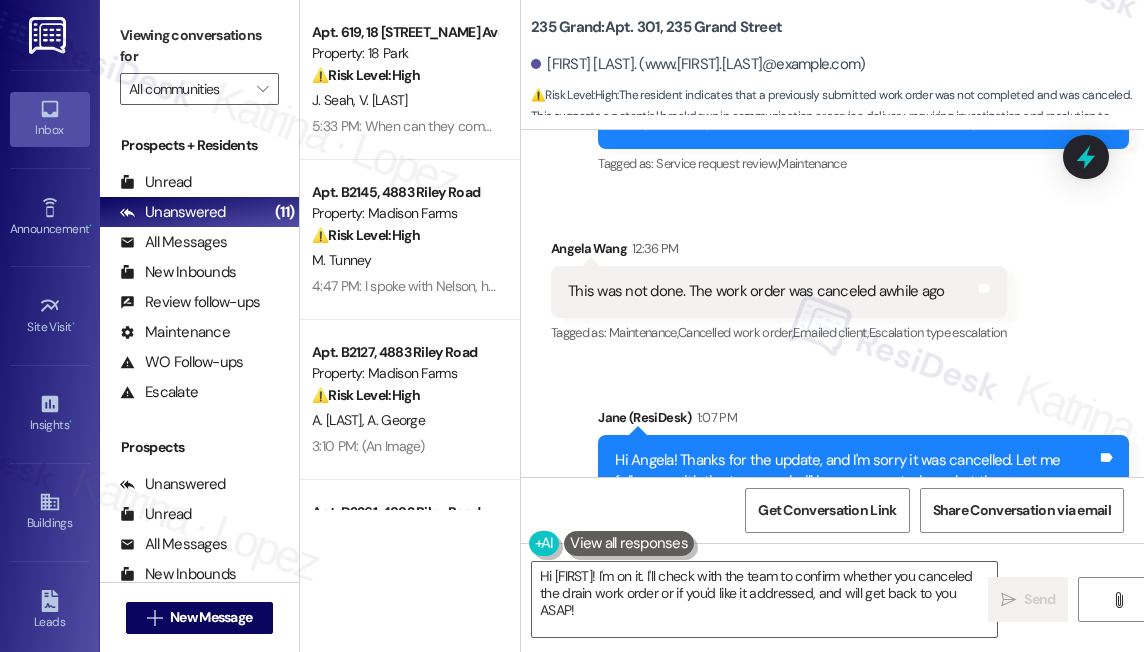 scroll, scrollTop: 23488, scrollLeft: 0, axis: vertical 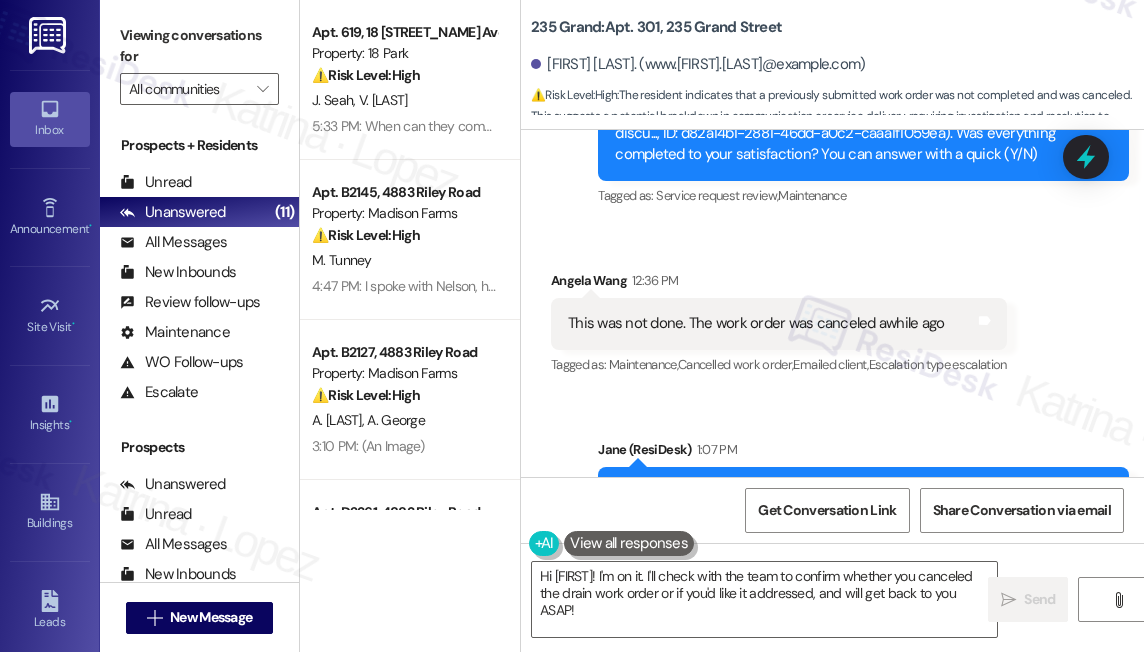 click on "This was not done. The work order was canceled awhile ago" at bounding box center [756, 323] 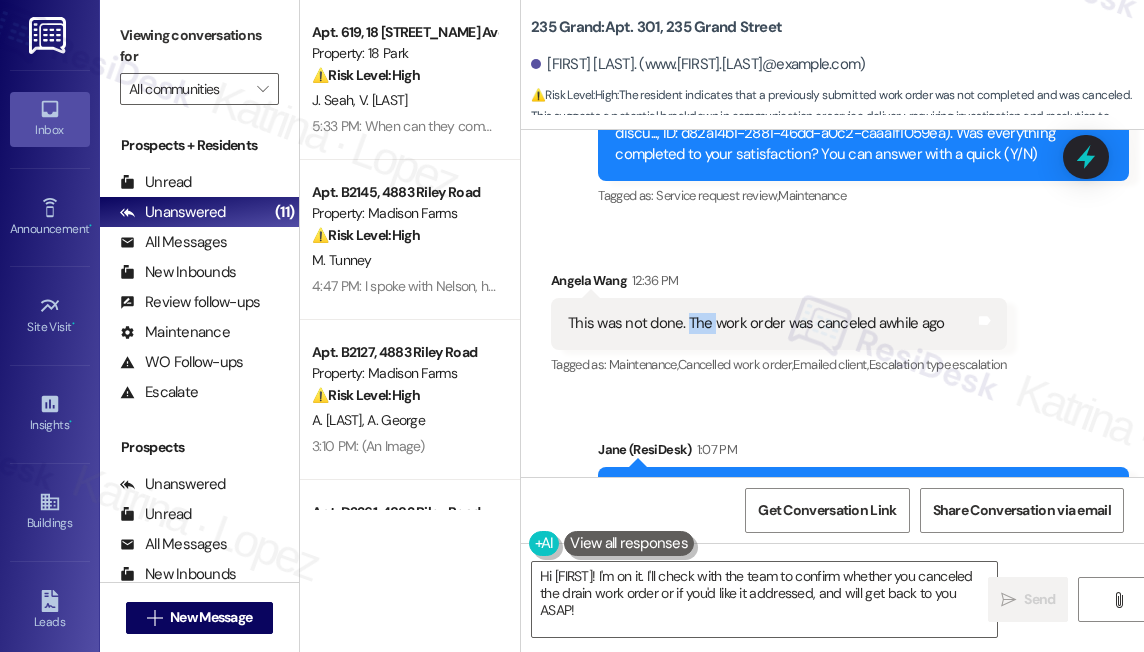 click on "This was not done. The work order was canceled awhile ago" at bounding box center (756, 323) 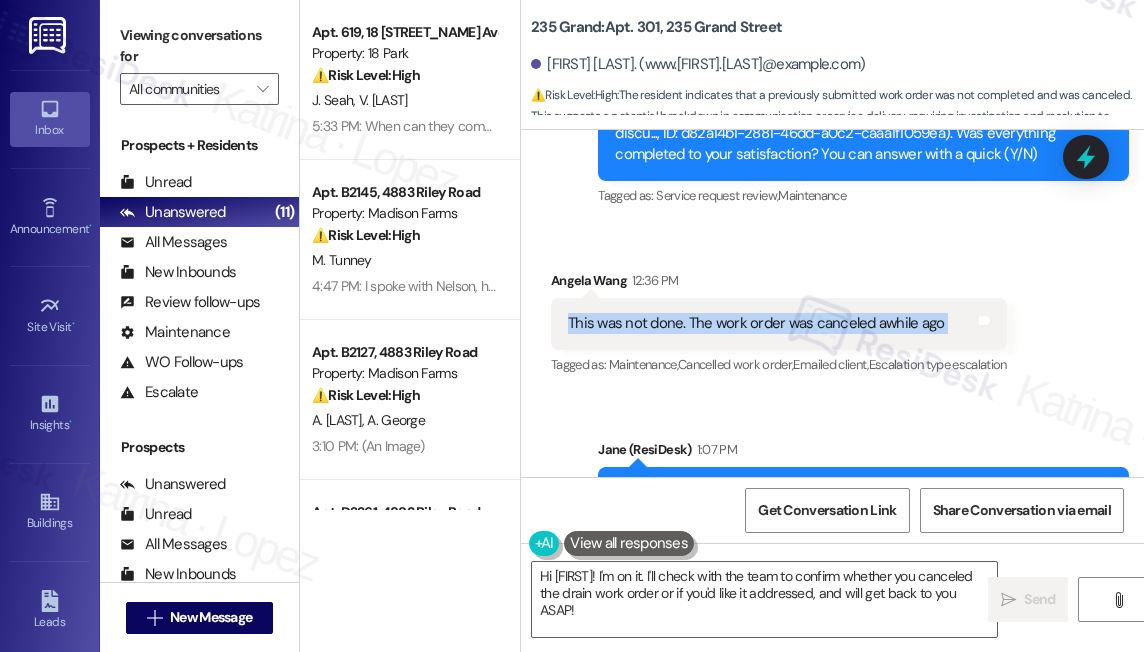 click on "This was not done. The work order was canceled awhile ago" at bounding box center (756, 323) 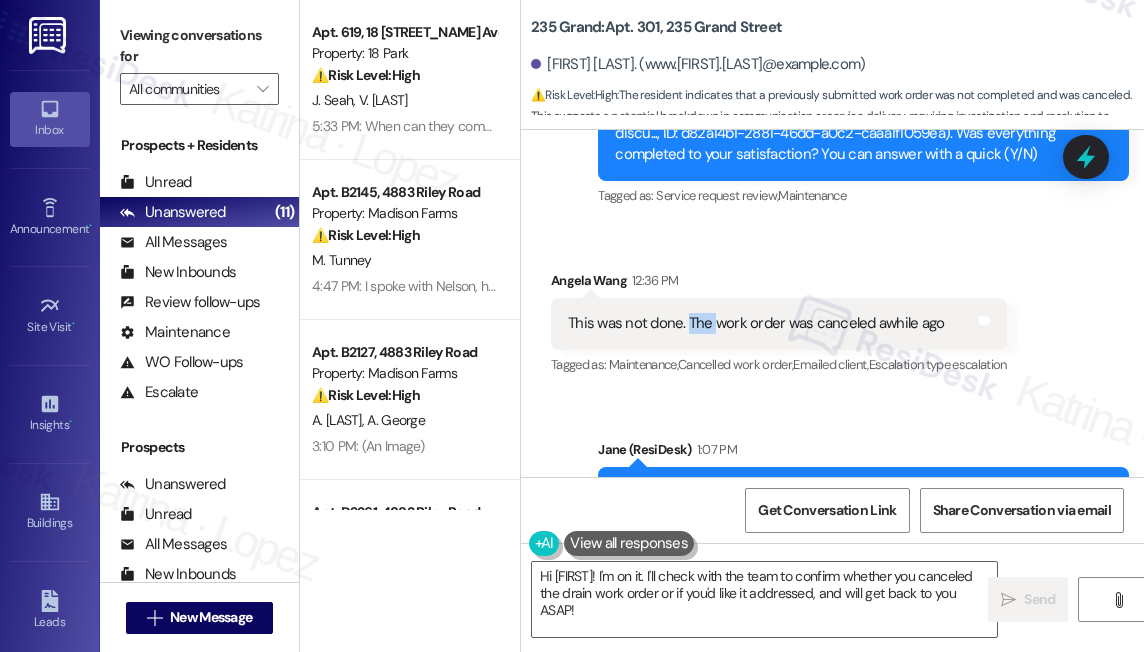 click on "This was not done. The work order was canceled awhile ago" at bounding box center [756, 323] 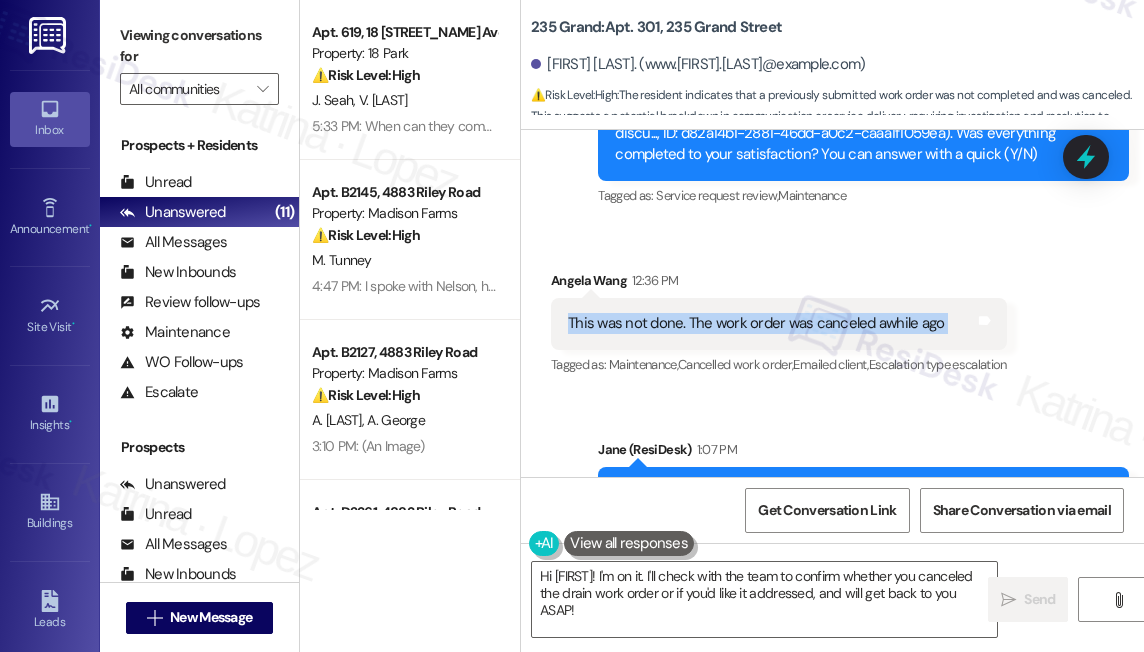click on "This was not done. The work order was canceled awhile ago" at bounding box center [756, 323] 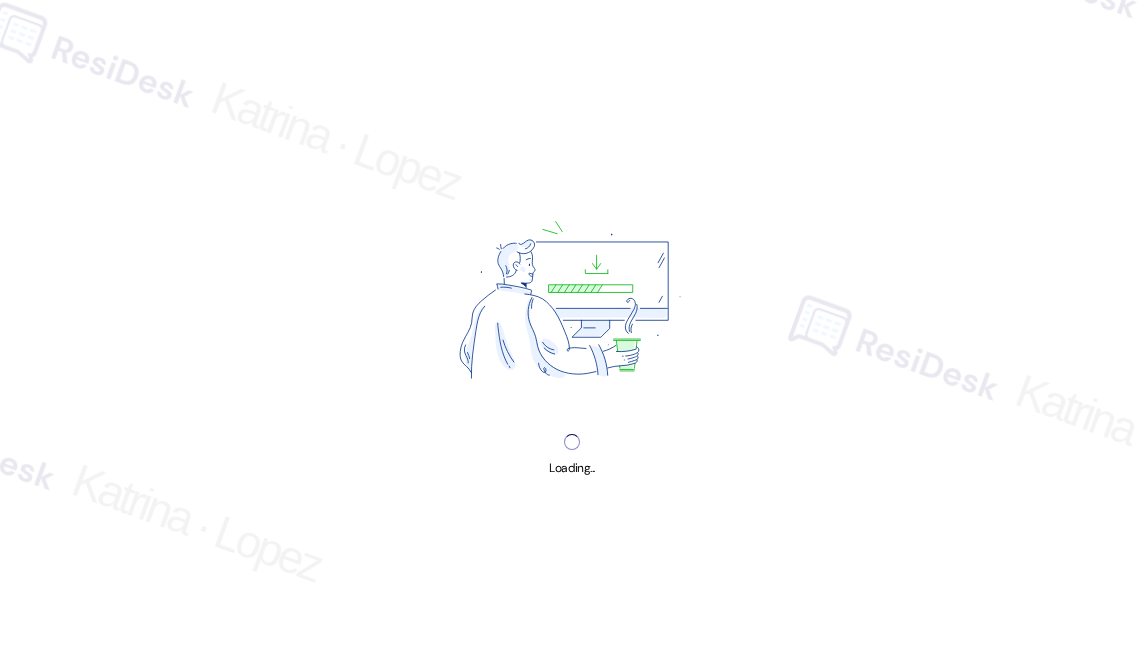 scroll, scrollTop: 0, scrollLeft: 0, axis: both 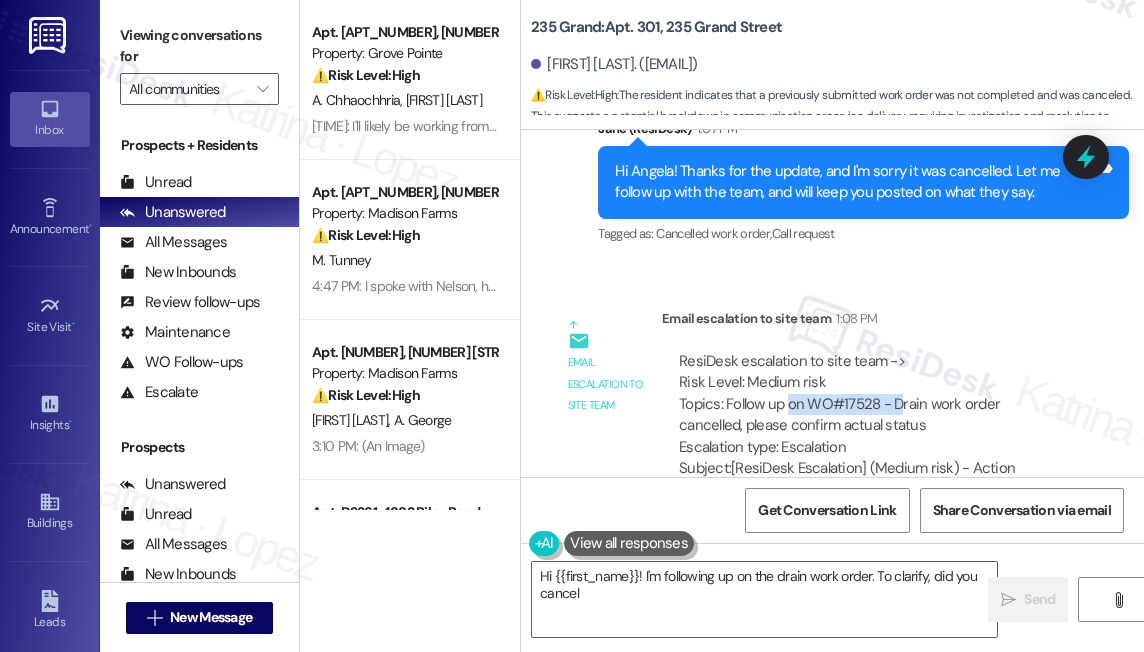 drag, startPoint x: 789, startPoint y: 254, endPoint x: 895, endPoint y: 257, distance: 106.04244 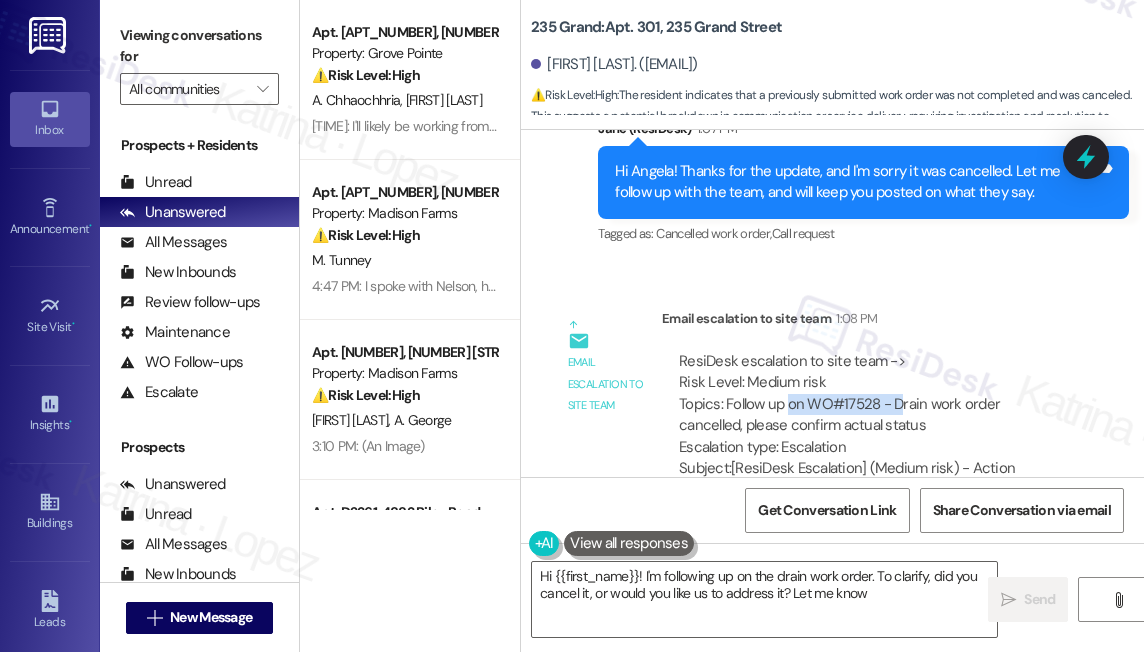 type on "Hi {{first_name}}! I'm following up on the drain work order. To clarify, did you cancel it, or would you like us to address it? Let me know!" 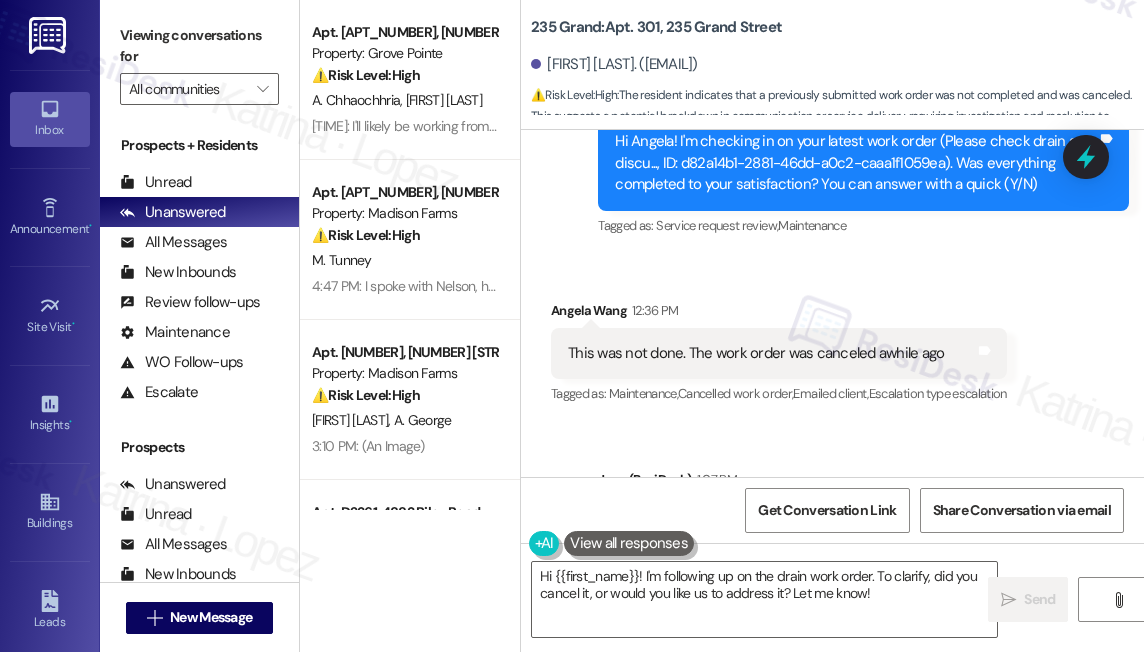 scroll, scrollTop: 23579, scrollLeft: 0, axis: vertical 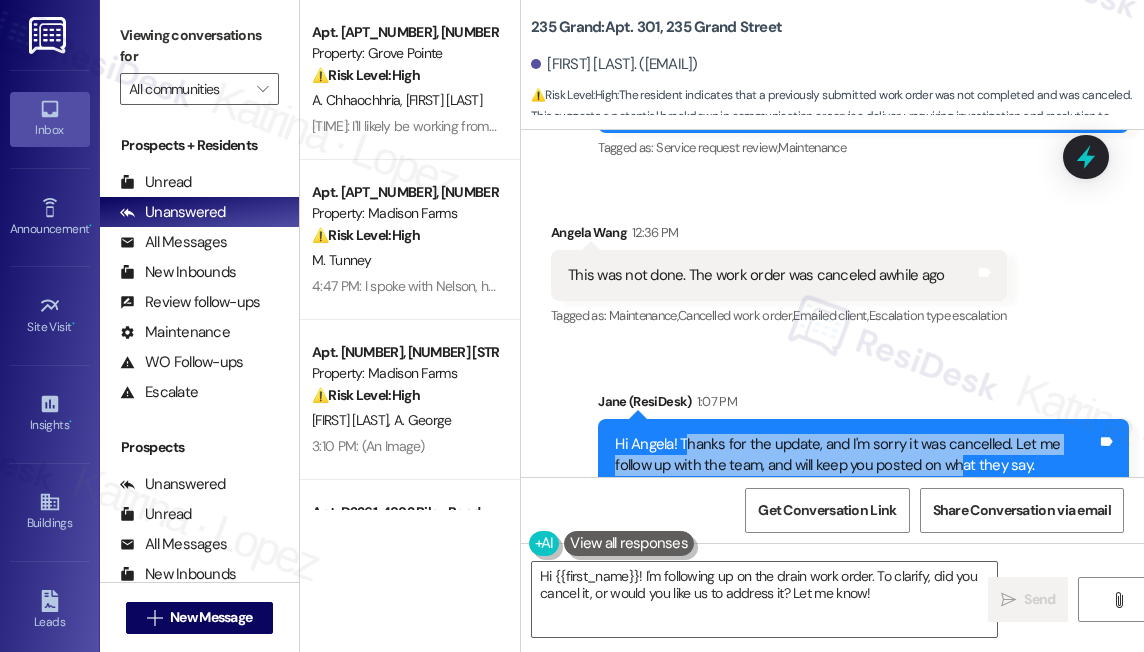 drag, startPoint x: 682, startPoint y: 287, endPoint x: 959, endPoint y: 331, distance: 280.4728 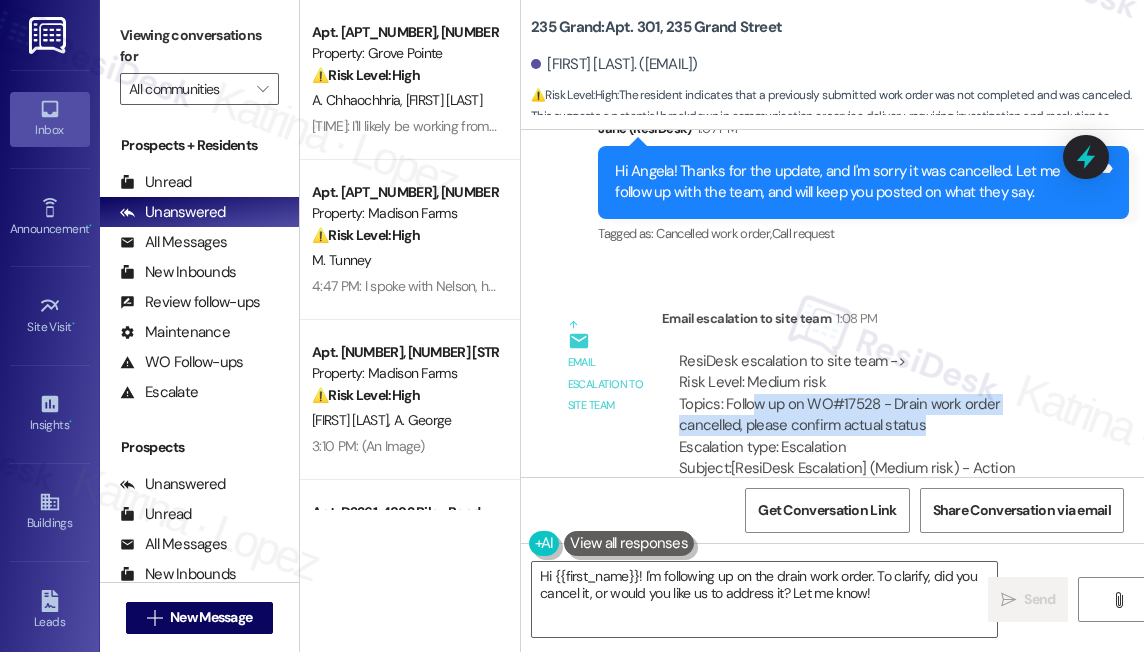 drag, startPoint x: 755, startPoint y: 260, endPoint x: 975, endPoint y: 283, distance: 221.199 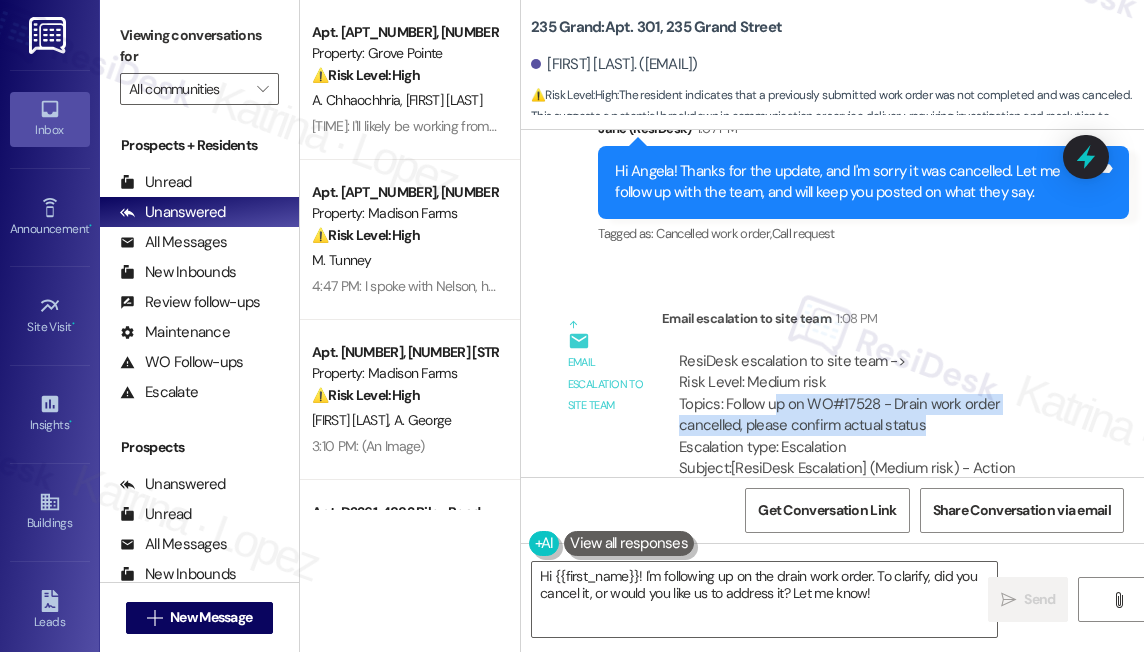 drag, startPoint x: 930, startPoint y: 274, endPoint x: 773, endPoint y: 263, distance: 157.38487 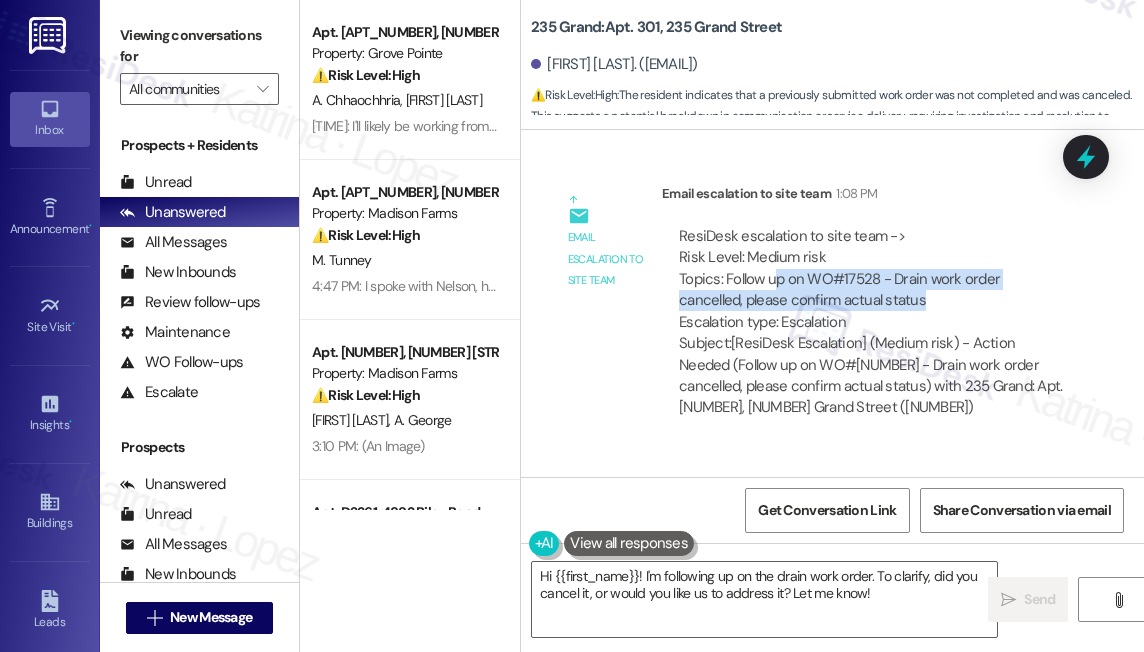 scroll, scrollTop: 23943, scrollLeft: 0, axis: vertical 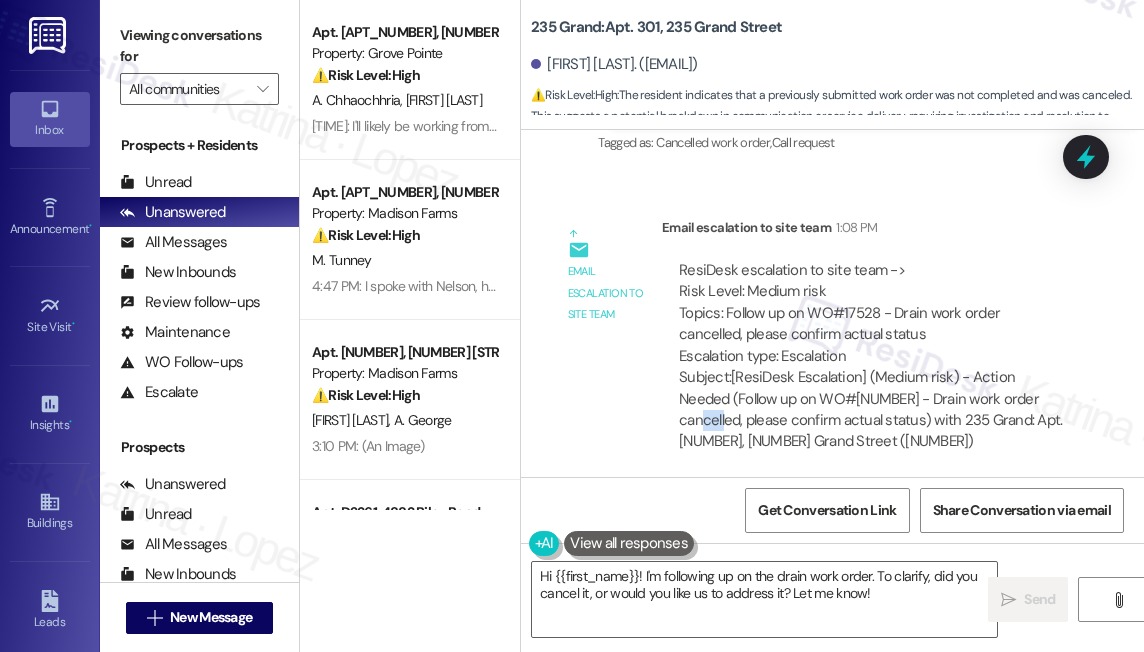 drag, startPoint x: 735, startPoint y: 269, endPoint x: 718, endPoint y: 268, distance: 17.029387 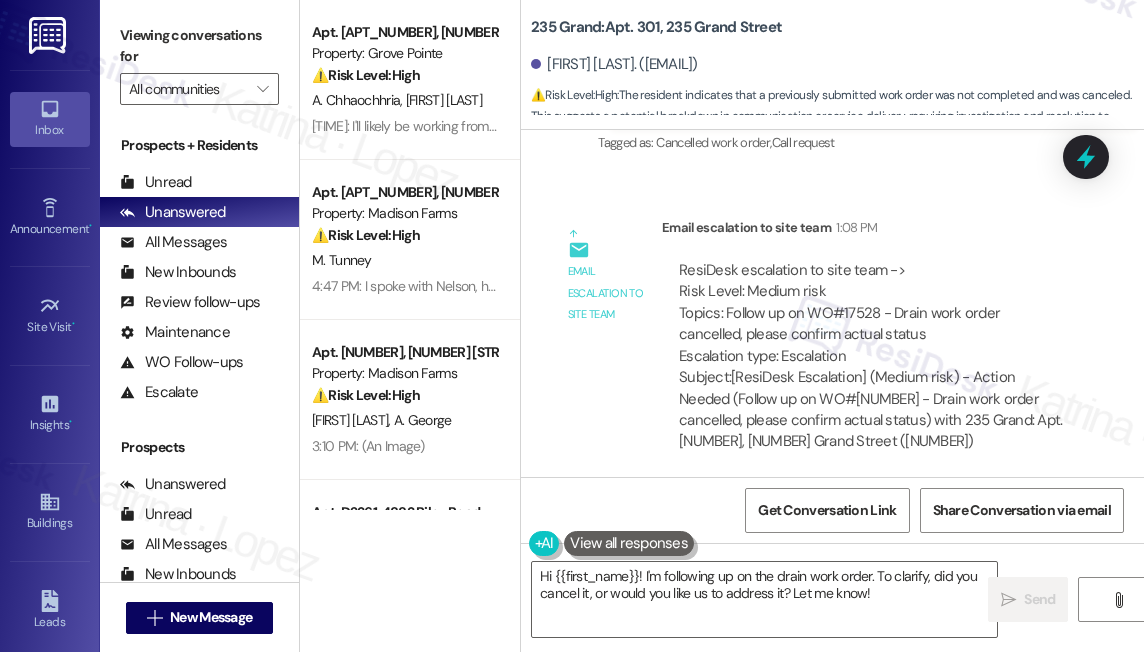 click on "Subject:  [ResiDesk Escalation] (Medium risk) - Action Needed (Follow up on WO#17528  - Drain work order cancelled, please confirm actual status) with 235 Grand: Apt. 301, 235 Grand Street (715820)" at bounding box center (872, 410) 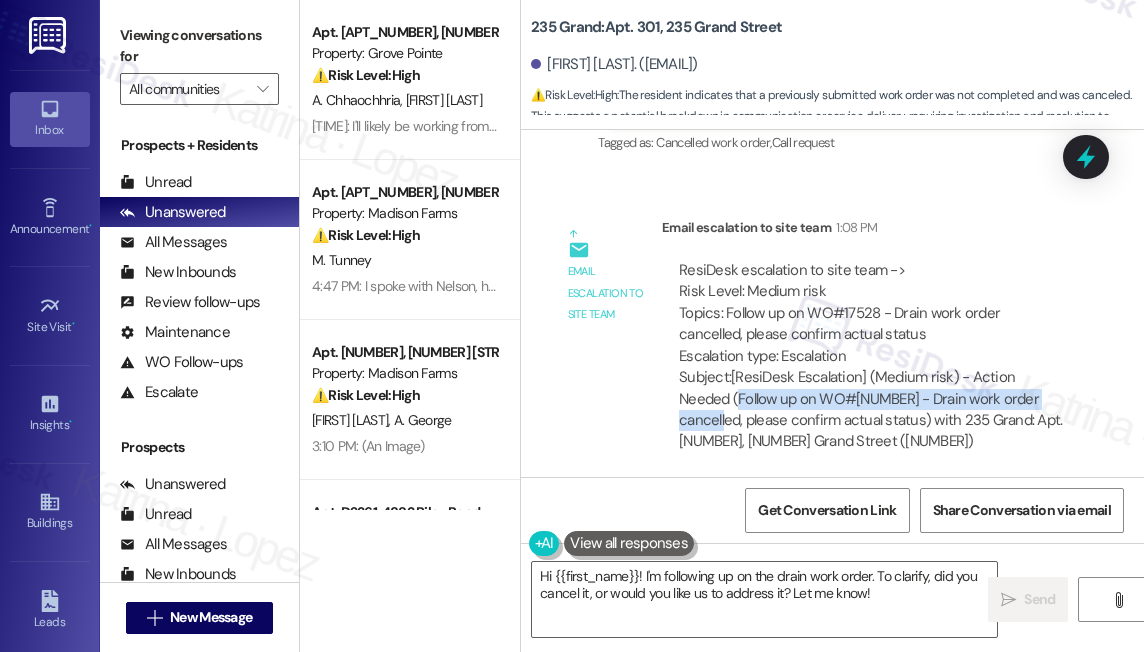drag, startPoint x: 738, startPoint y: 250, endPoint x: 736, endPoint y: 270, distance: 20.09975 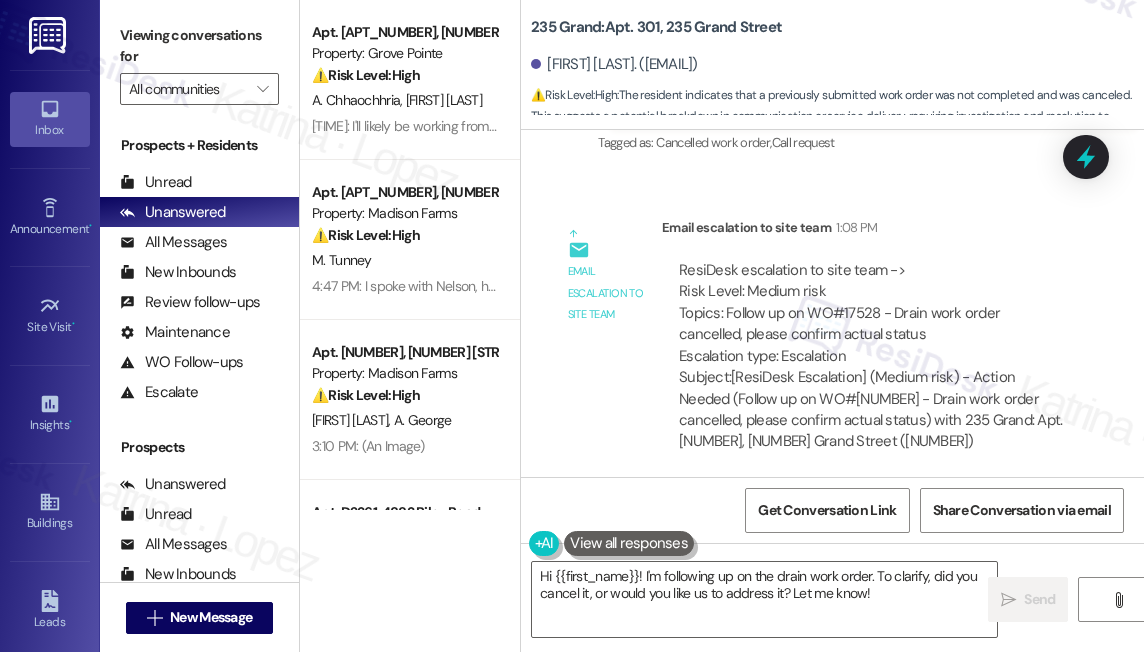 click on "Subject:  [ResiDesk Escalation] (Medium risk) - Action Needed (Follow up on WO#17528  - Drain work order cancelled, please confirm actual status) with 235 Grand: Apt. 301, 235 Grand Street (715820)" at bounding box center (872, 410) 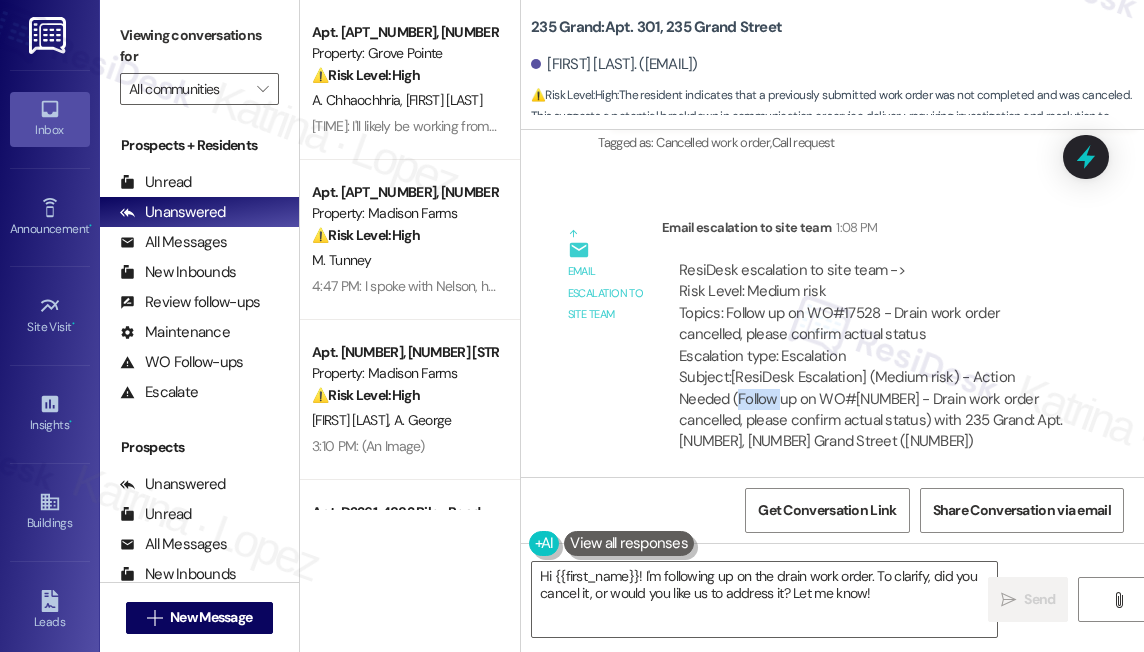 click on "Subject:  [ResiDesk Escalation] (Medium risk) - Action Needed (Follow up on WO#17528  - Drain work order cancelled, please confirm actual status) with 235 Grand: Apt. 301, 235 Grand Street (715820)" at bounding box center [872, 410] 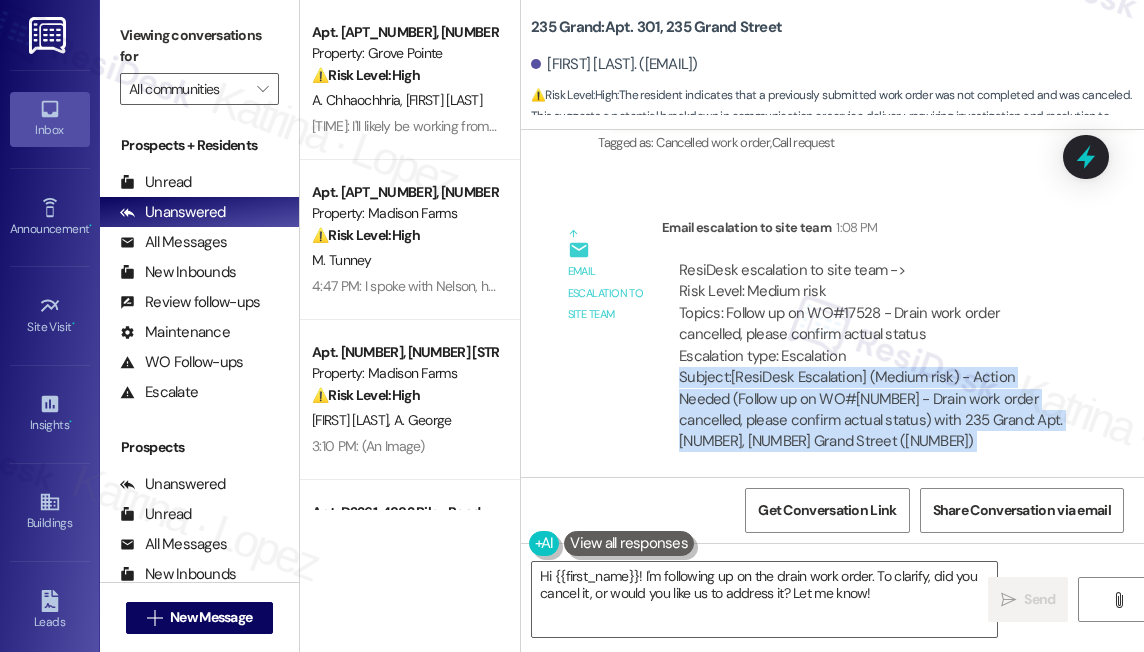 click on "Subject:  [ResiDesk Escalation] (Medium risk) - Action Needed (Follow up on WO#17528  - Drain work order cancelled, please confirm actual status) with 235 Grand: Apt. 301, 235 Grand Street (715820)" at bounding box center (872, 410) 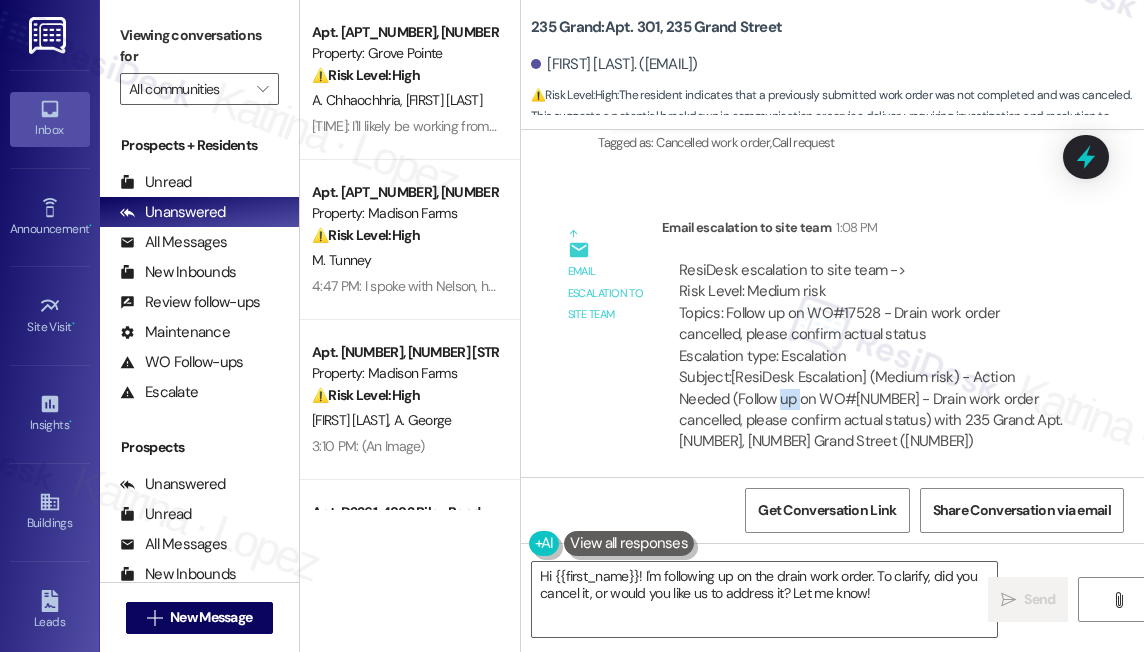 click on "Subject:  [ResiDesk Escalation] (Medium risk) - Action Needed (Follow up on WO#17528  - Drain work order cancelled, please confirm actual status) with 235 Grand: Apt. 301, 235 Grand Street (715820)" at bounding box center (872, 410) 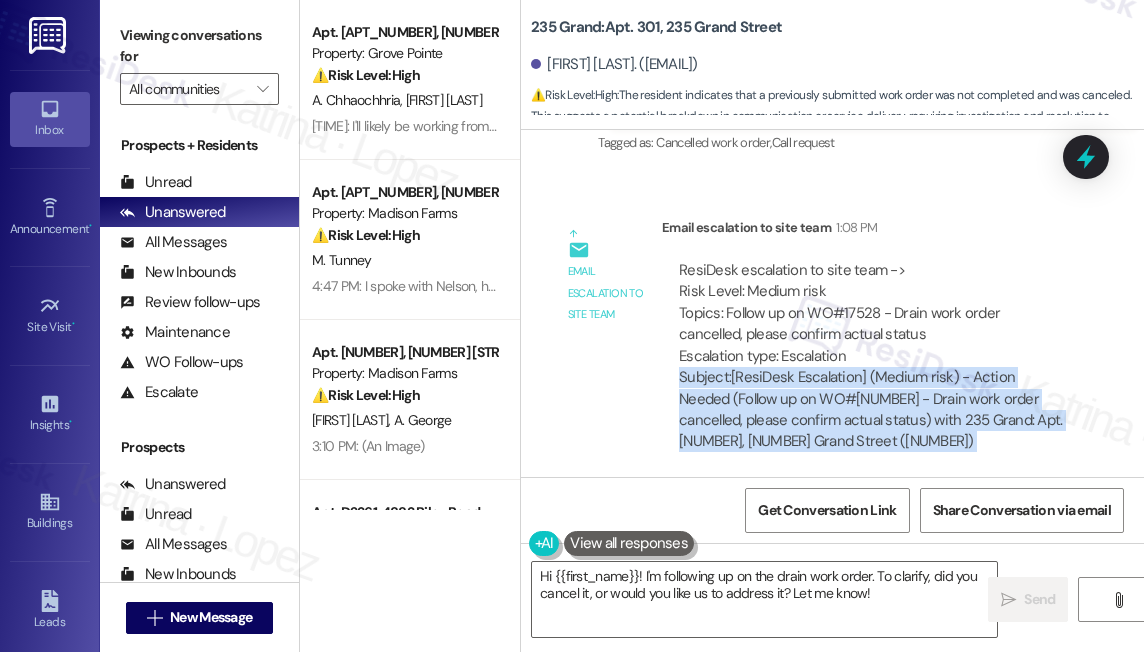 click on "Subject:  [ResiDesk Escalation] (Medium risk) - Action Needed (Follow up on WO#17528  - Drain work order cancelled, please confirm actual status) with 235 Grand: Apt. 301, 235 Grand Street (715820)" at bounding box center [872, 410] 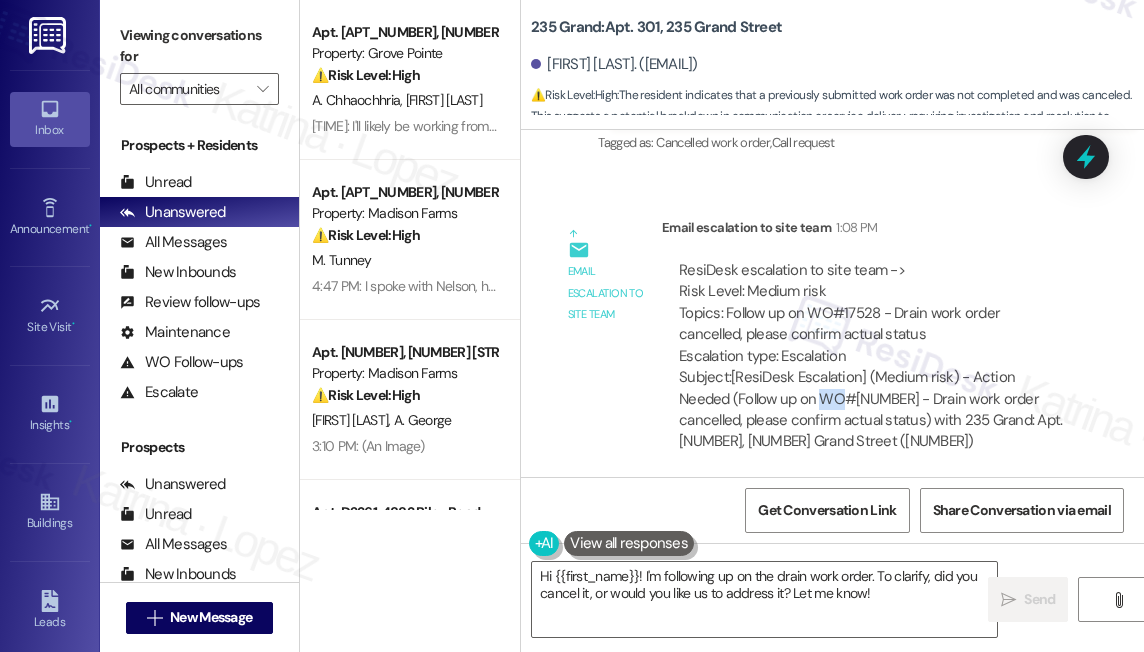 click on "Subject:  [ResiDesk Escalation] (Medium risk) - Action Needed (Follow up on WO#17528  - Drain work order cancelled, please confirm actual status) with 235 Grand: Apt. 301, 235 Grand Street (715820)" at bounding box center (872, 410) 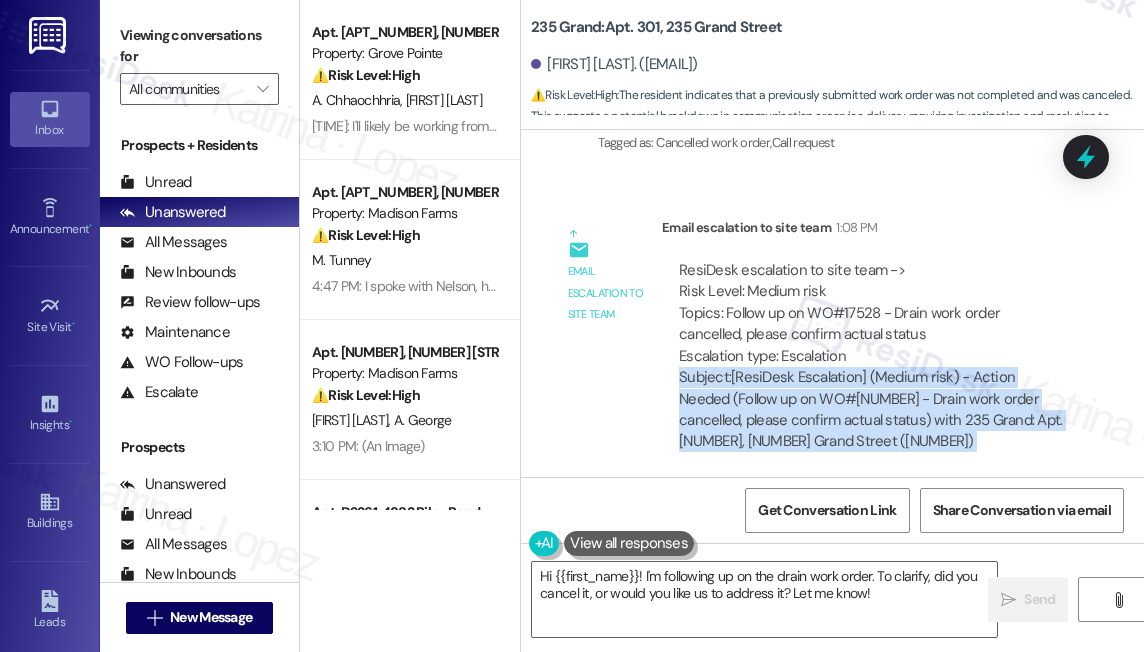 click on "Subject:  [ResiDesk Escalation] (Medium risk) - Action Needed (Follow up on WO#17528  - Drain work order cancelled, please confirm actual status) with 235 Grand: Apt. 301, 235 Grand Street (715820)" at bounding box center [872, 410] 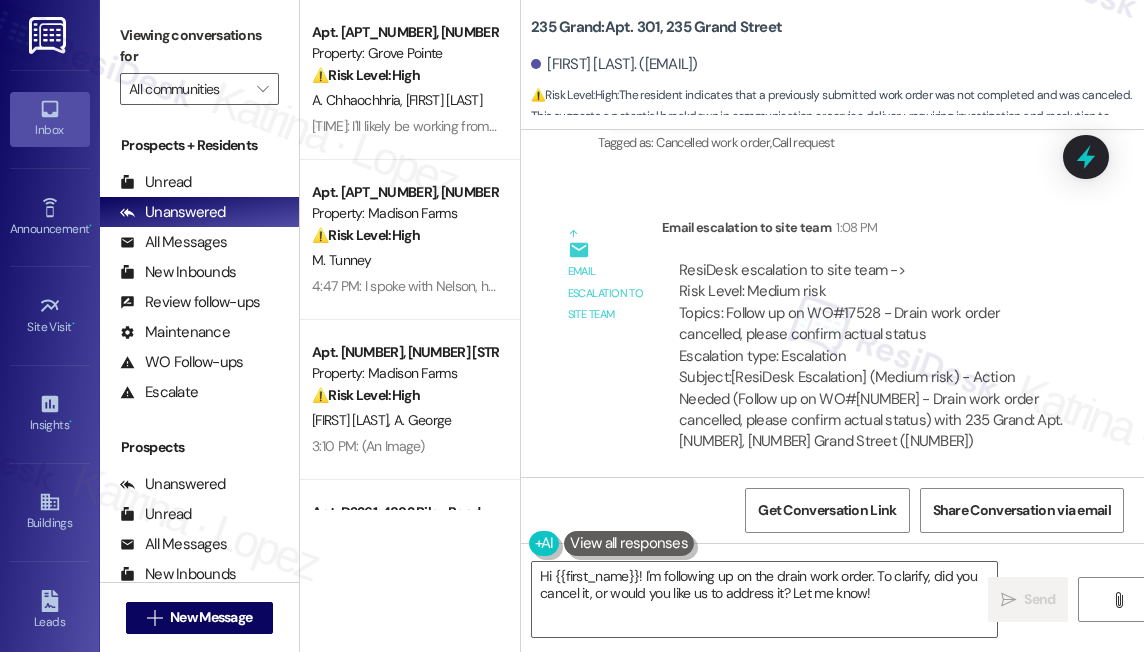 click on "Subject:  [ResiDesk Escalation] (Medium risk) - Action Needed (Follow up on WO#17528  - Drain work order cancelled, please confirm actual status) with 235 Grand: Apt. 301, 235 Grand Street (715820)" at bounding box center [872, 410] 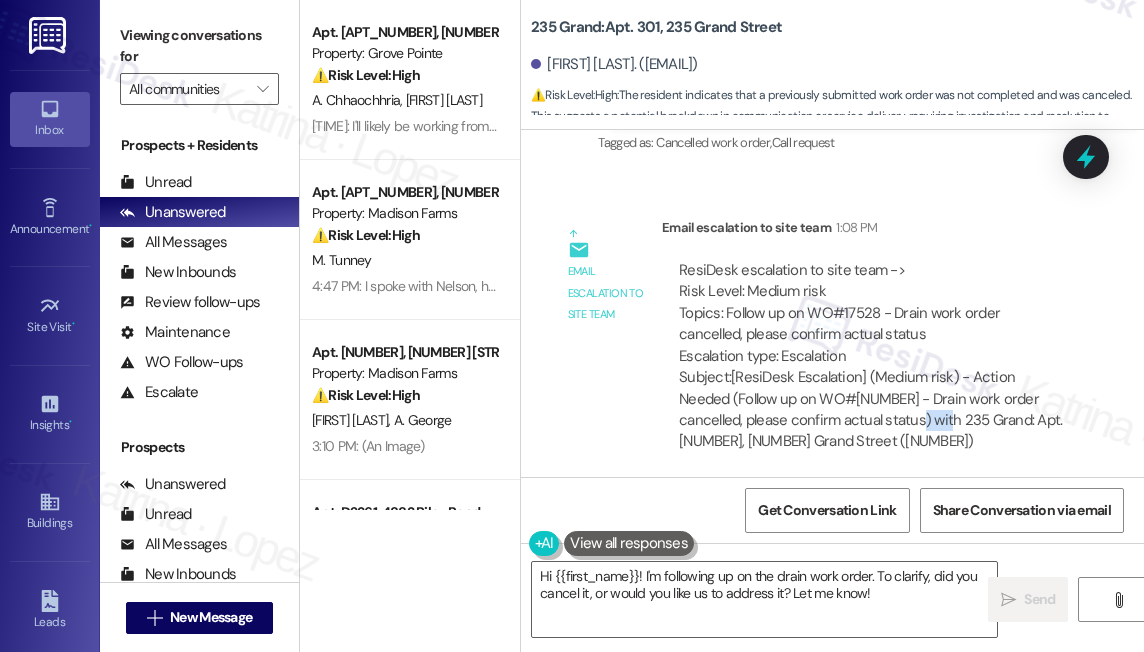 click on "Subject:  [ResiDesk Escalation] (Medium risk) - Action Needed (Follow up on WO#17528  - Drain work order cancelled, please confirm actual status) with 235 Grand: Apt. 301, 235 Grand Street (715820)" at bounding box center [872, 410] 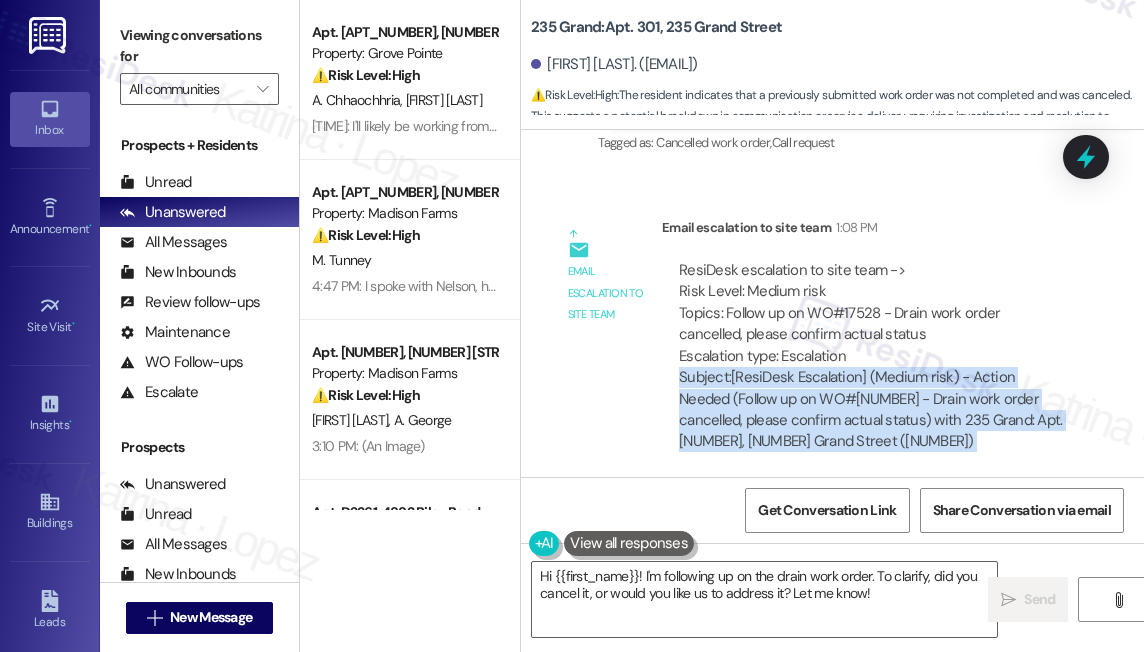 click on "Subject:  [ResiDesk Escalation] (Medium risk) - Action Needed (Follow up on WO#17528  - Drain work order cancelled, please confirm actual status) with 235 Grand: Apt. 301, 235 Grand Street (715820)" at bounding box center (872, 410) 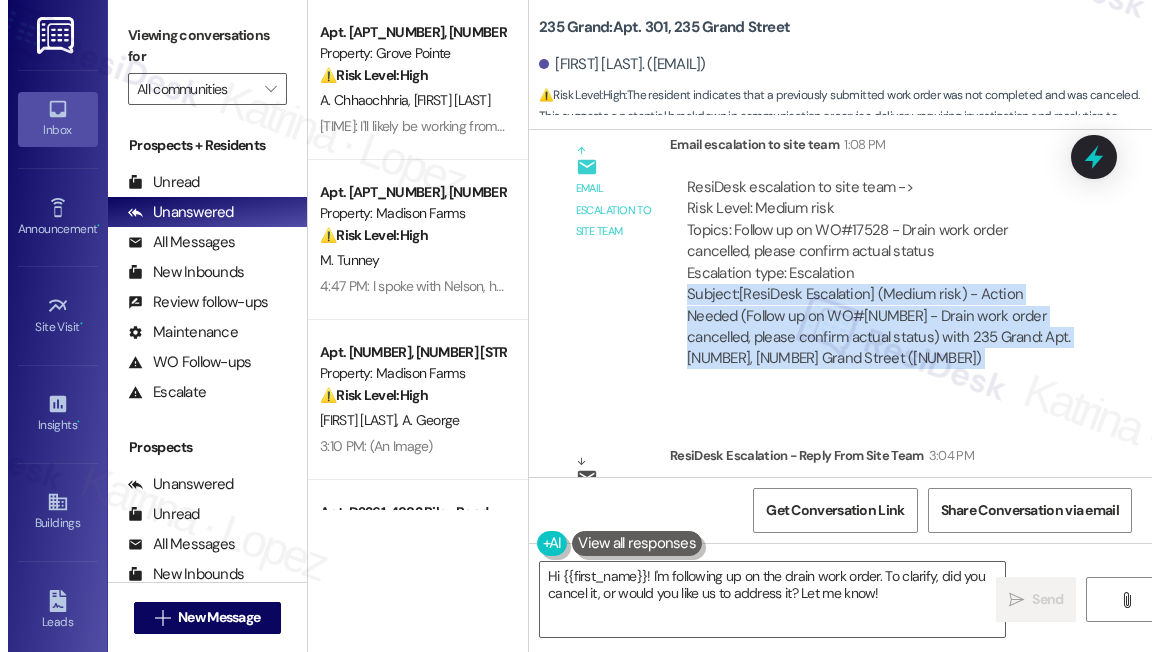 scroll, scrollTop: 24125, scrollLeft: 0, axis: vertical 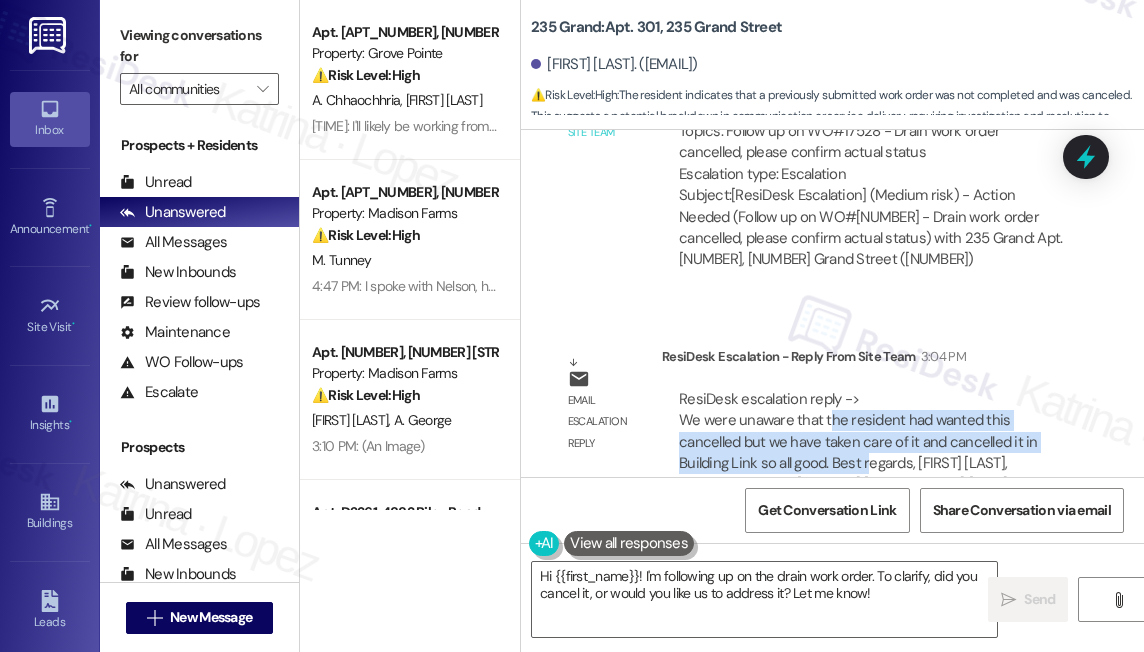 drag, startPoint x: 826, startPoint y: 271, endPoint x: 864, endPoint y: 304, distance: 50.32892 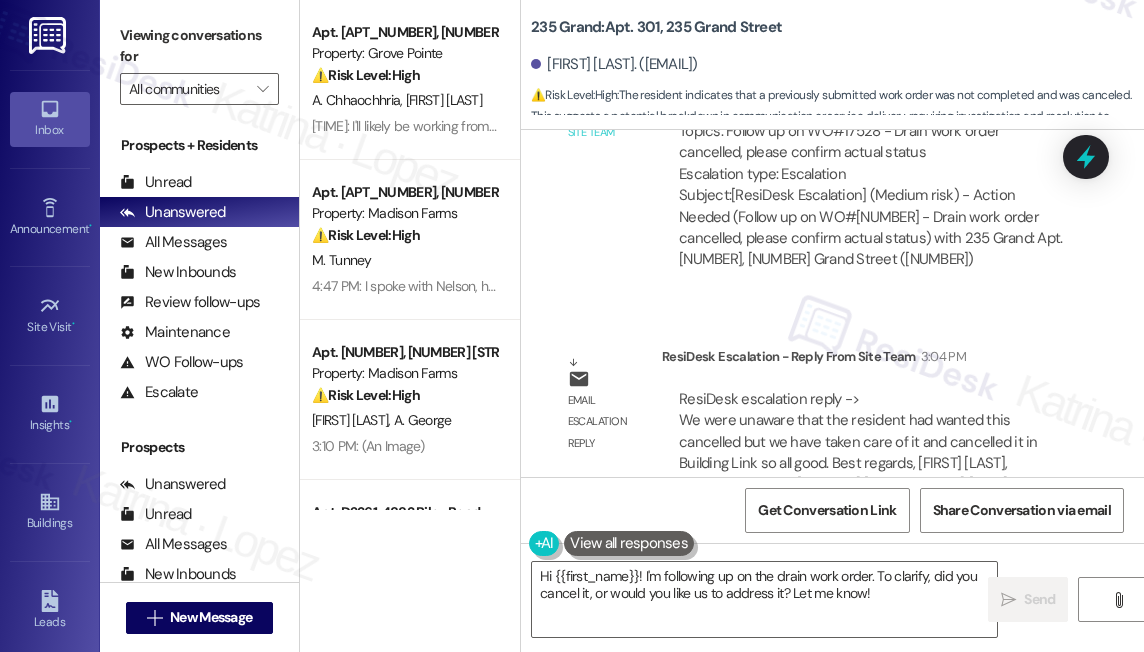 click on "ResiDesk escalation reply ->
We were unaware that the resident had wanted this cancelled but we have taken care of it and cancelled it in Building Link so all good. Best regards, Fran Karpel, Property Manager 235 Grand Street, Je ResiDesk escalation reply ->
We were unaware that the resident had wanted this cancelled but we have taken care of it and cancelled it in Building Link so all good. Best regards, Fran Karpel, Property Manager 235 Grand Street, Je" at bounding box center (858, 442) 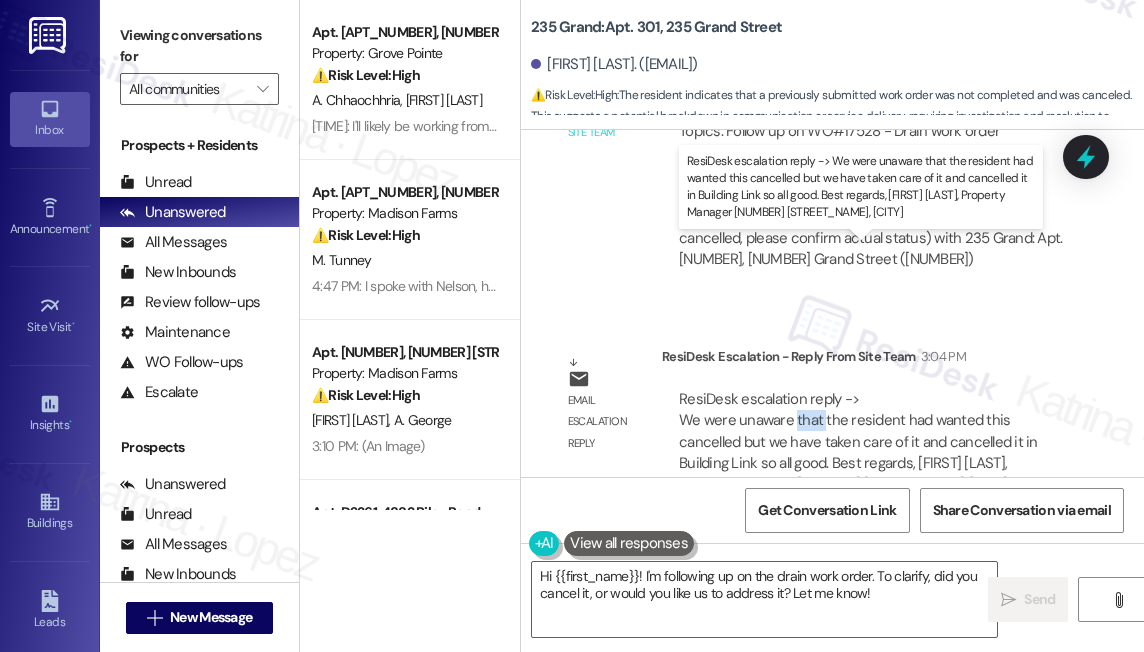 click on "ResiDesk escalation reply ->
We were unaware that the resident had wanted this cancelled but we have taken care of it and cancelled it in Building Link so all good. Best regards, Fran Karpel, Property Manager 235 Grand Street, Je ResiDesk escalation reply ->
We were unaware that the resident had wanted this cancelled but we have taken care of it and cancelled it in Building Link so all good. Best regards, Fran Karpel, Property Manager 235 Grand Street, Je" at bounding box center [858, 442] 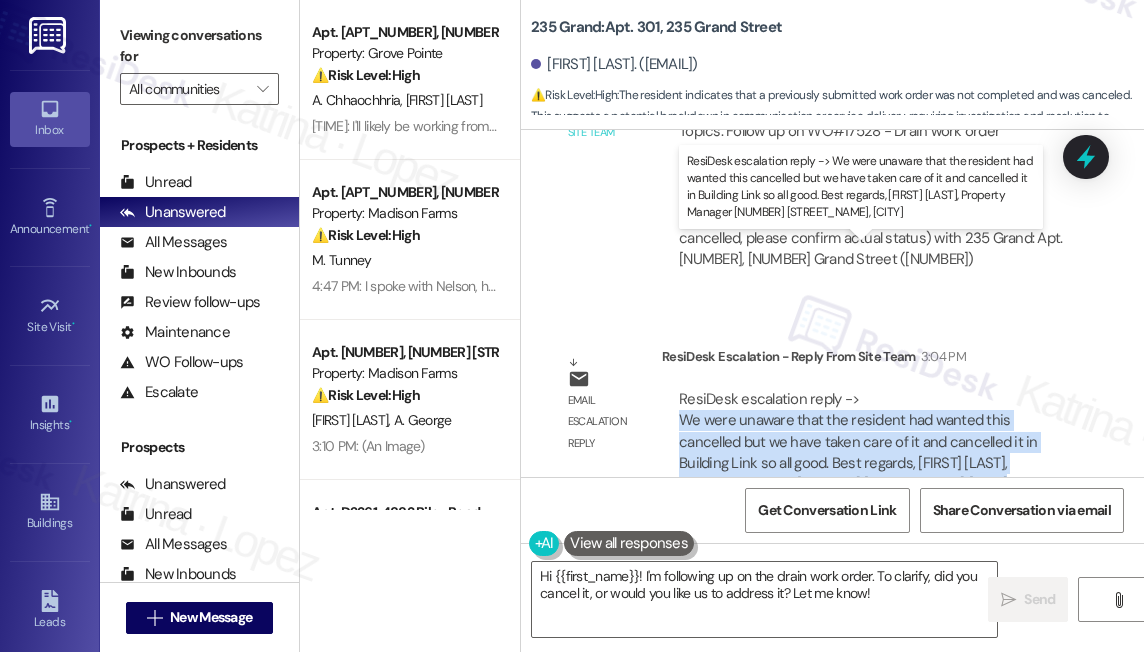 click on "ResiDesk escalation reply ->
We were unaware that the resident had wanted this cancelled but we have taken care of it and cancelled it in Building Link so all good. Best regards, Fran Karpel, Property Manager 235 Grand Street, Je ResiDesk escalation reply ->
We were unaware that the resident had wanted this cancelled but we have taken care of it and cancelled it in Building Link so all good. Best regards, Fran Karpel, Property Manager 235 Grand Street, Je" at bounding box center [858, 442] 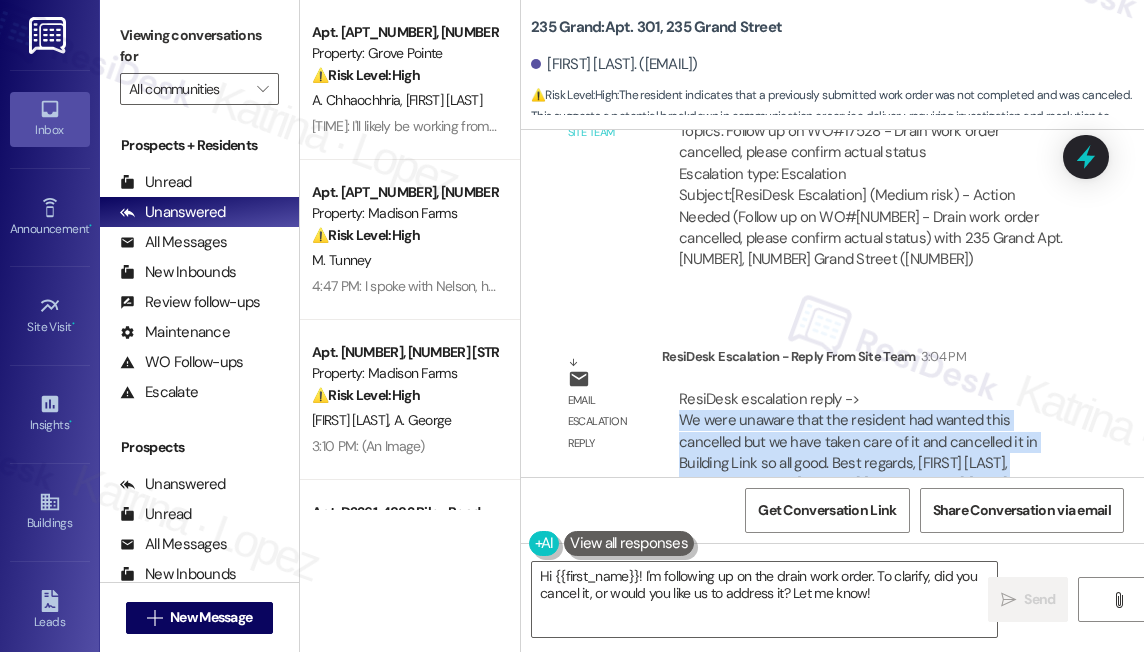 click on "ResiDesk escalation reply ->
We were unaware that the resident had wanted this cancelled but we have taken care of it and cancelled it in Building Link so all good. Best regards, Fran Karpel, Property Manager 235 Grand Street, Je ResiDesk escalation reply ->
We were unaware that the resident had wanted this cancelled but we have taken care of it and cancelled it in Building Link so all good. Best regards, Fran Karpel, Property Manager 235 Grand Street, Je" at bounding box center (858, 442) 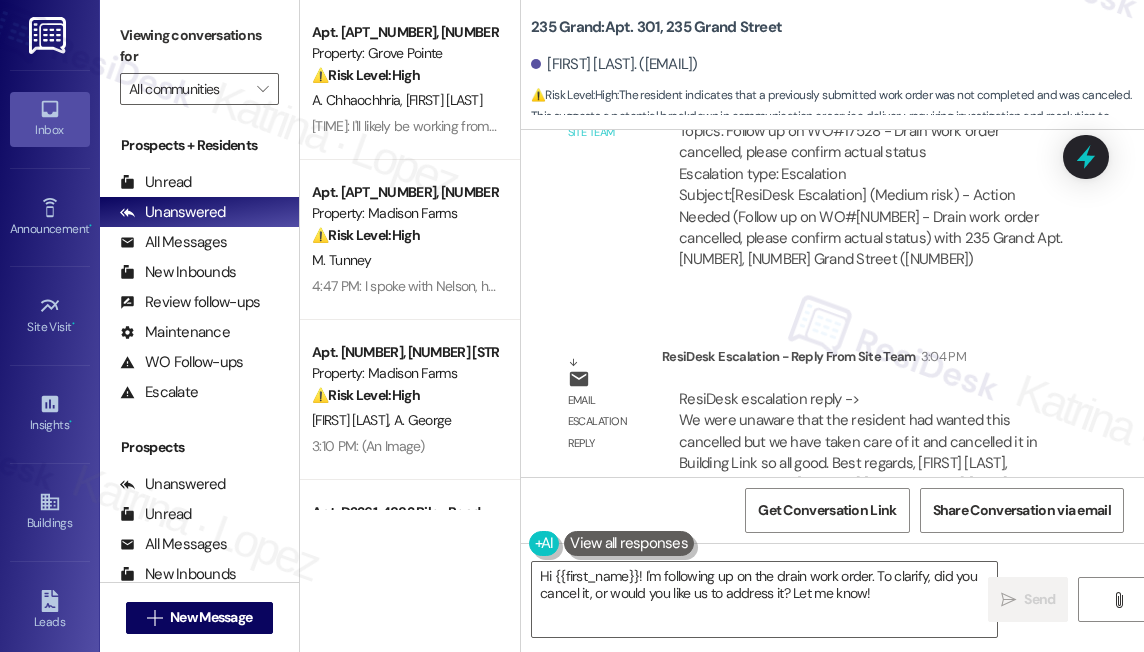 click on "ResiDesk escalation reply ->
We were unaware that the resident had wanted this cancelled but we have taken care of it and cancelled it in Building Link so all good. Best regards, Fran Karpel, Property Manager 235 Grand Street, Je ResiDesk escalation reply ->
We were unaware that the resident had wanted this cancelled but we have taken care of it and cancelled it in Building Link so all good. Best regards, Fran Karpel, Property Manager 235 Grand Street, Je" at bounding box center [858, 442] 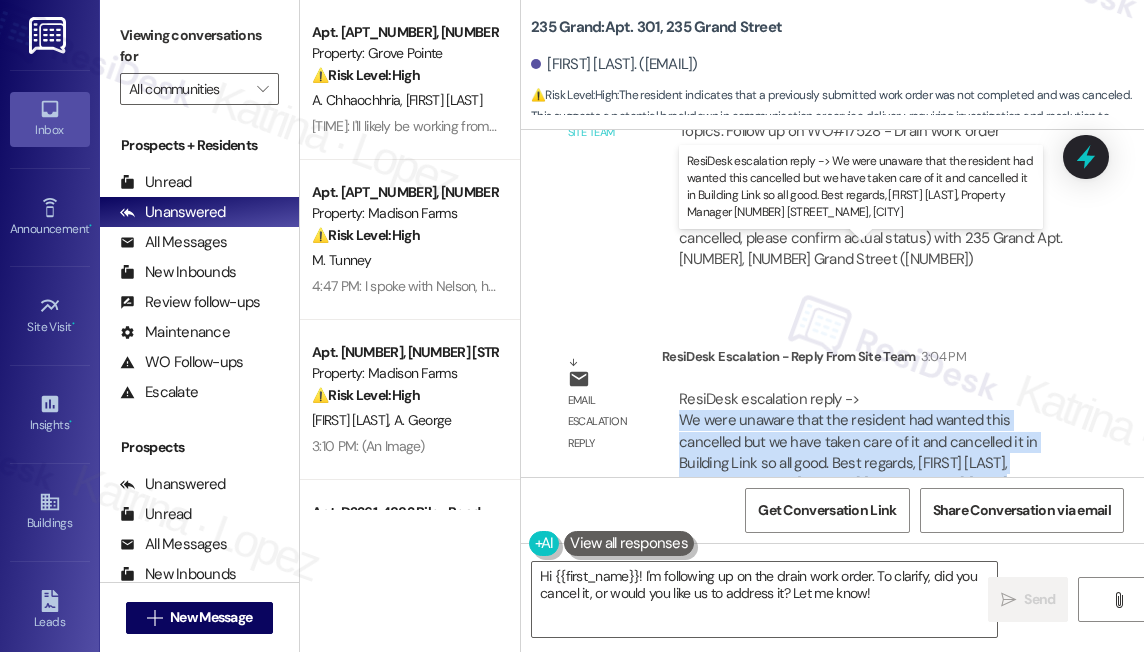 click on "ResiDesk escalation reply ->
We were unaware that the resident had wanted this cancelled but we have taken care of it and cancelled it in Building Link so all good. Best regards, Fran Karpel, Property Manager 235 Grand Street, Je ResiDesk escalation reply ->
We were unaware that the resident had wanted this cancelled but we have taken care of it and cancelled it in Building Link so all good. Best regards, Fran Karpel, Property Manager 235 Grand Street, Je" at bounding box center (858, 442) 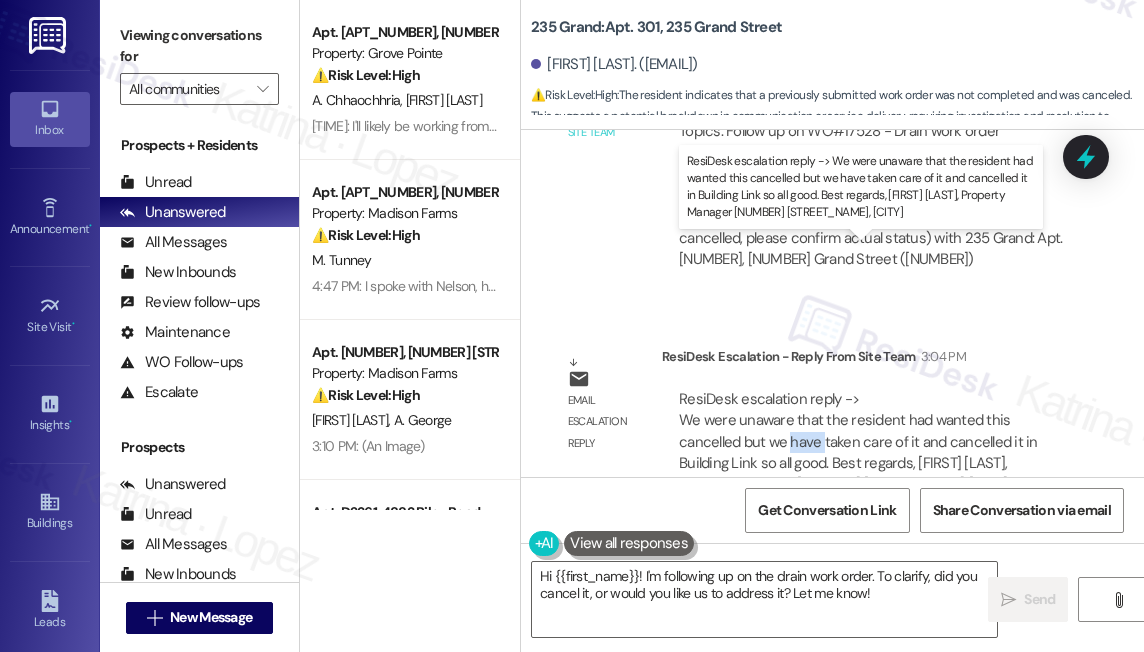 click on "ResiDesk escalation reply ->
We were unaware that the resident had wanted this cancelled but we have taken care of it and cancelled it in Building Link so all good. Best regards, Fran Karpel, Property Manager 235 Grand Street, Je ResiDesk escalation reply ->
We were unaware that the resident had wanted this cancelled but we have taken care of it and cancelled it in Building Link so all good. Best regards, Fran Karpel, Property Manager 235 Grand Street, Je" at bounding box center (858, 442) 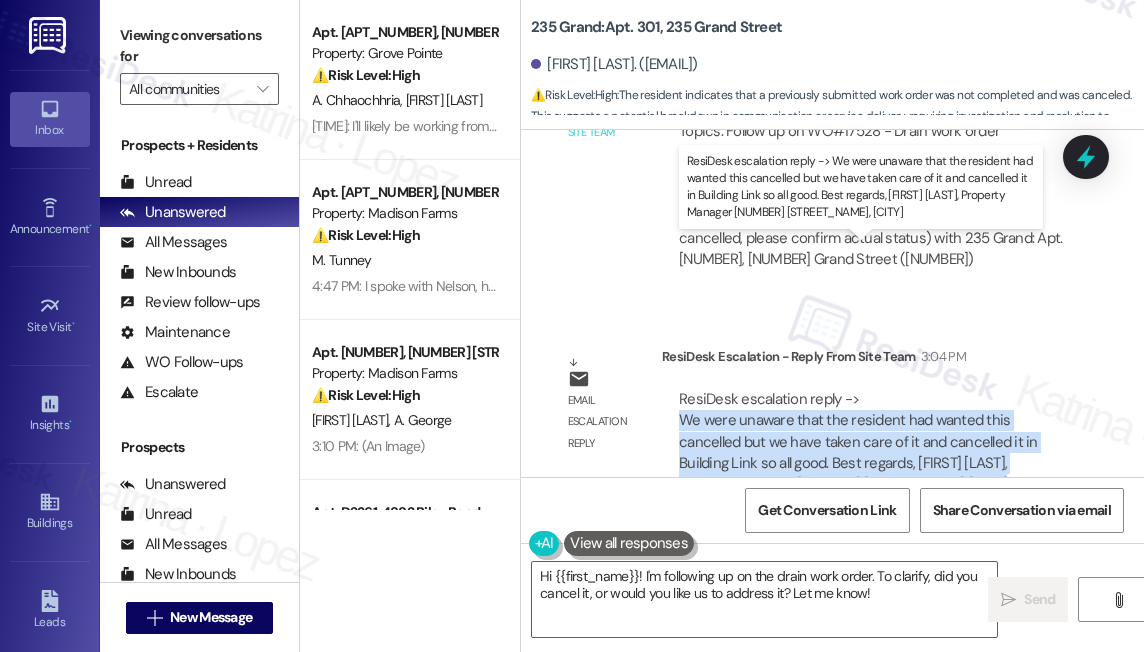 click on "ResiDesk escalation reply ->
We were unaware that the resident had wanted this cancelled but we have taken care of it and cancelled it in Building Link so all good. Best regards, Fran Karpel, Property Manager 235 Grand Street, Je ResiDesk escalation reply ->
We were unaware that the resident had wanted this cancelled but we have taken care of it and cancelled it in Building Link so all good. Best regards, Fran Karpel, Property Manager 235 Grand Street, Je" at bounding box center (858, 442) 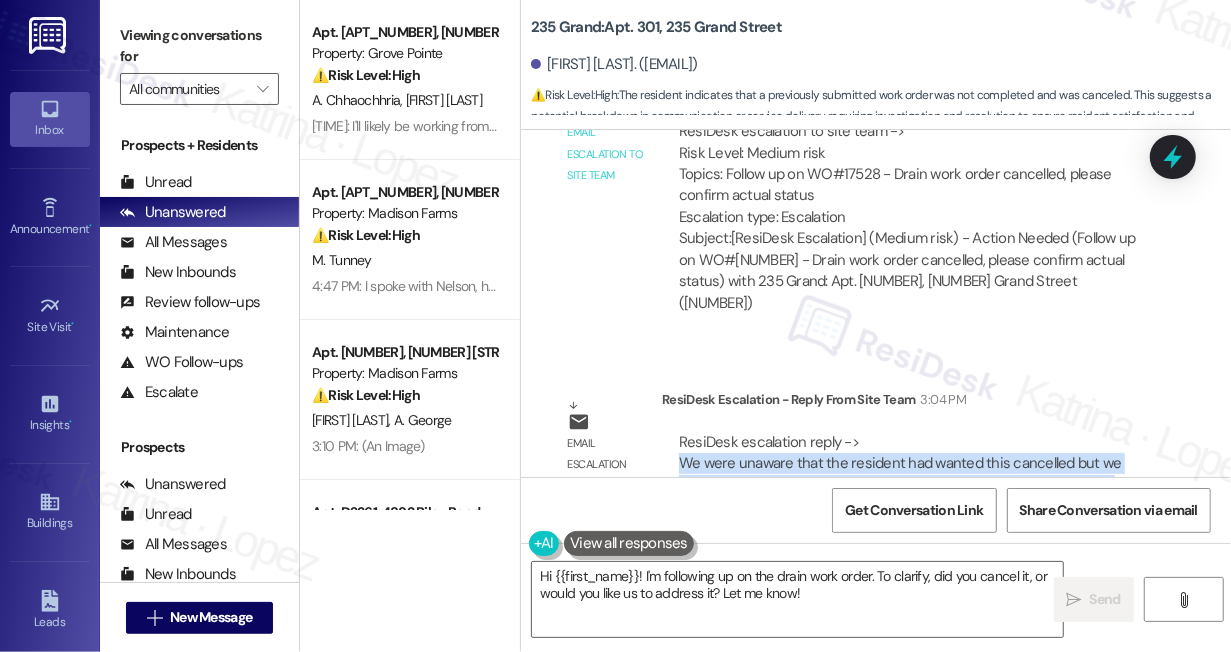 scroll, scrollTop: 23225, scrollLeft: 0, axis: vertical 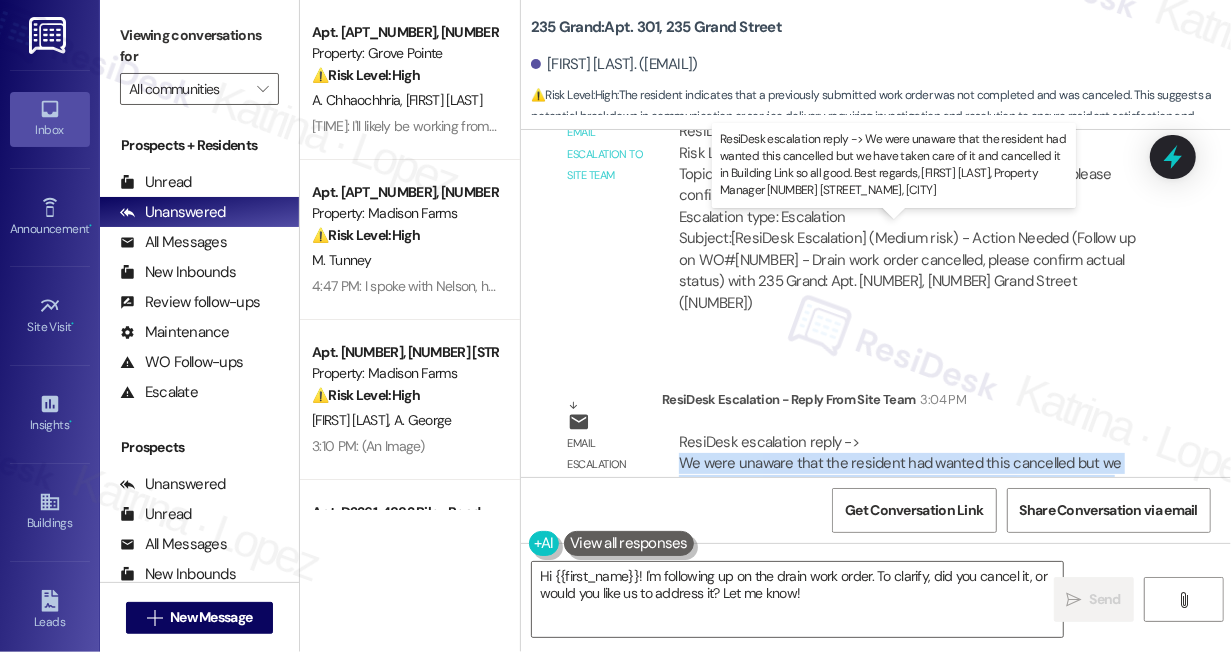 click on "ResiDesk escalation reply ->
We were unaware that the resident had wanted this cancelled but we have taken care of it and cancelled it in Building Link so all good. Best regards, Fran Karpel, Property Manager 235 Grand Street, Je ResiDesk escalation reply ->
We were unaware that the resident had wanted this cancelled but we have taken care of it and cancelled it in Building Link so all good. Best regards, Fran Karpel, Property Manager 235 Grand Street, Je" at bounding box center (900, 485) 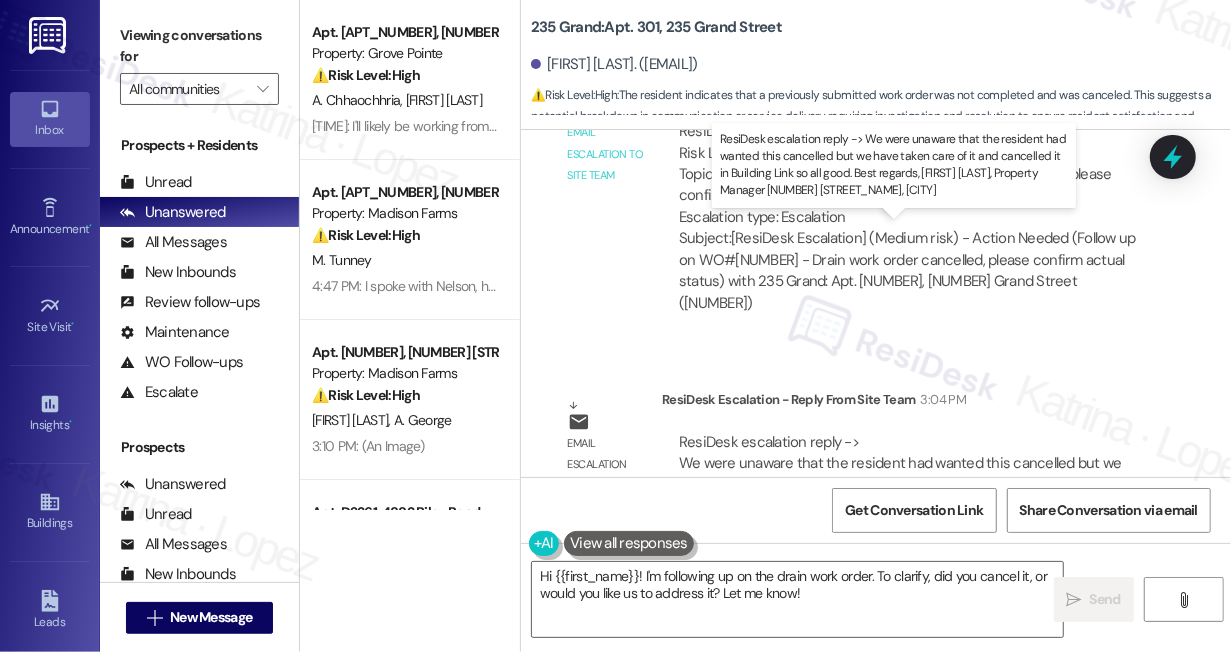 click on "ResiDesk escalation reply ->
We were unaware that the resident had wanted this cancelled but we have taken care of it and cancelled it in Building Link so all good. Best regards, Fran Karpel, Property Manager 235 Grand Street, Je ResiDesk escalation reply ->
We were unaware that the resident had wanted this cancelled but we have taken care of it and cancelled it in Building Link so all good. Best regards, Fran Karpel, Property Manager 235 Grand Street, Je" at bounding box center [900, 485] 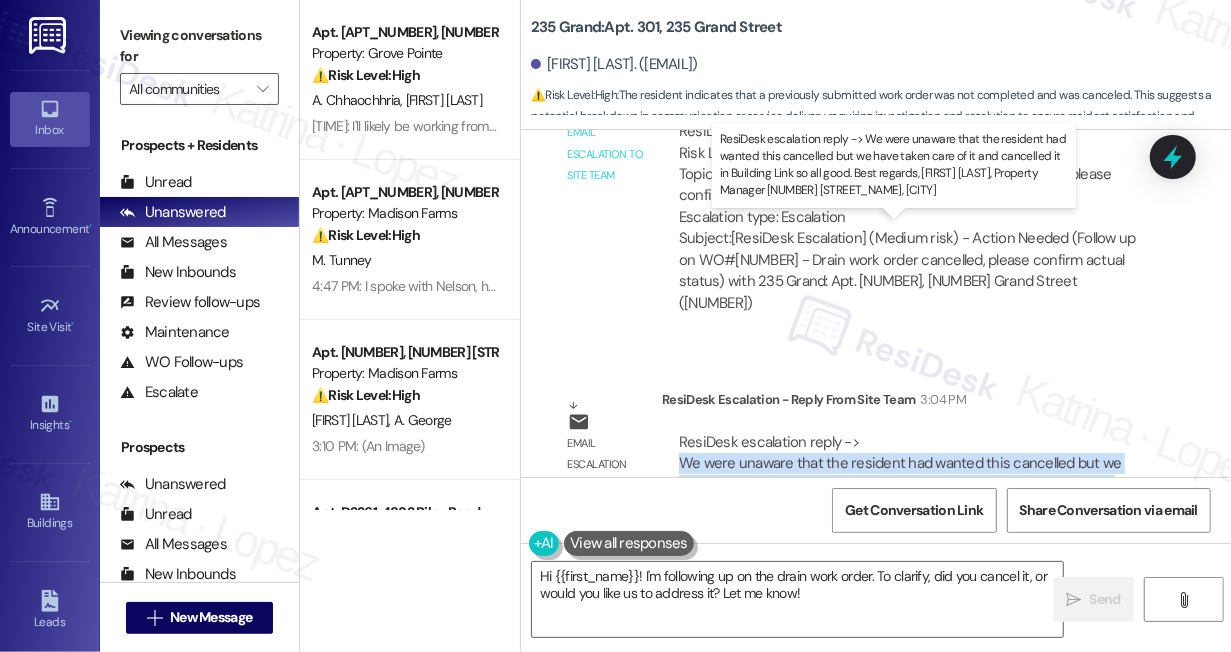 click on "ResiDesk escalation reply ->
We were unaware that the resident had wanted this cancelled but we have taken care of it and cancelled it in Building Link so all good. Best regards, Fran Karpel, Property Manager 235 Grand Street, Je ResiDesk escalation reply ->
We were unaware that the resident had wanted this cancelled but we have taken care of it and cancelled it in Building Link so all good. Best regards, Fran Karpel, Property Manager 235 Grand Street, Je" at bounding box center [900, 485] 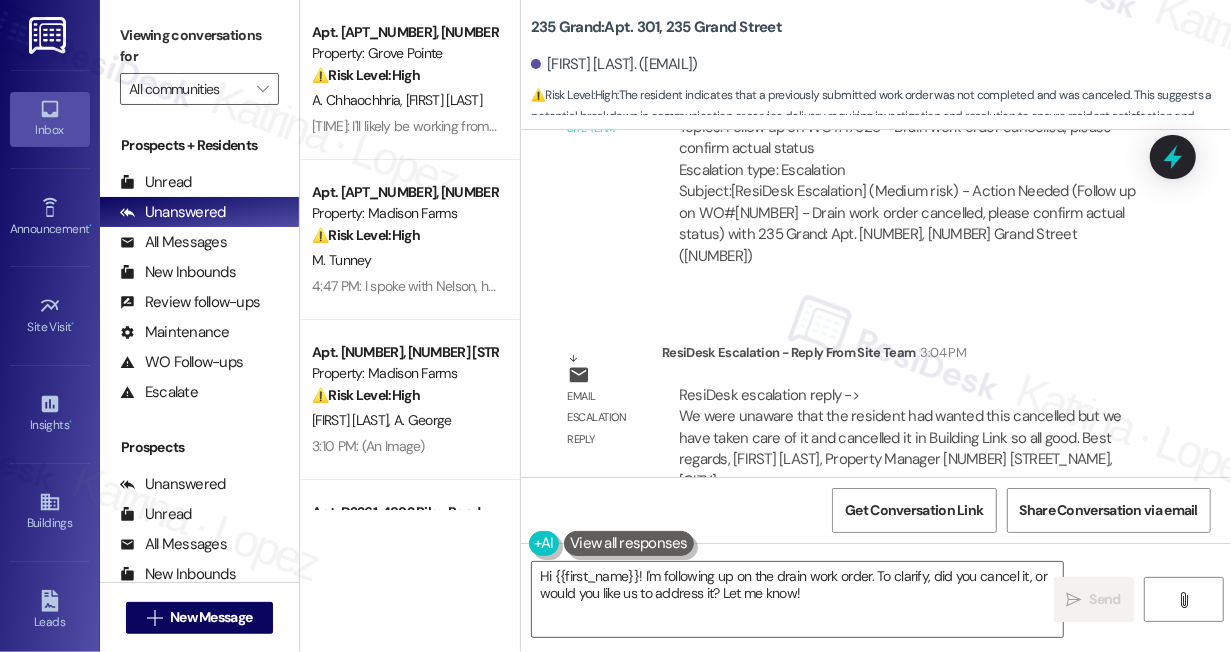 scroll, scrollTop: 23000, scrollLeft: 0, axis: vertical 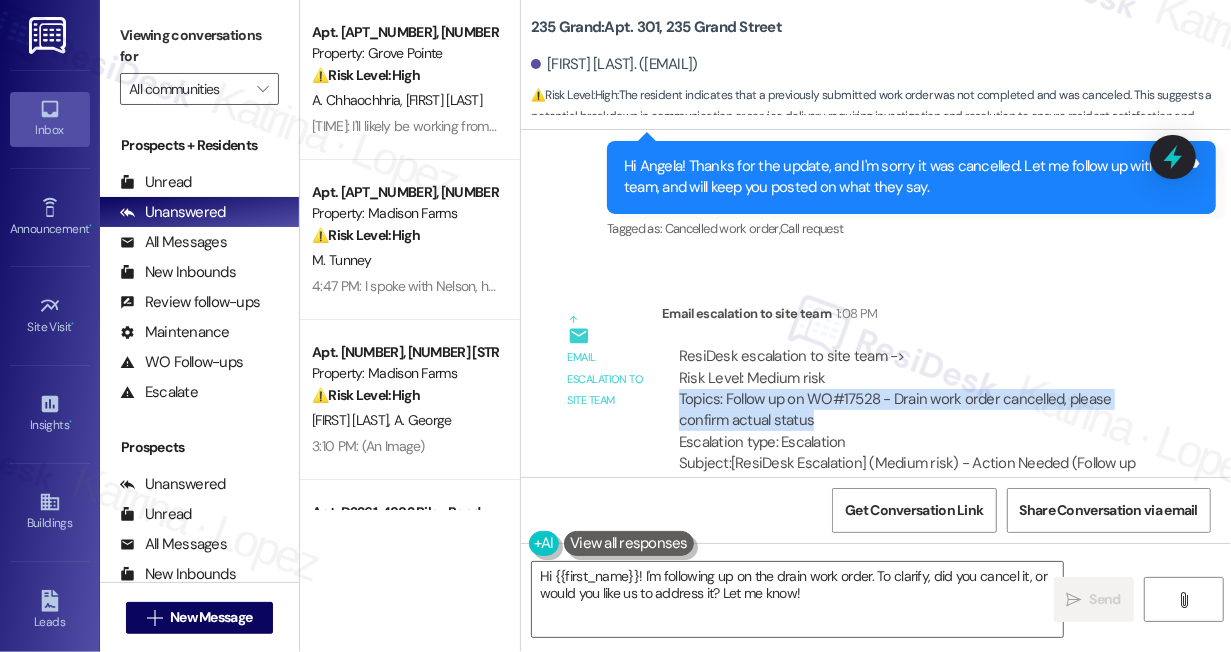 drag, startPoint x: 675, startPoint y: 204, endPoint x: 831, endPoint y: 226, distance: 157.54364 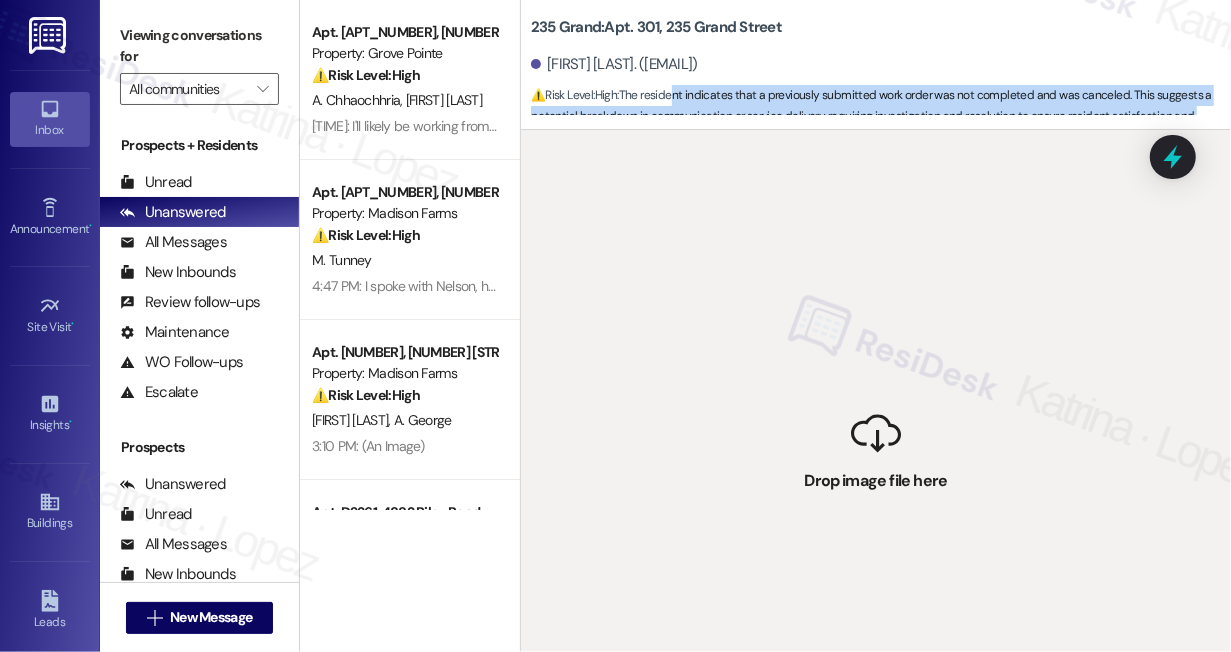 drag, startPoint x: 869, startPoint y: 450, endPoint x: 705, endPoint y: 125, distance: 364.03433 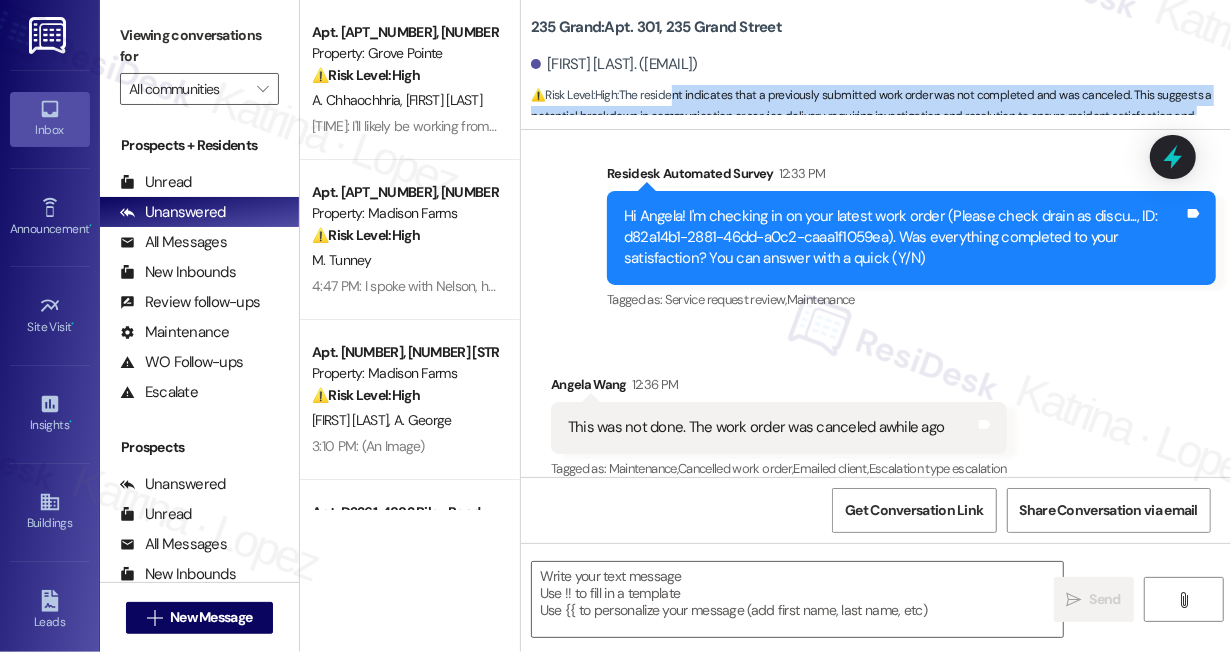 scroll, scrollTop: 22398, scrollLeft: 0, axis: vertical 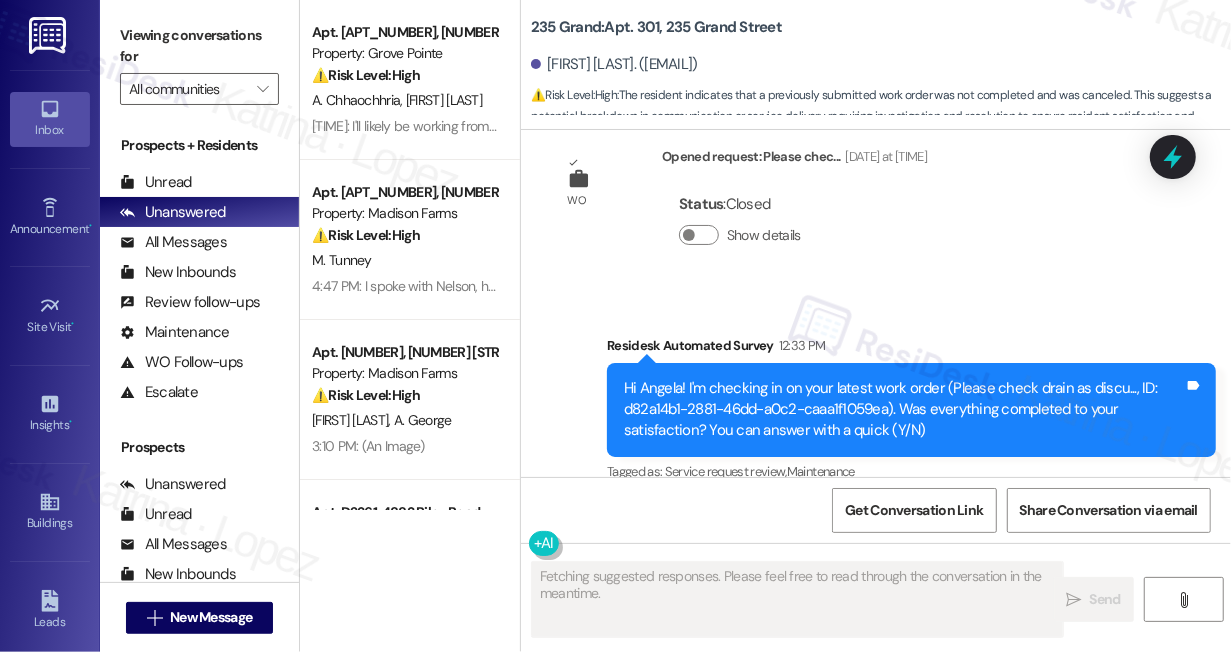 click on "Hi Angela! I'm checking in on your latest work order (Please check drain as discu..., ID: d82a14b1-2881-46dd-a0c2-caaa1f1059ea). Was everything completed to your satisfaction? You can answer with a quick (Y/N)" at bounding box center (904, 410) 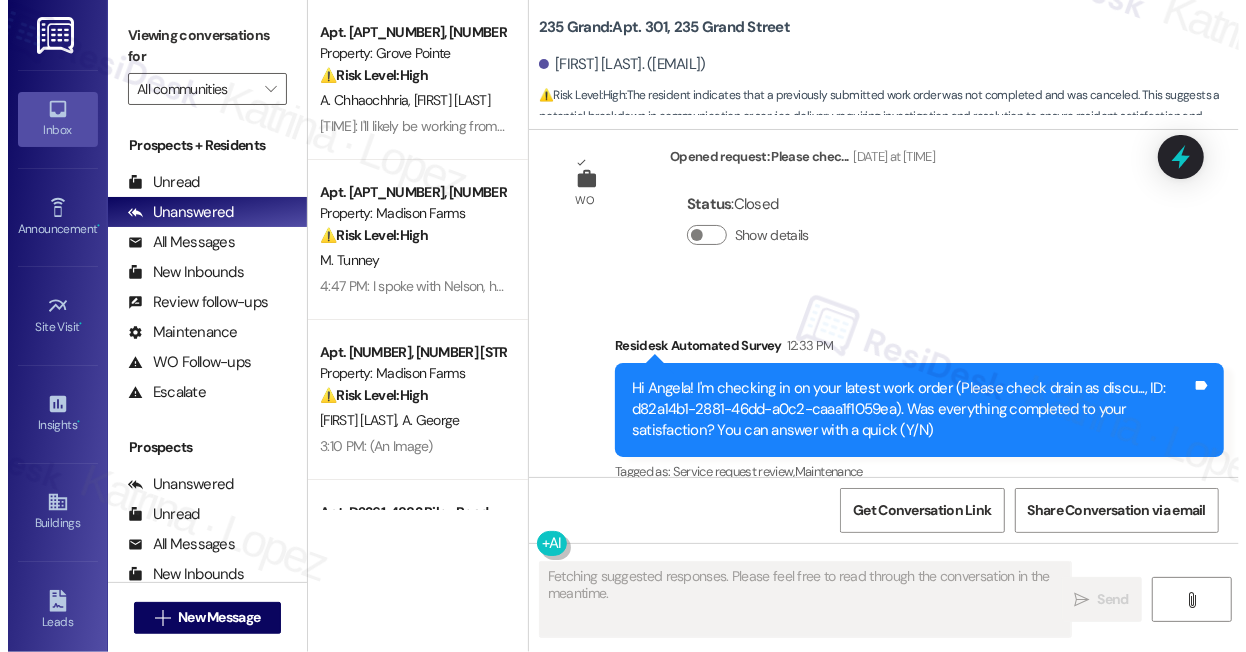 scroll, scrollTop: 22762, scrollLeft: 0, axis: vertical 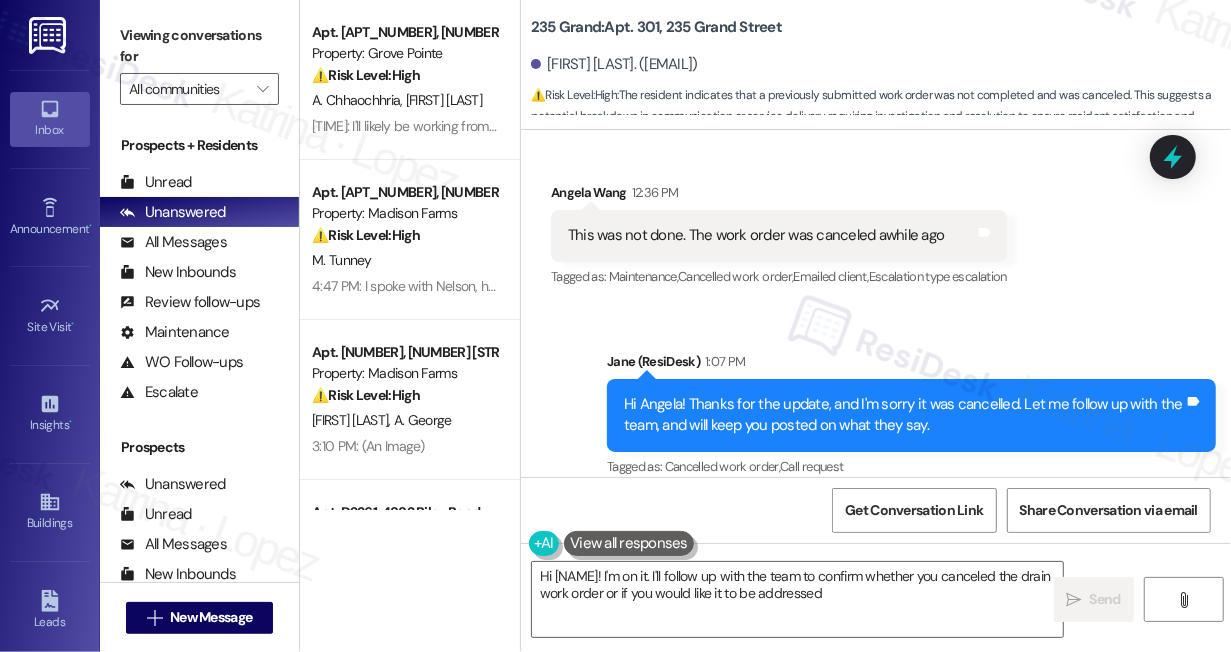 type on "Hi {{first_name}}! I'm on it. I'll follow up with the team to confirm whether you canceled the drain work order or if you would like it to be addressed." 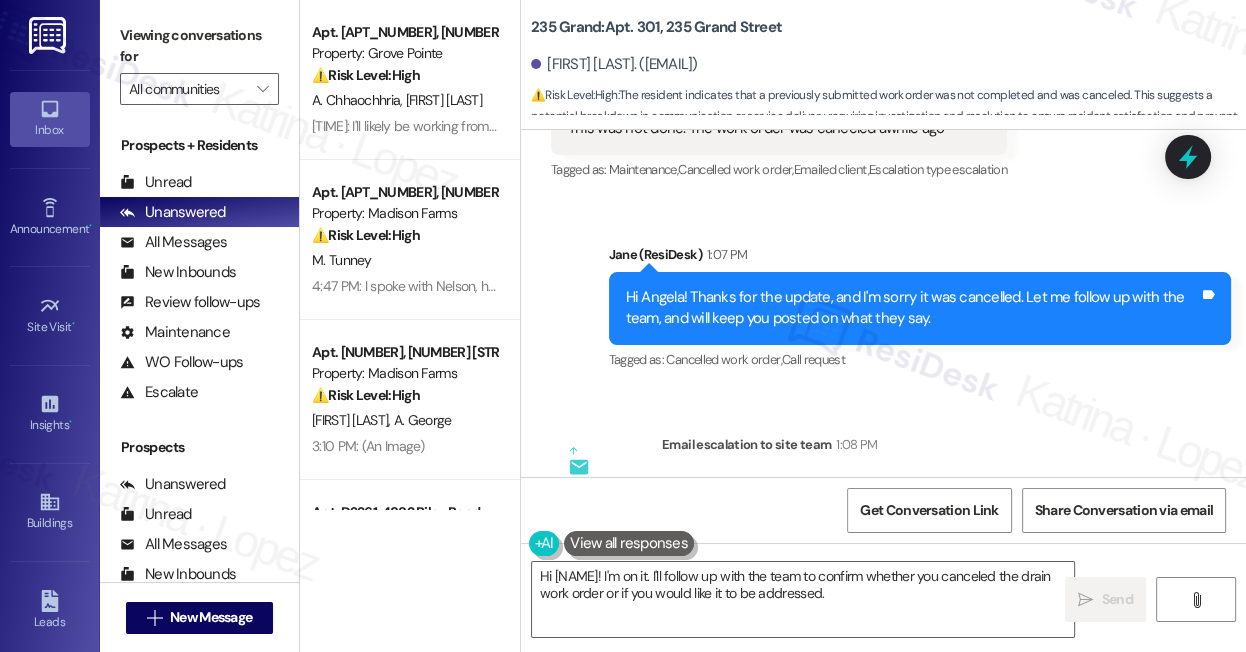 scroll, scrollTop: 22676, scrollLeft: 0, axis: vertical 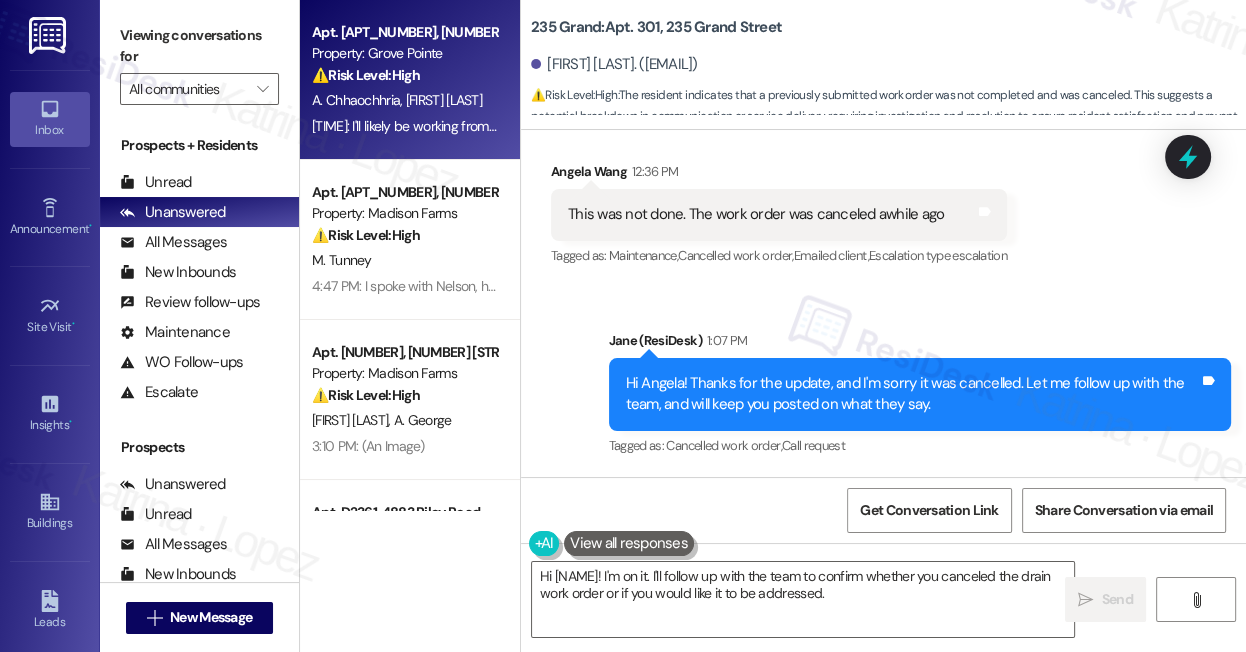 click on "7:56 PM: I'll likely be working from home Monday, so this should be ok 7:56 PM: I'll likely be working from home Monday, so this should be ok" at bounding box center [404, 126] 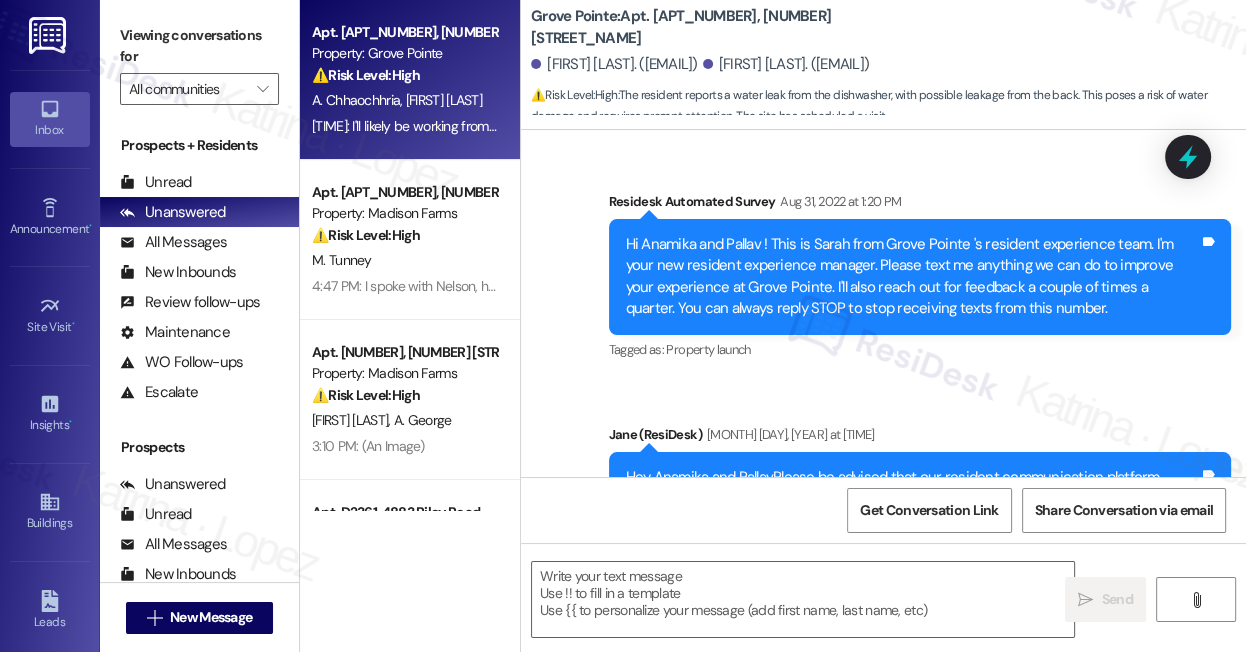 scroll, scrollTop: 24938, scrollLeft: 0, axis: vertical 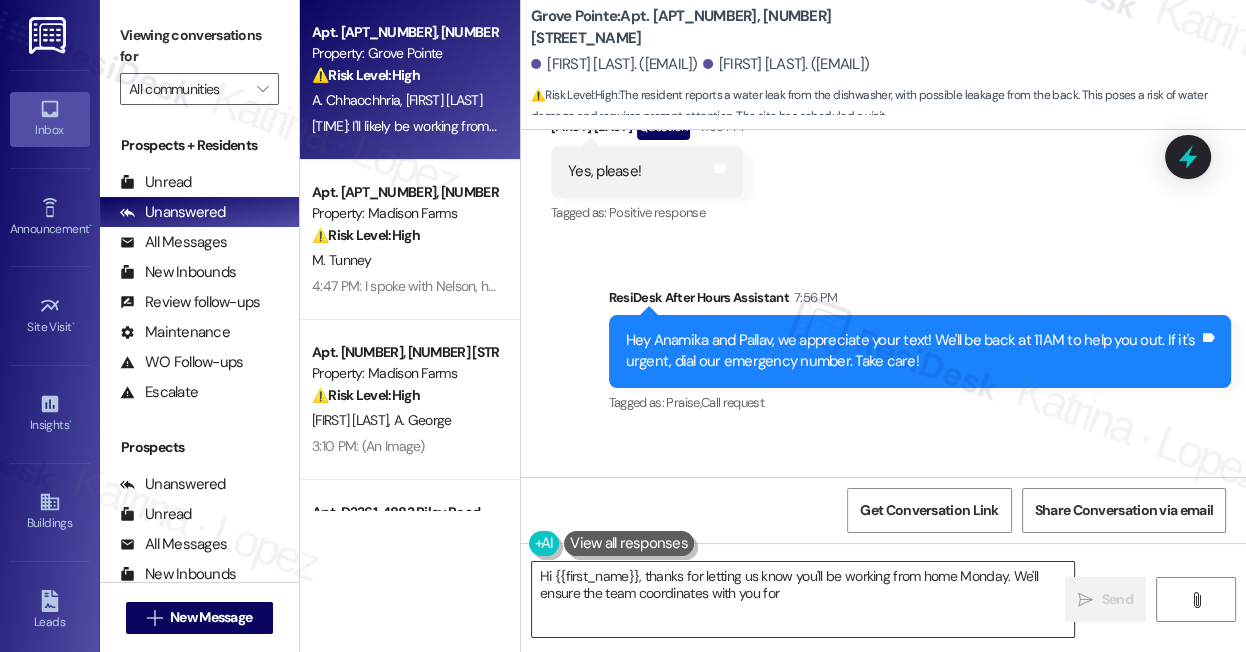 click on "Hi {{first_name}}, thanks for letting us know you'll be working from home Monday. We'll ensure the team coordinates with you" at bounding box center (803, 599) 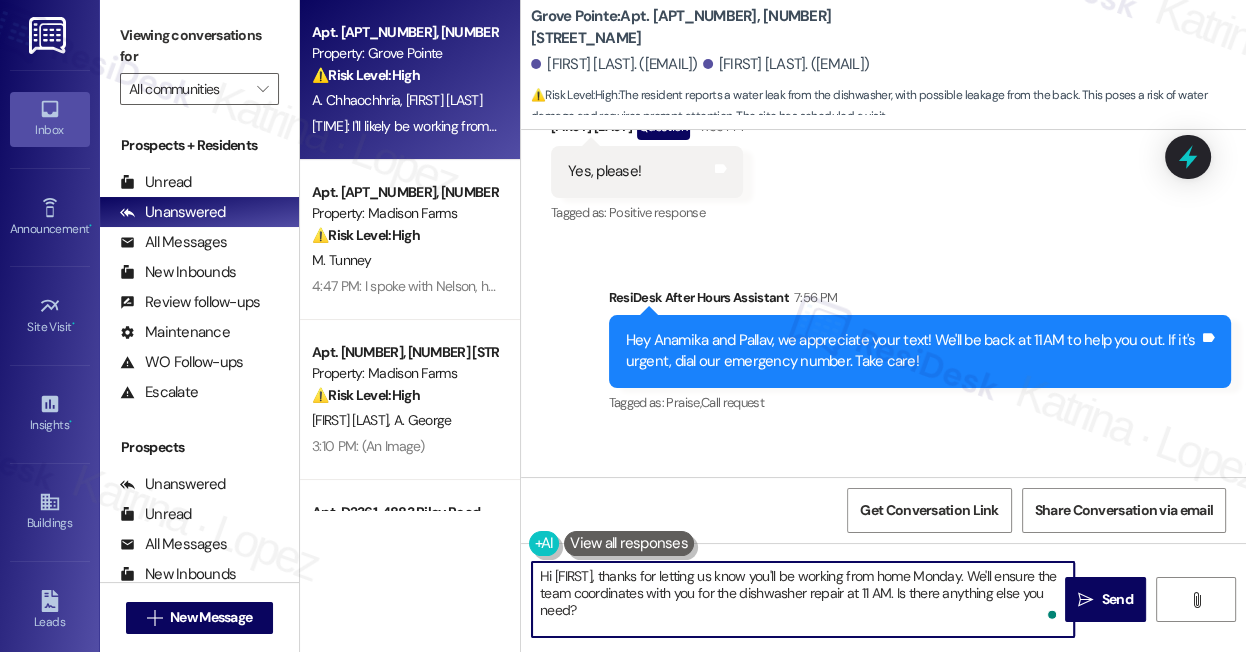 click on "Hi {{first_name}}, thanks for letting us know you'll be working from home Monday. We'll ensure the team coordinates with you for the dishwasher repair at 11 AM. Is there anything else you need?" at bounding box center (803, 599) 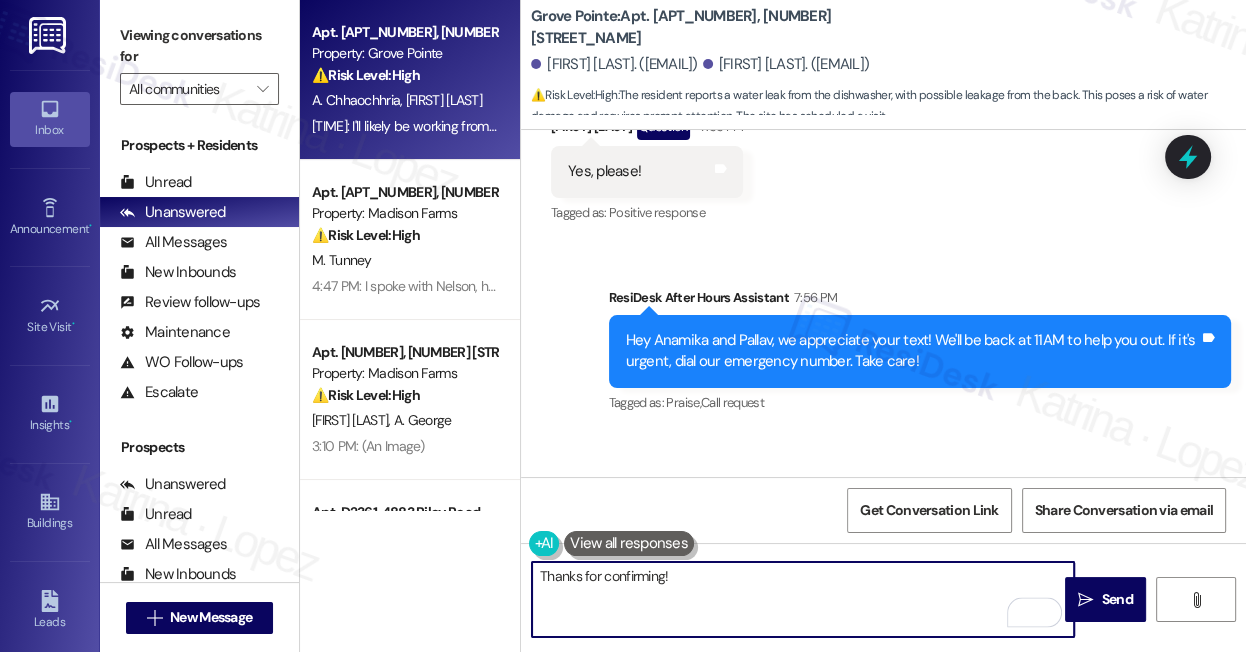 click on "Pallav Chhaochhria 7:56 PM" at bounding box center (762, 491) 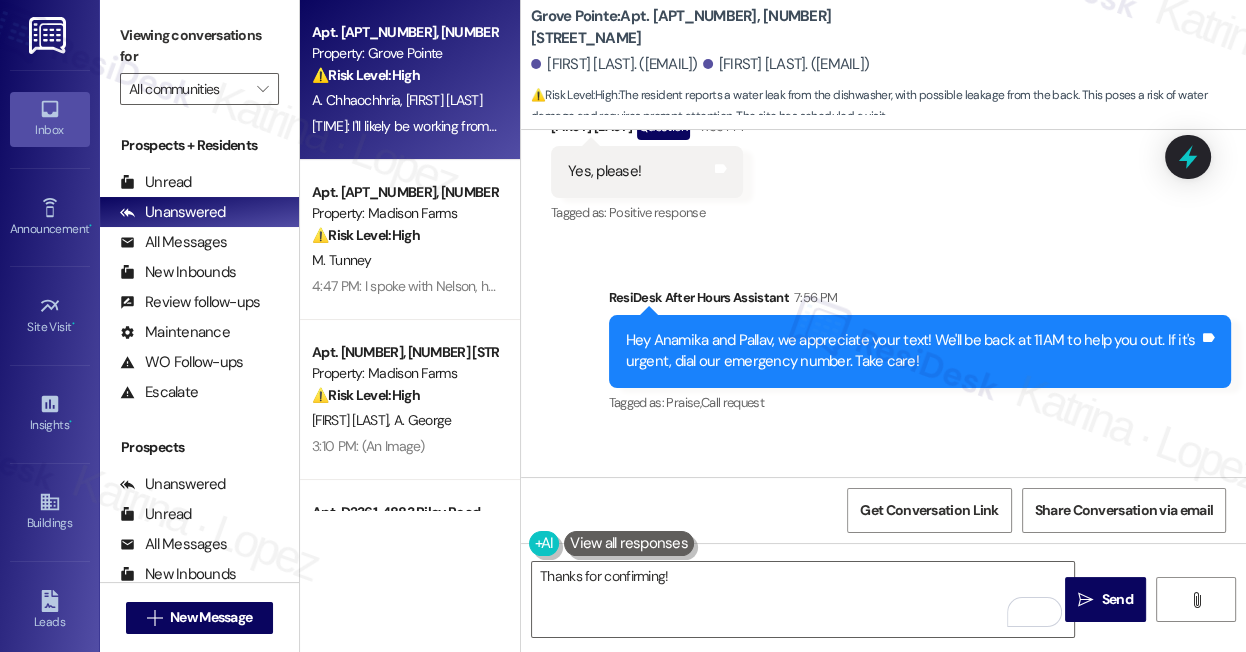 click on "Pallav Chhaochhria 7:56 PM" at bounding box center (762, 491) 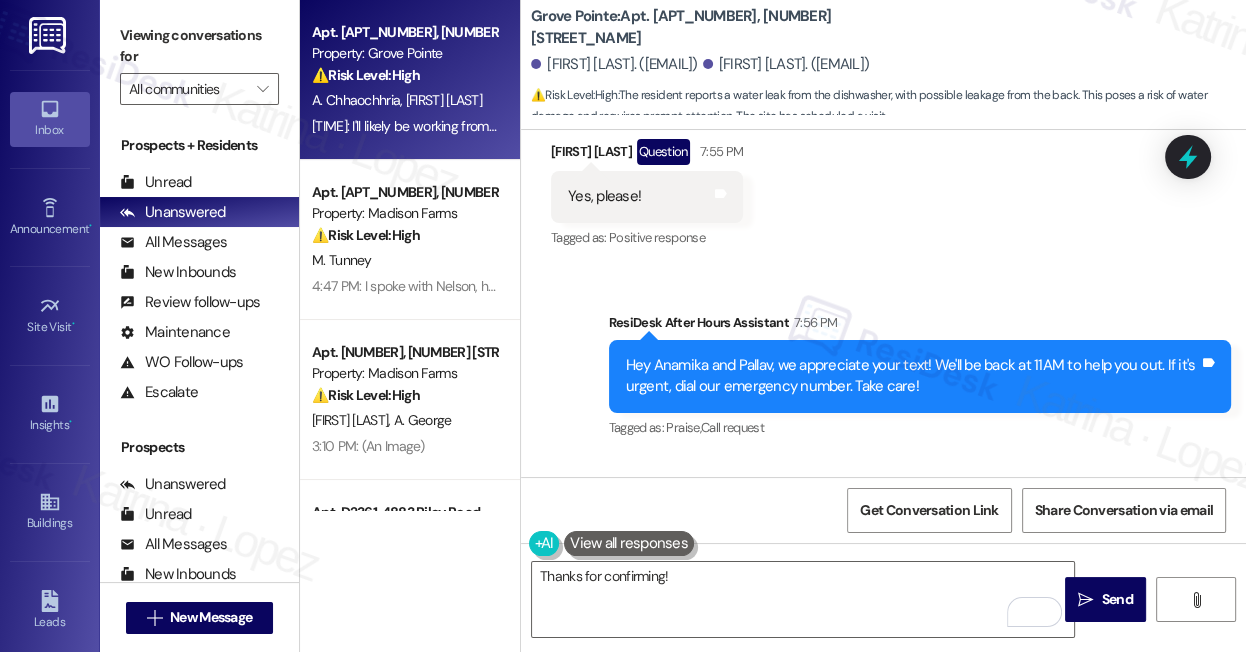 scroll, scrollTop: 24938, scrollLeft: 0, axis: vertical 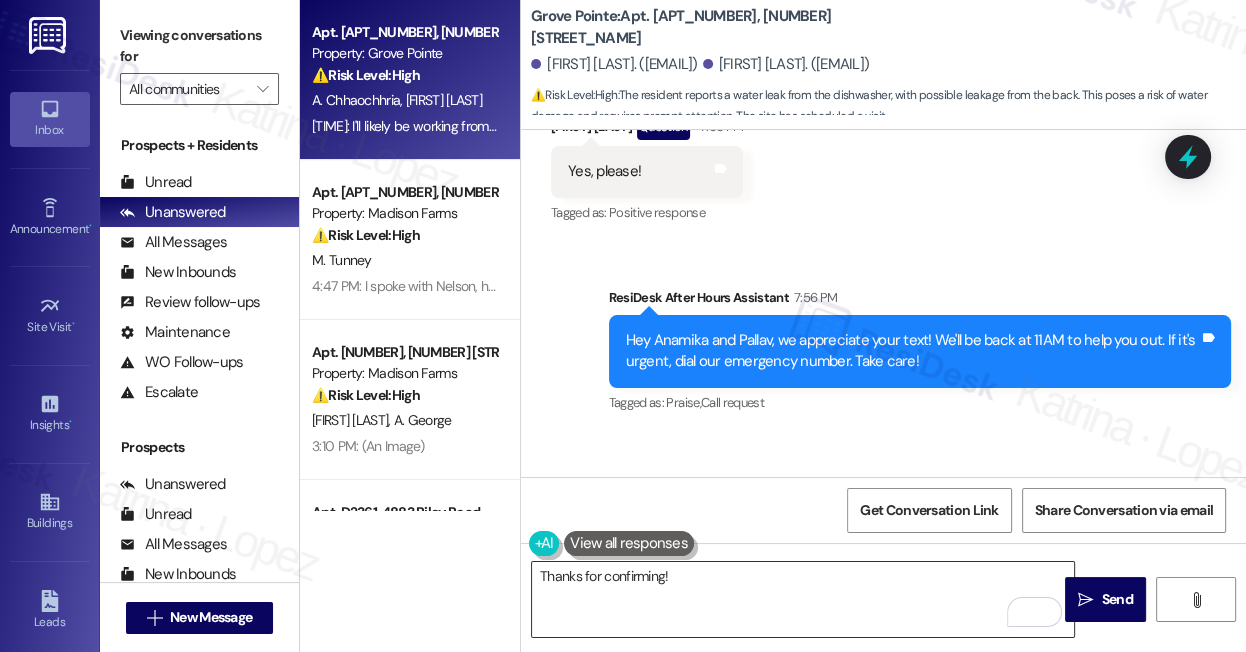 click on "Thanks for confirming!" at bounding box center (803, 599) 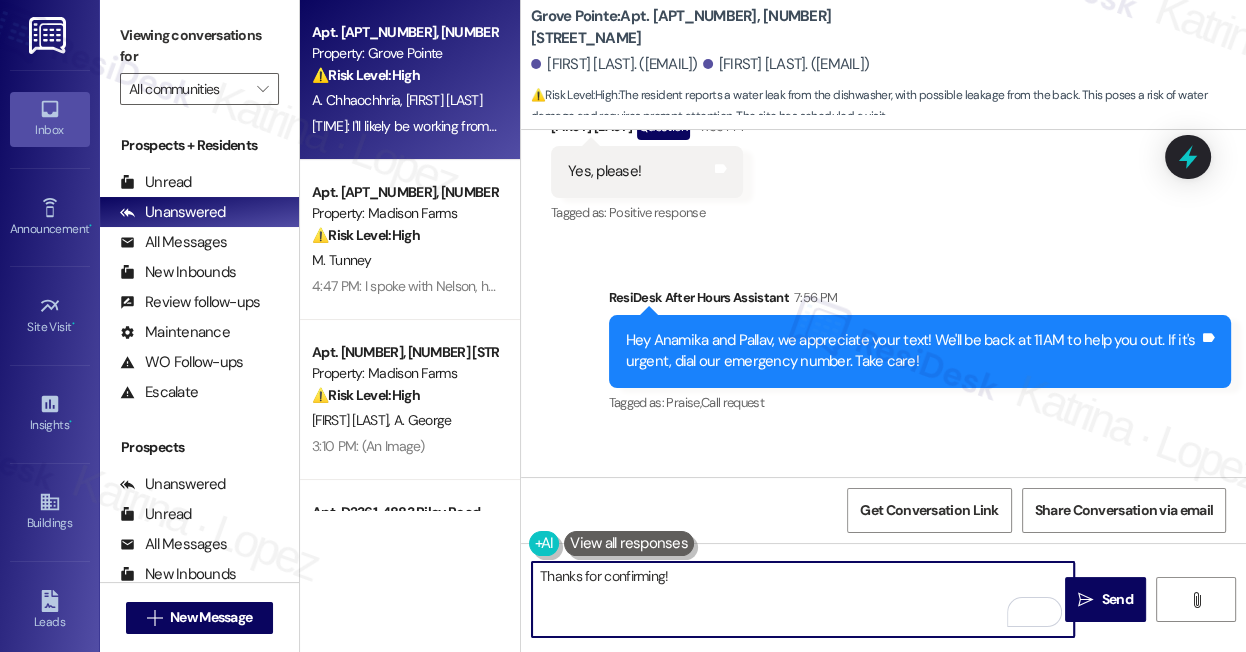 click on "Thanks for confirming!" at bounding box center [803, 599] 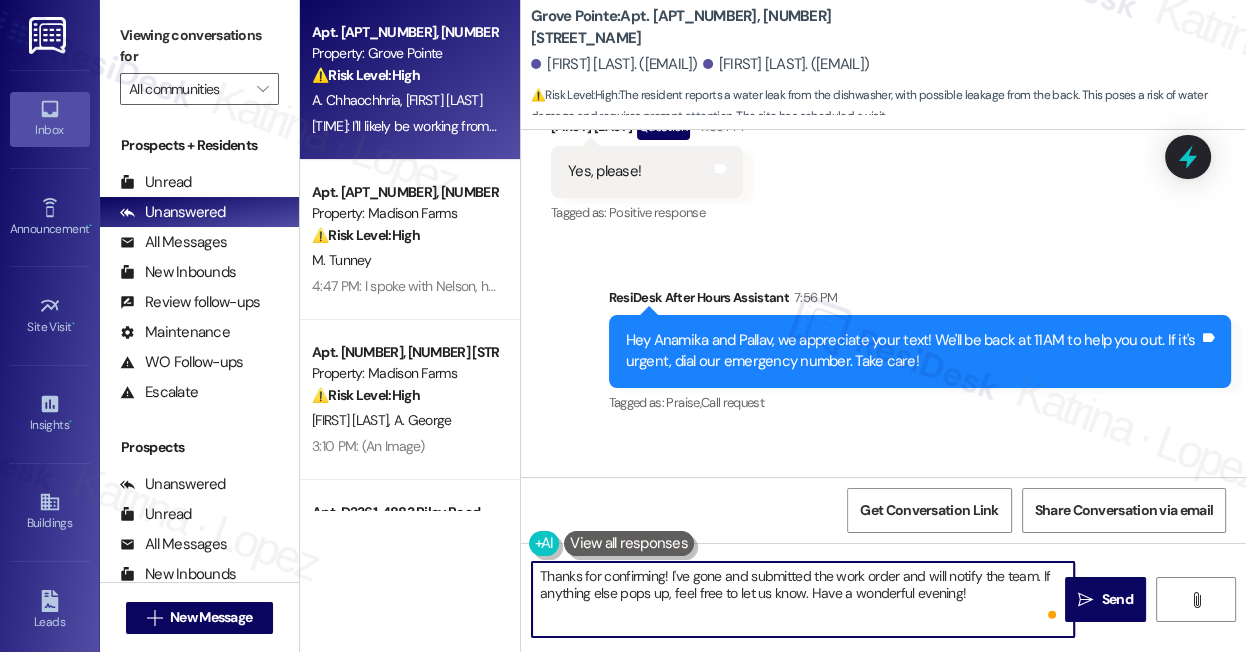 type on "Thanks for confirming! I've gone and submitted the work order and will notify the team. If anything else pops up, feel free to let us know. Have a wonderful evening!" 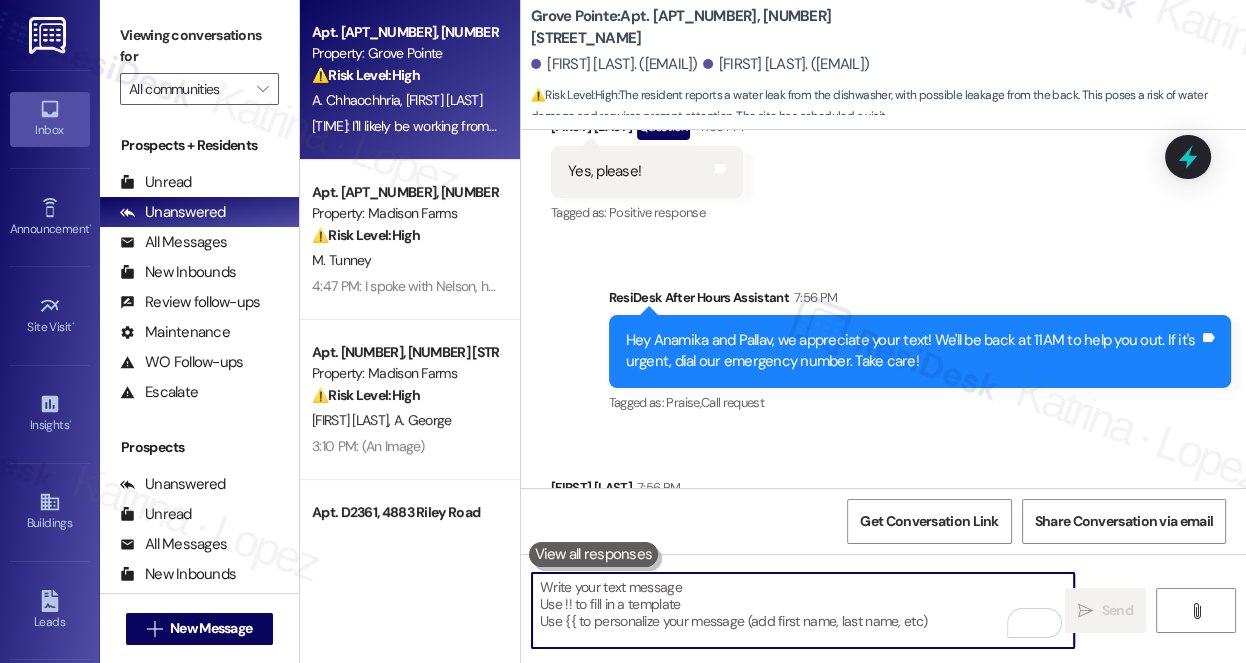 scroll, scrollTop: 25088, scrollLeft: 0, axis: vertical 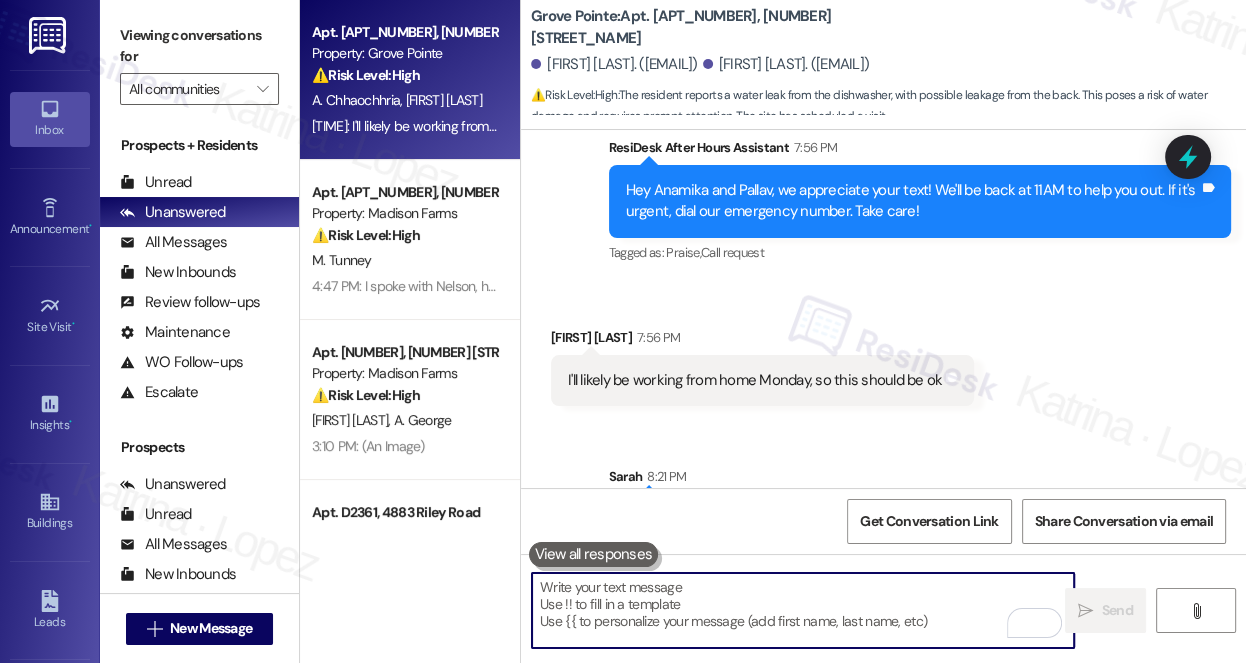 type 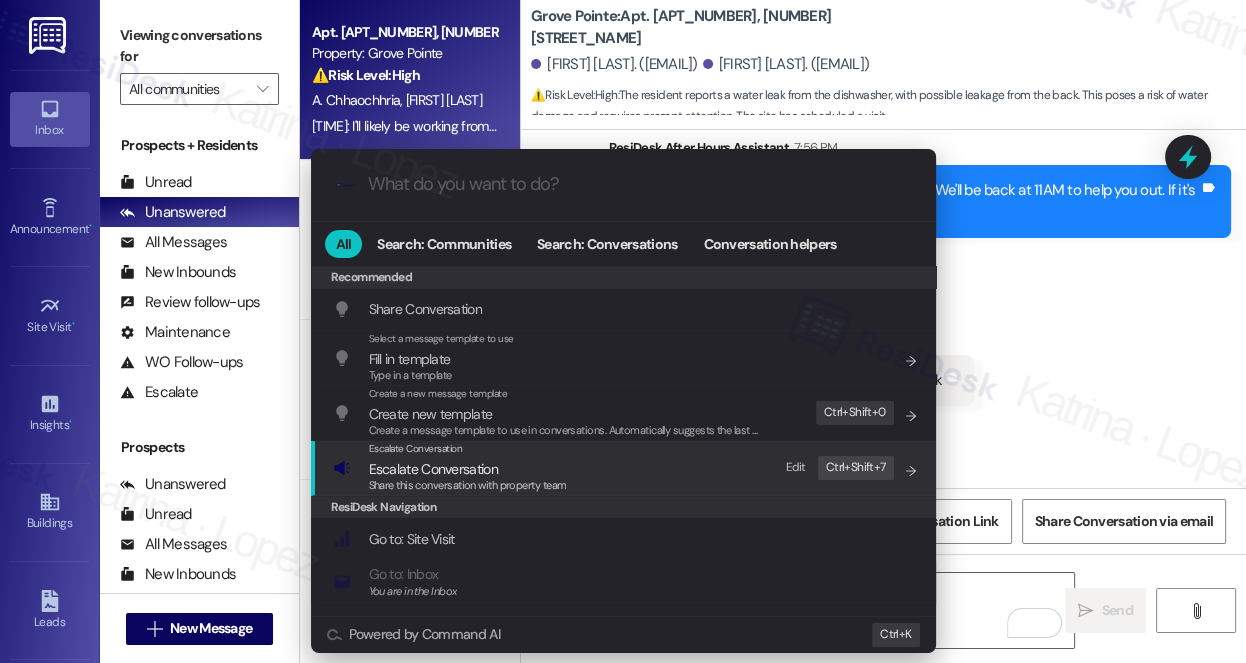 click on "Escalate Conversation Escalate Conversation Share this conversation with property team Edit Ctrl+ Shift+ 7" at bounding box center (625, 468) 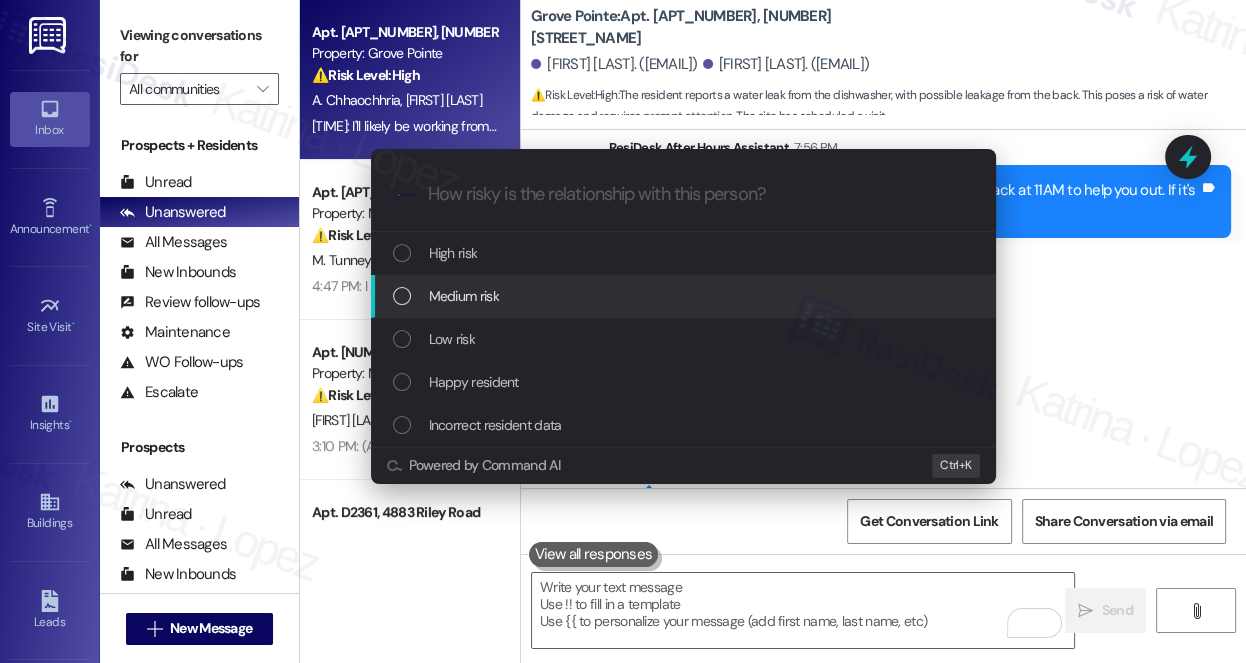 click on "Medium risk" at bounding box center (464, 296) 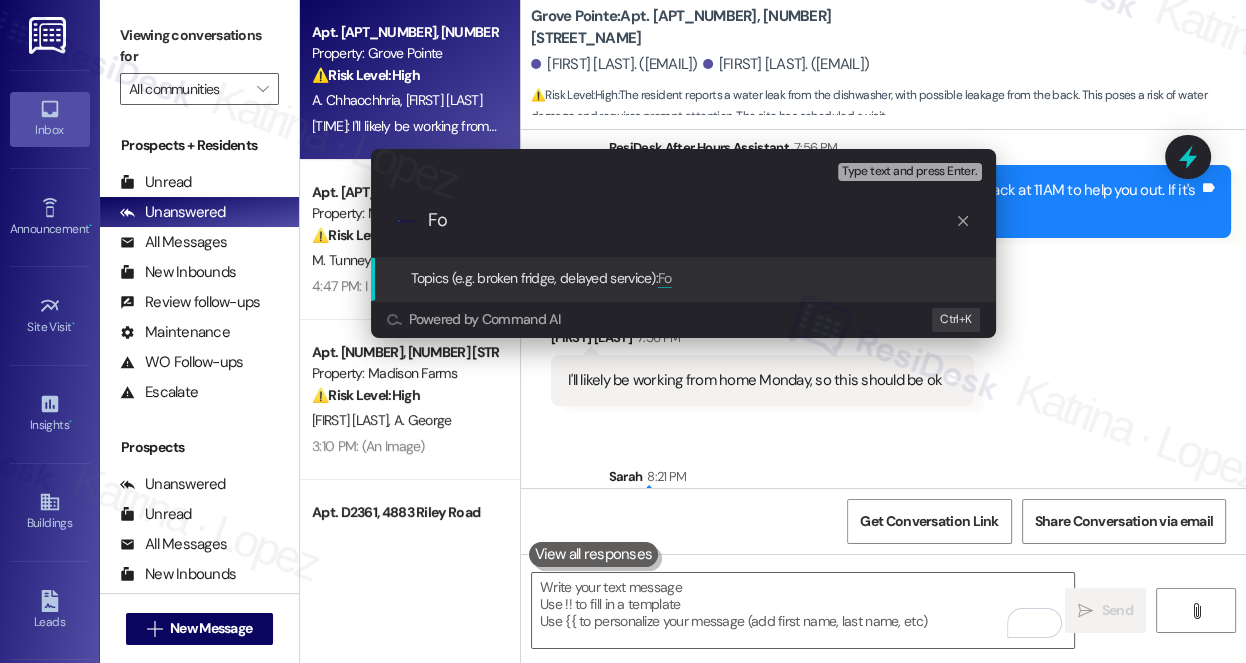 type on "F" 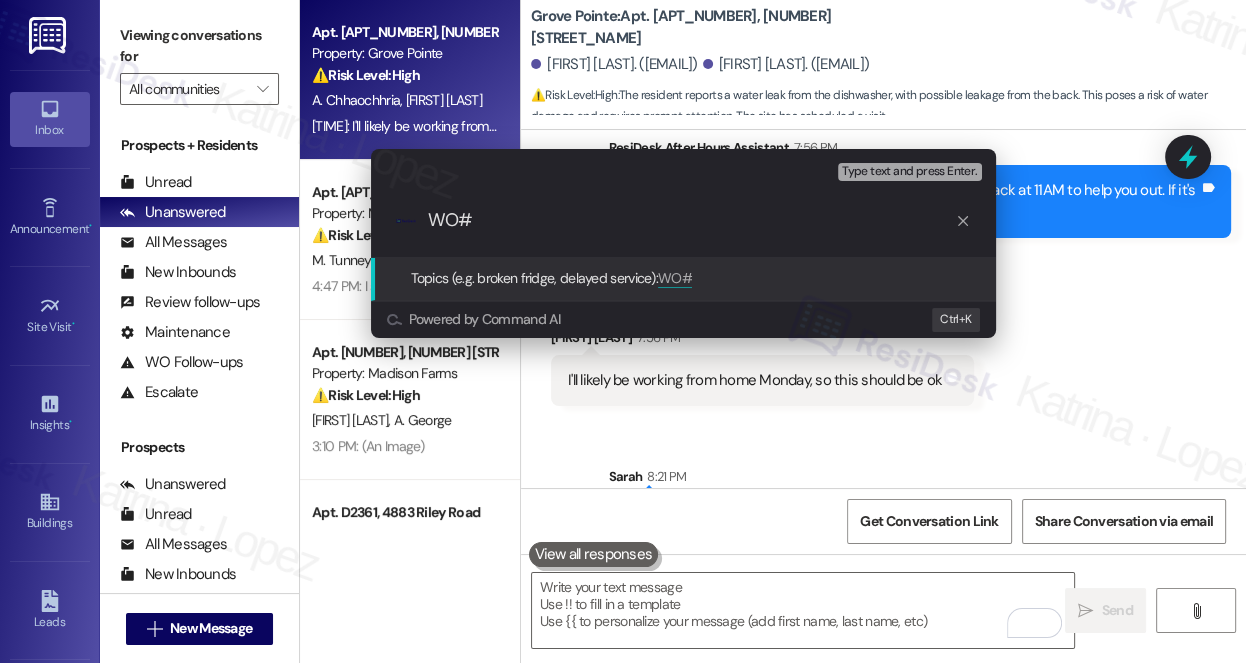 type on "WO#" 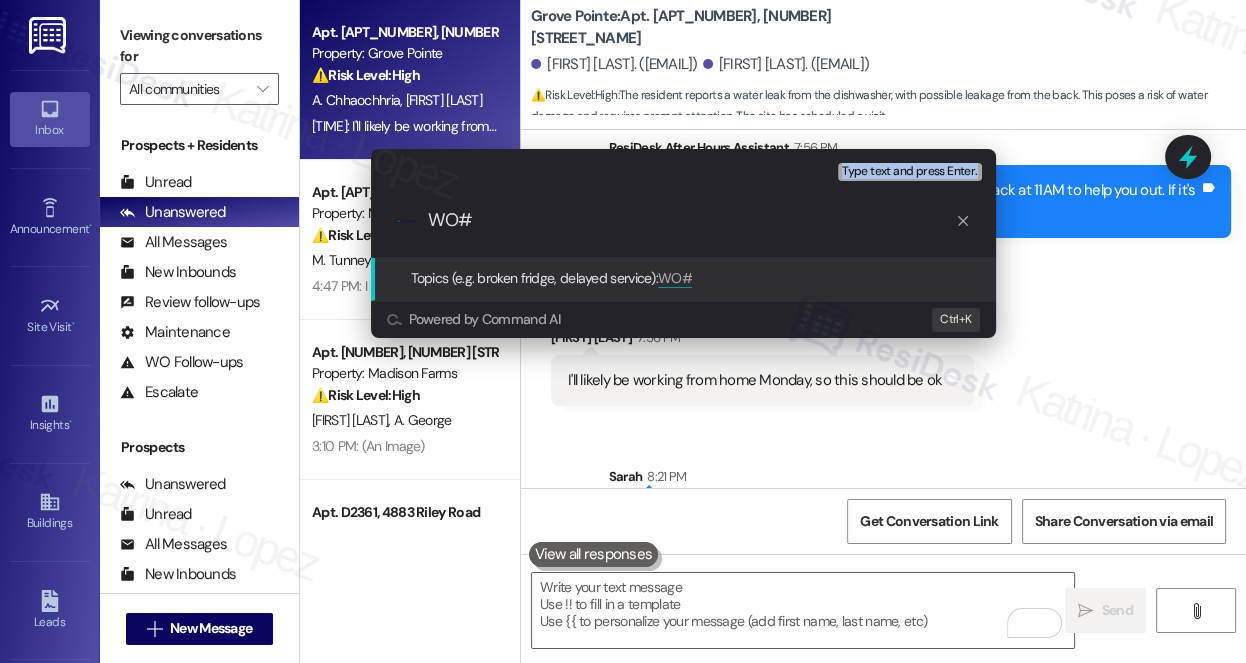 drag, startPoint x: 154, startPoint y: 38, endPoint x: 544, endPoint y: 230, distance: 434.6999 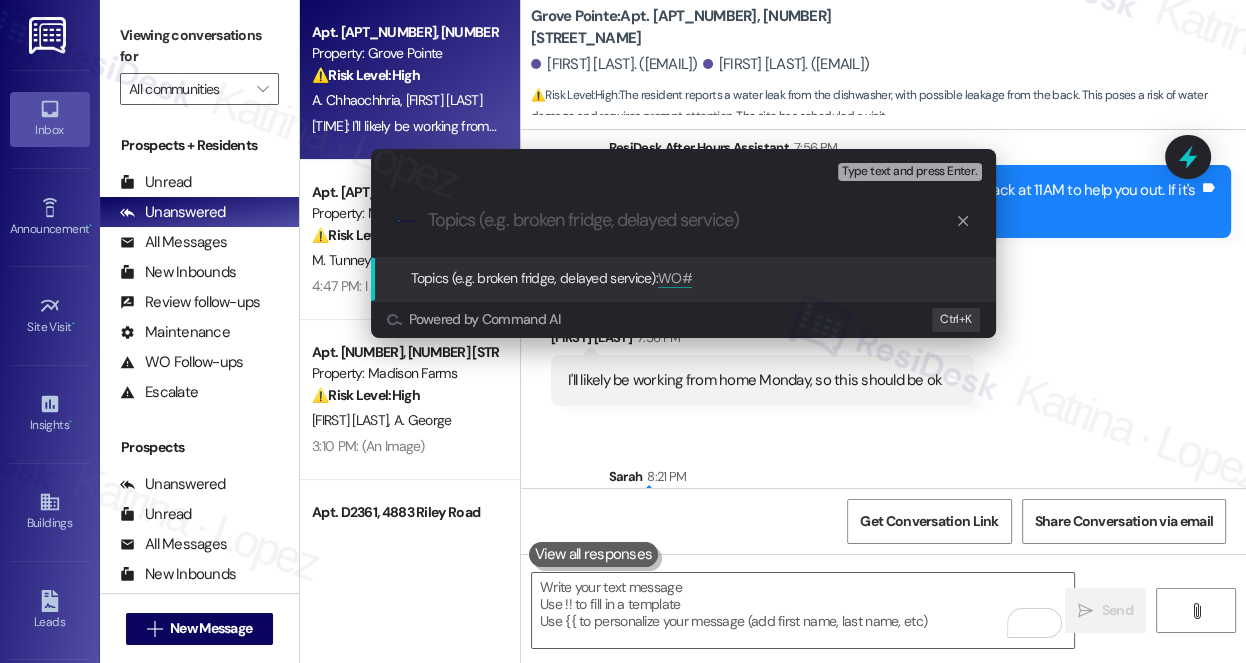 click on "Received via SMS Pallav Chhaochhria 7:56 PM I'll likely be working from home Monday, so this should be ok Tags and notes" at bounding box center (762, 366) 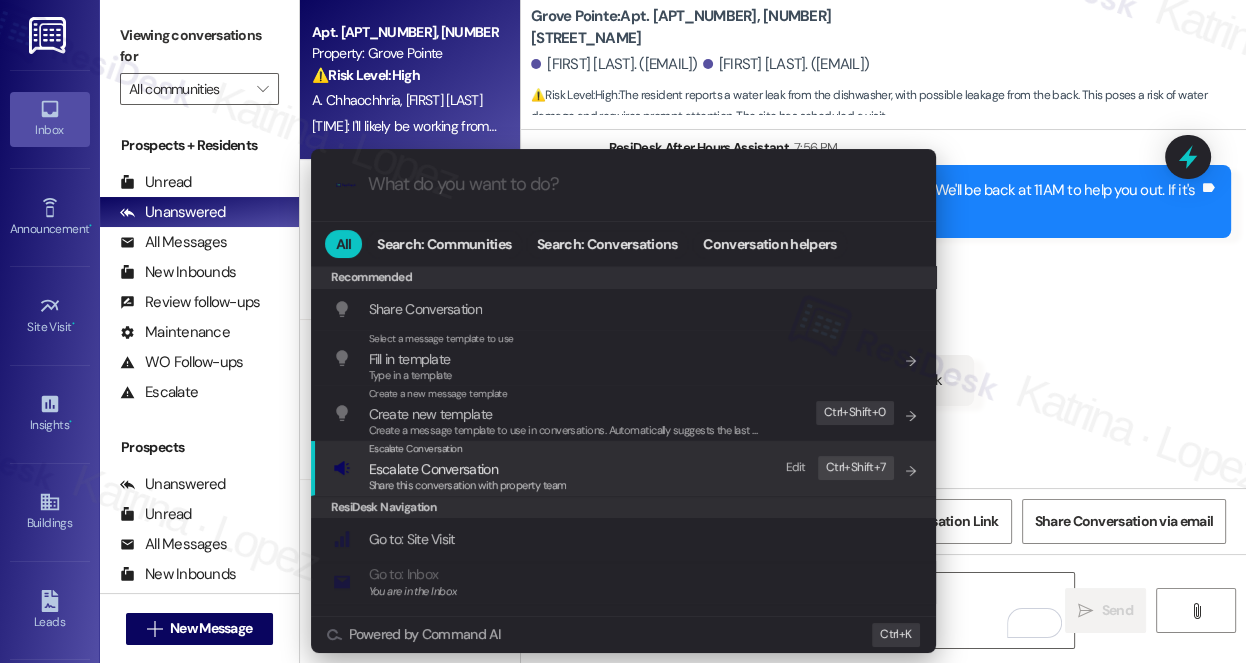 click on "Escalate Conversation" at bounding box center [433, 469] 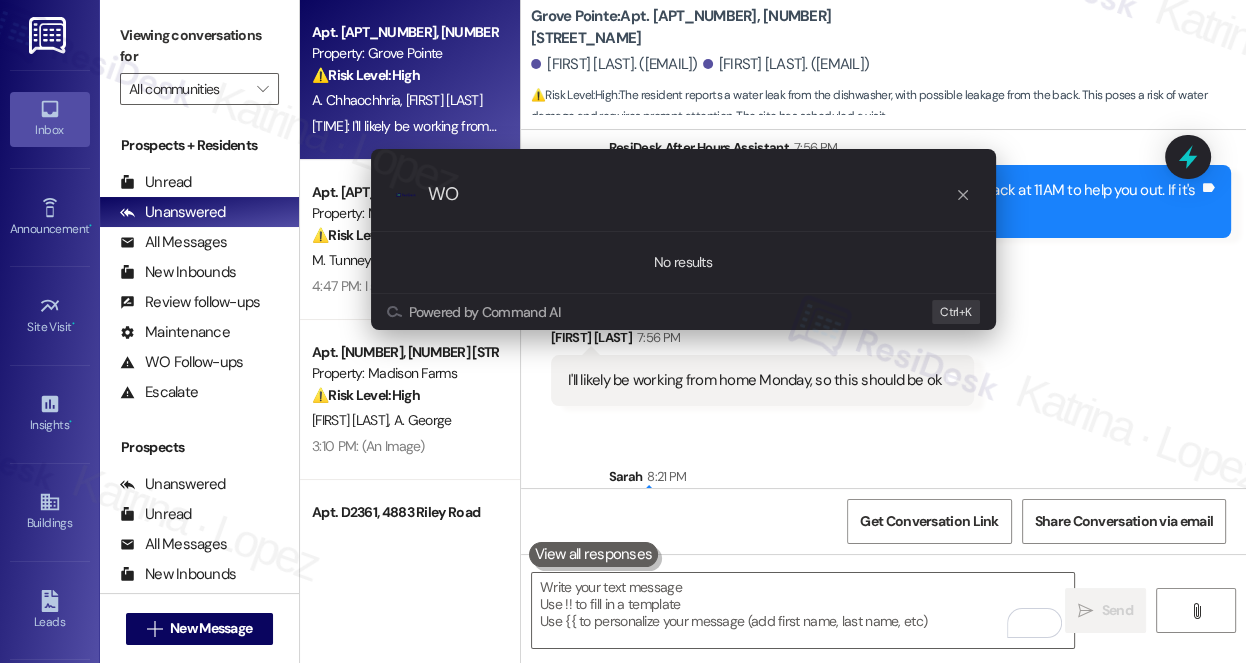 type on "W" 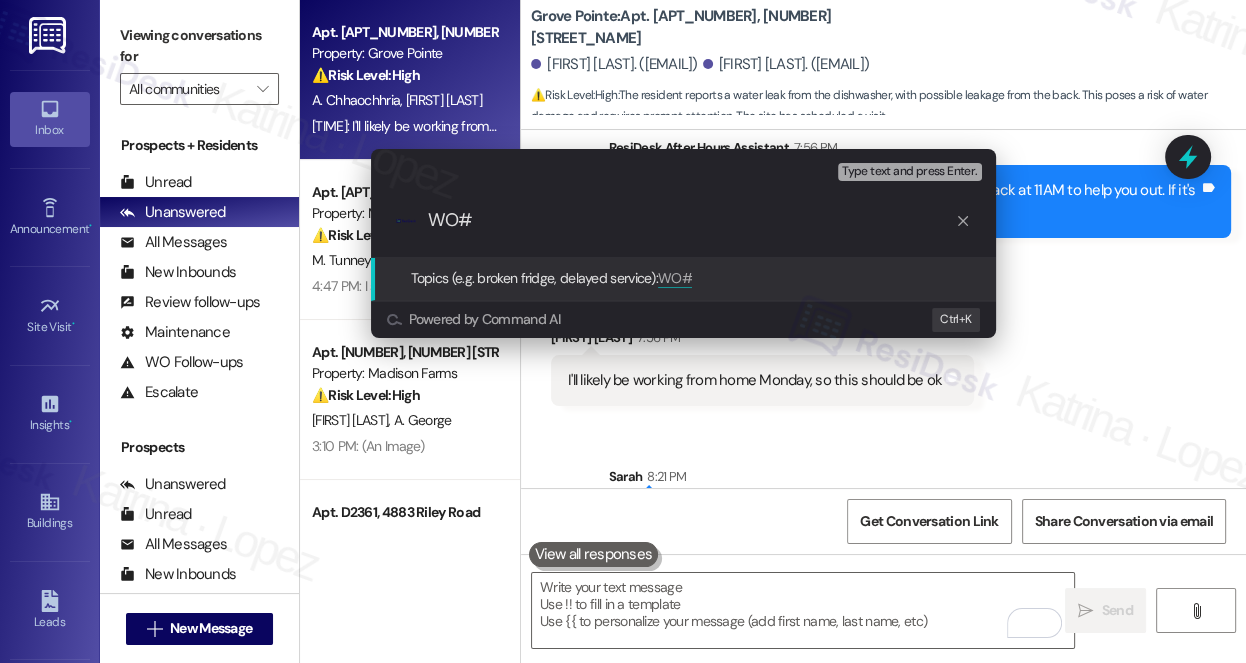 paste on "251371" 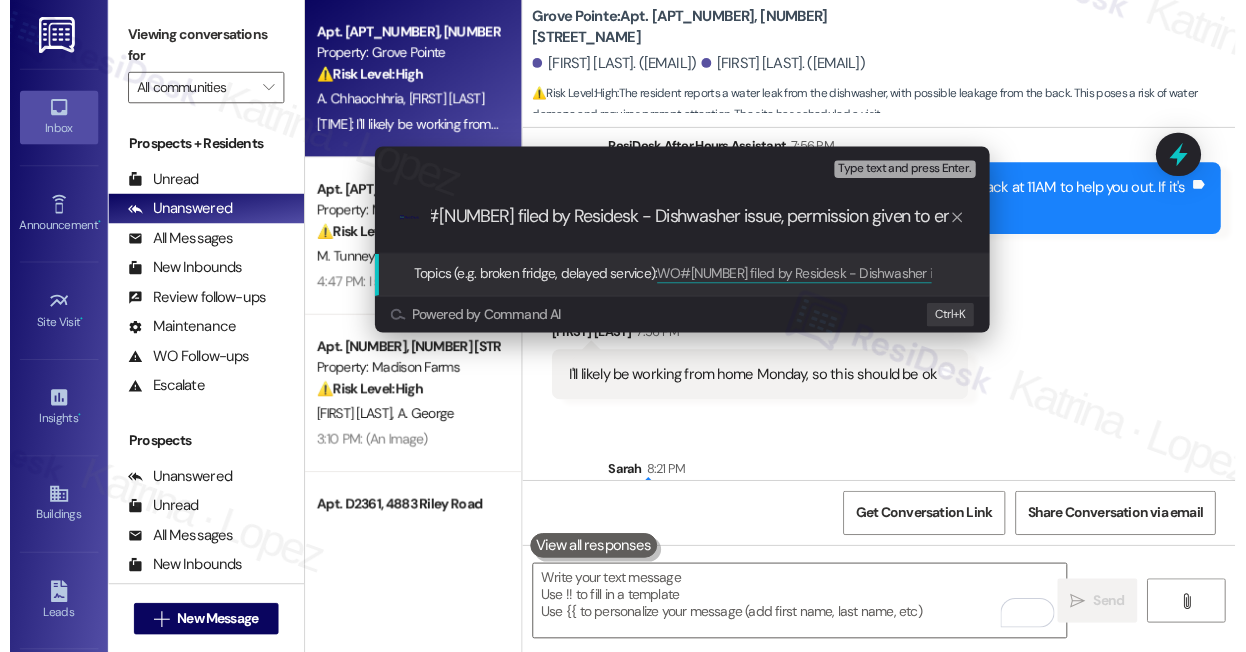 scroll, scrollTop: 0, scrollLeft: 42, axis: horizontal 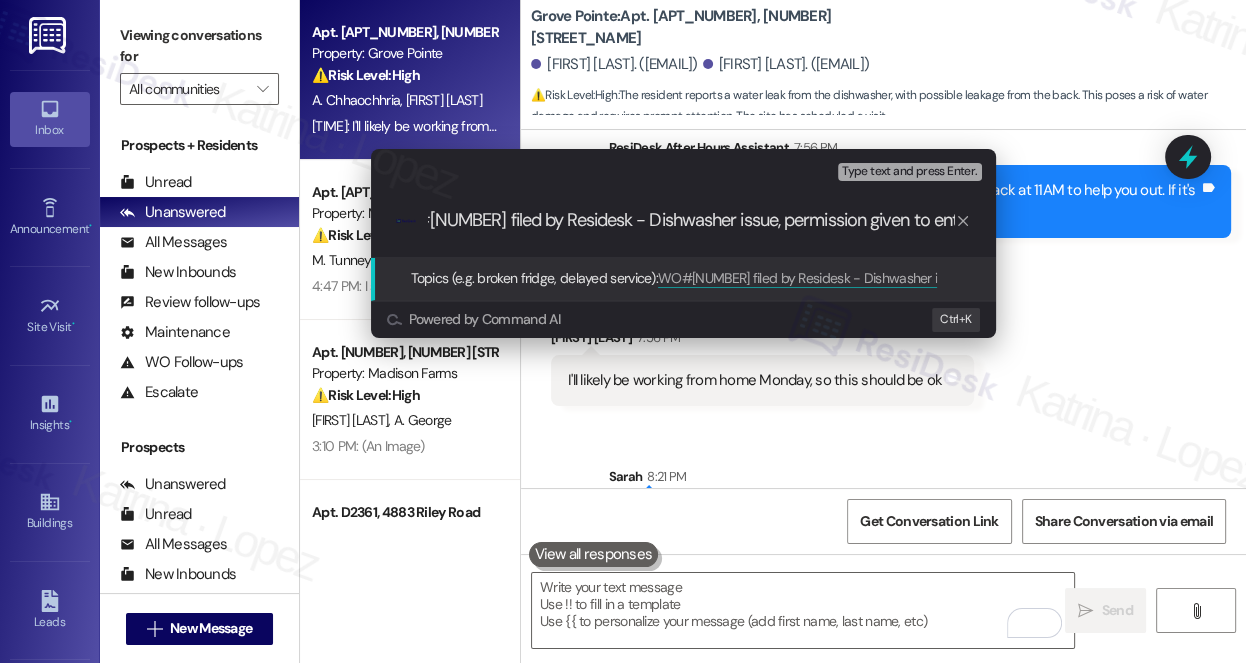 type on "WO#251371  filed by Residesk - Dishwasher issue, permission given to enter" 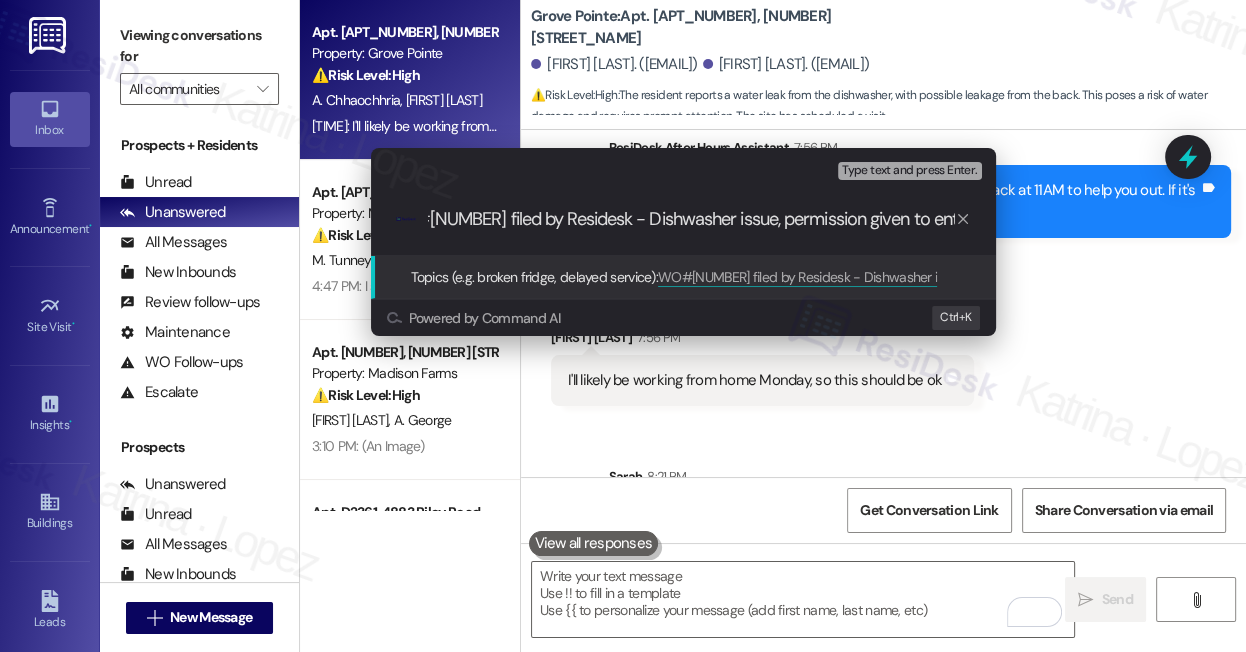 scroll, scrollTop: 0, scrollLeft: 0, axis: both 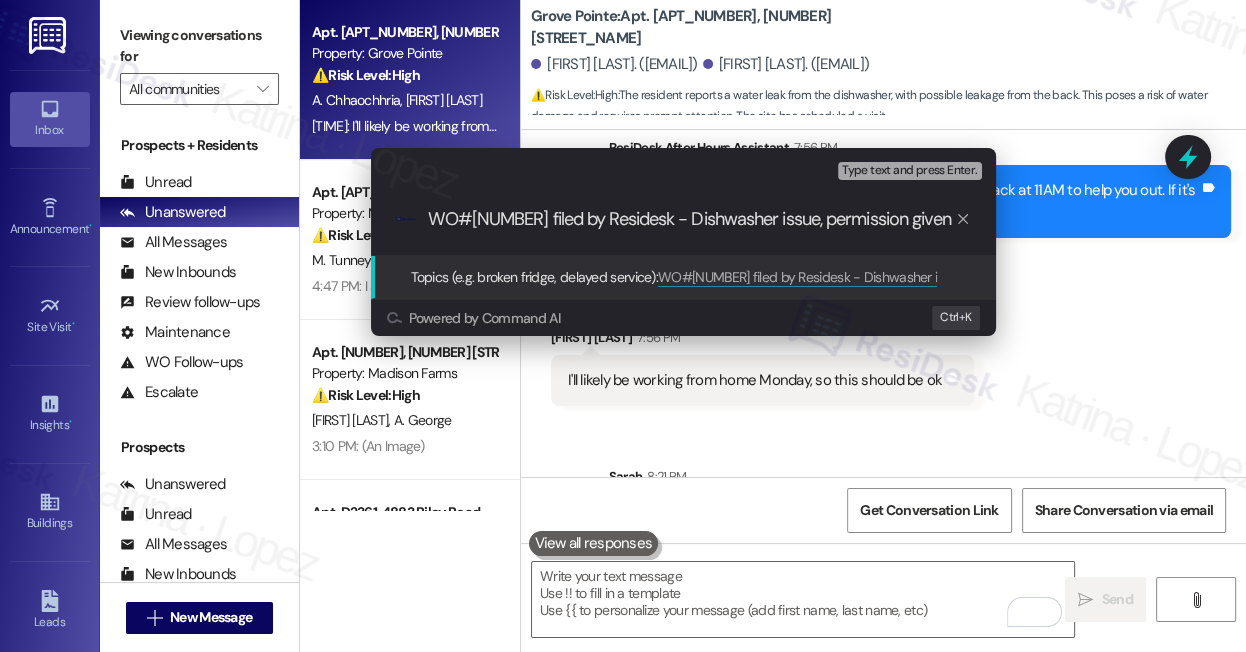 click on "WO#251371  filed by Residesk - Dishwasher issue, permission given to enter" at bounding box center [691, 219] 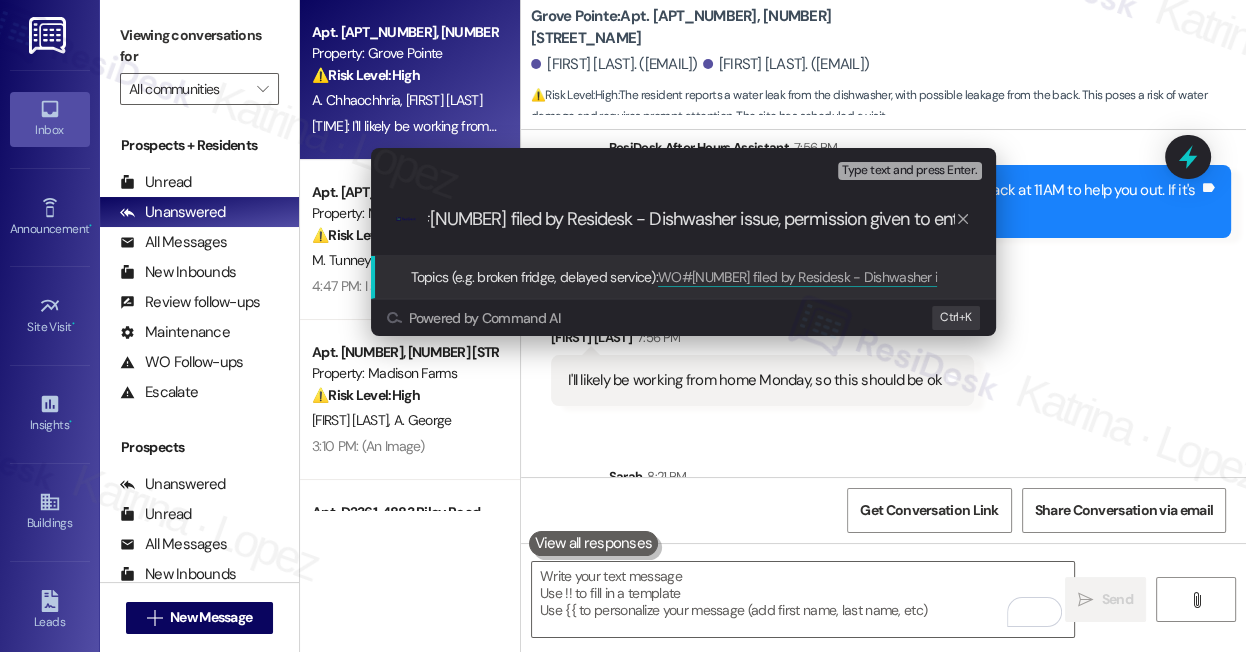 scroll, scrollTop: 1, scrollLeft: 42, axis: both 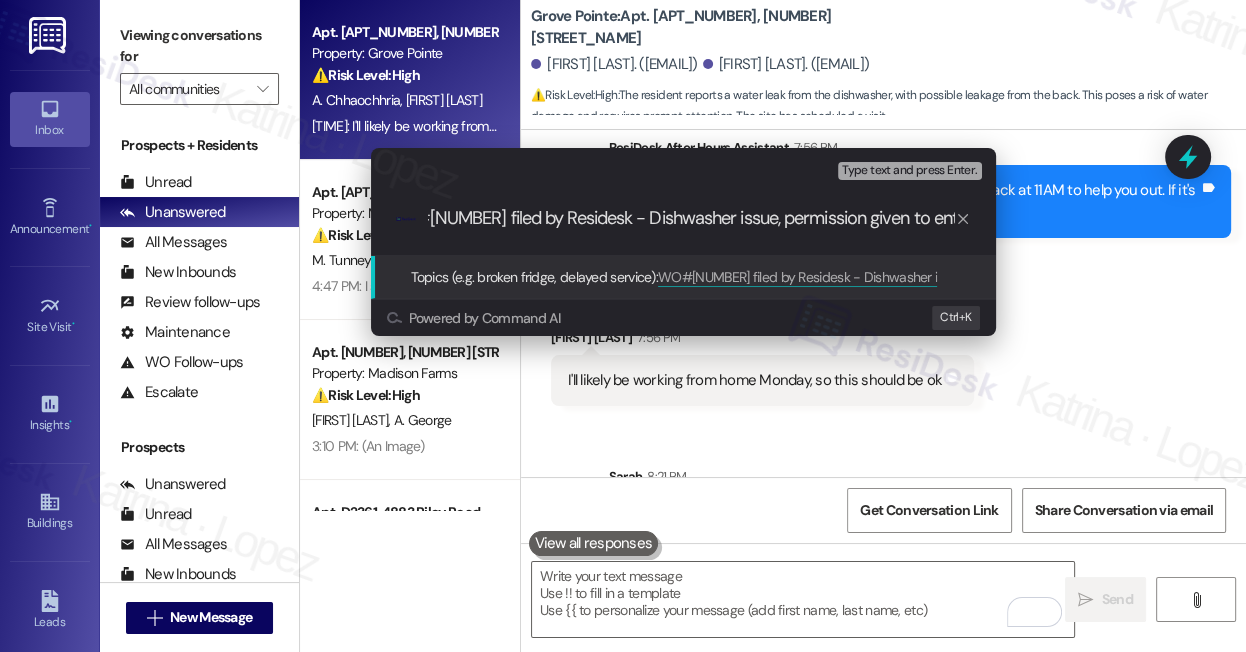 drag, startPoint x: 904, startPoint y: 218, endPoint x: 1010, endPoint y: 222, distance: 106.07545 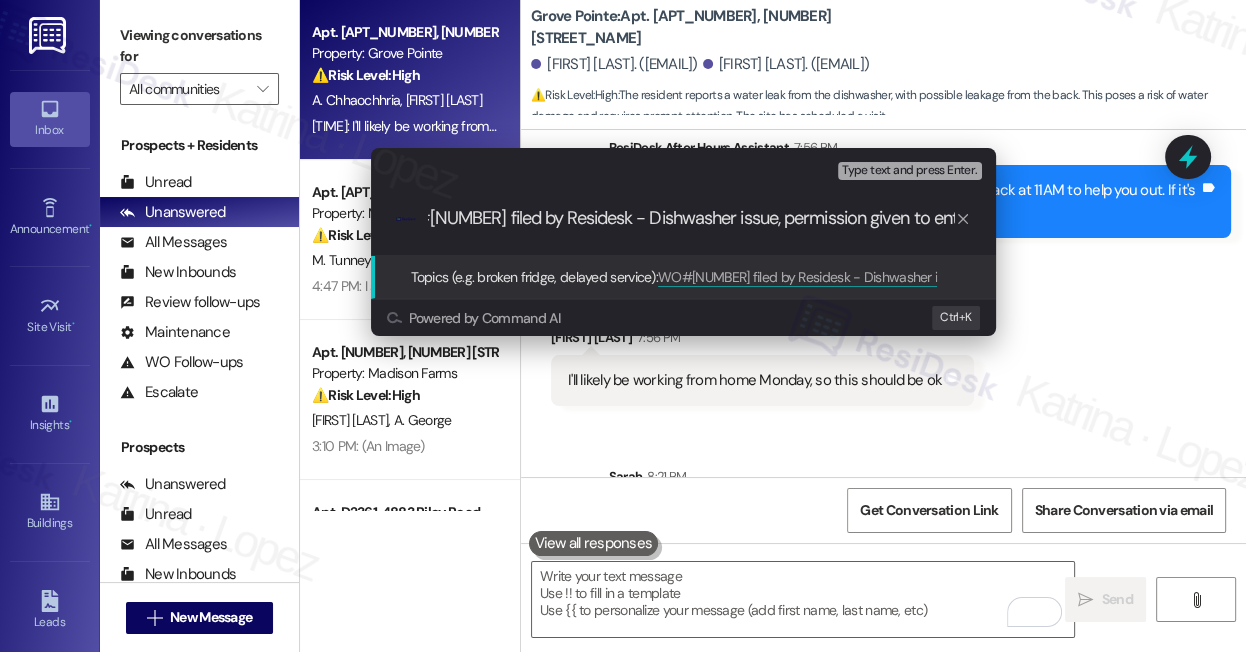 type 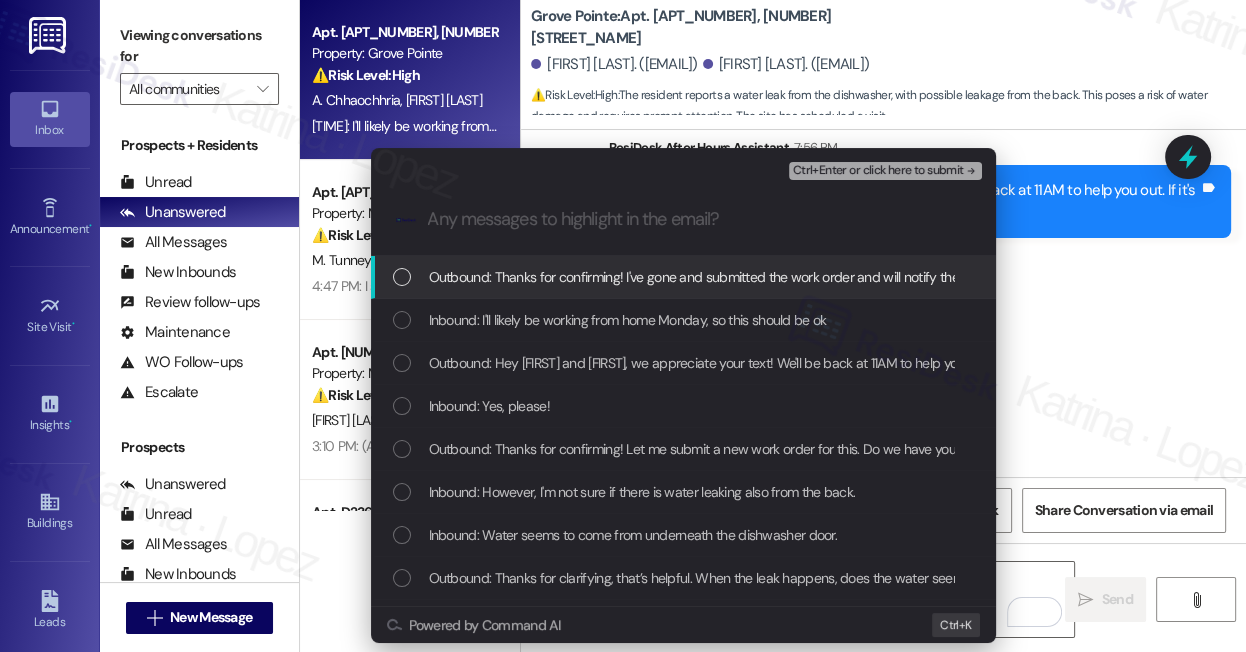 scroll, scrollTop: 0, scrollLeft: 0, axis: both 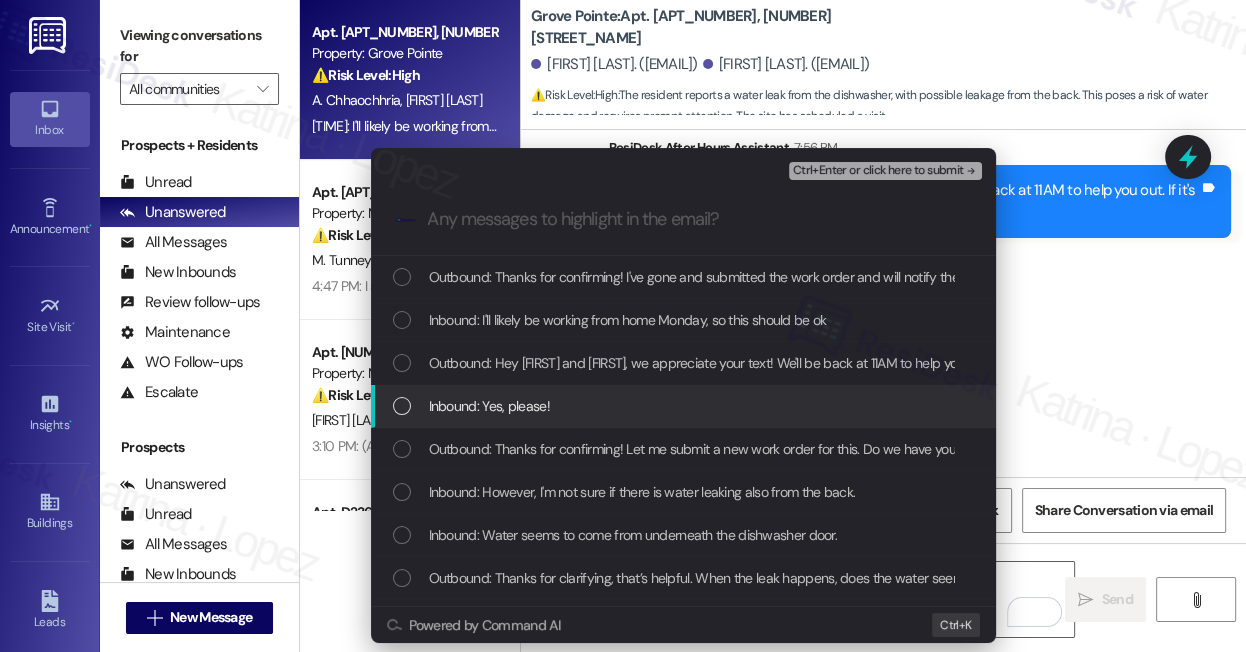 click on "Inbound: Yes, please!" at bounding box center [489, 406] 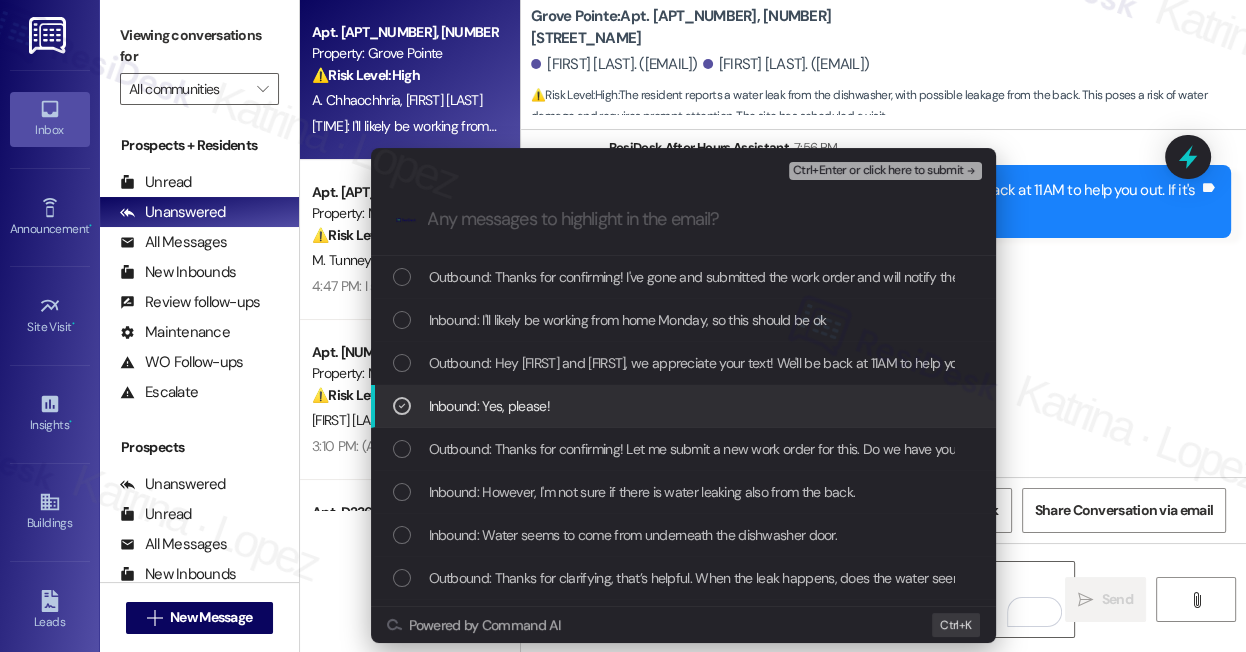 click on "Inbound: Yes, please!" at bounding box center (489, 406) 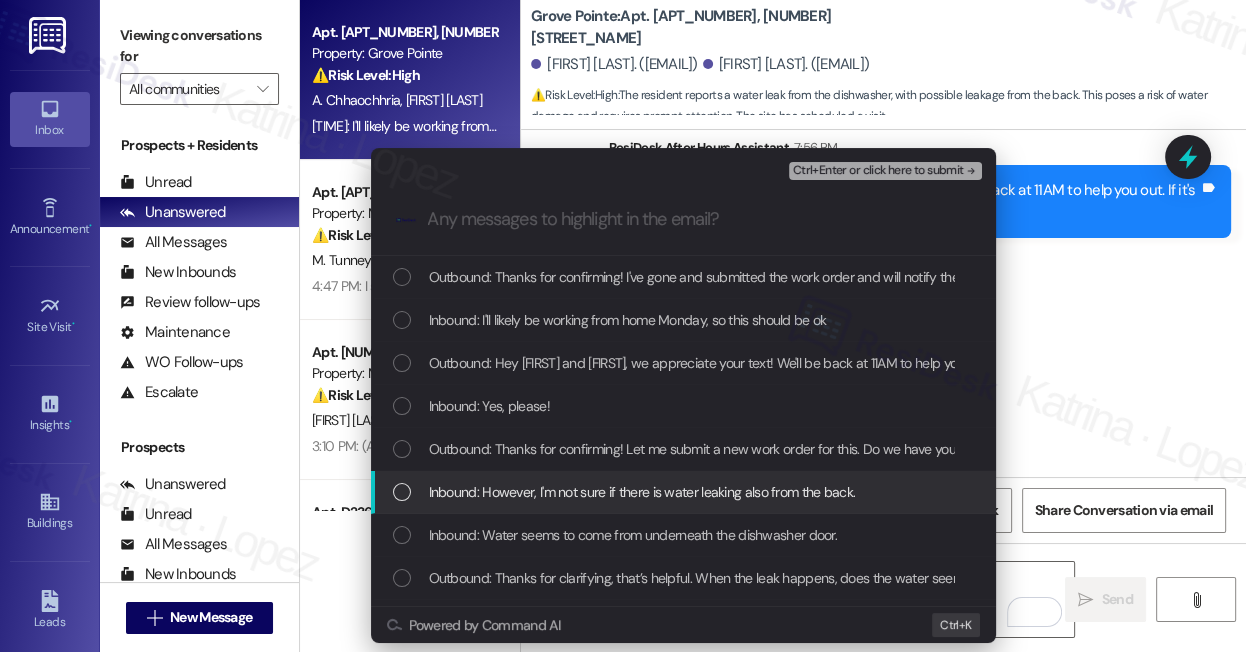 click on "Inbound: However, I'm not sure if there is water leaking also from the back." at bounding box center [642, 492] 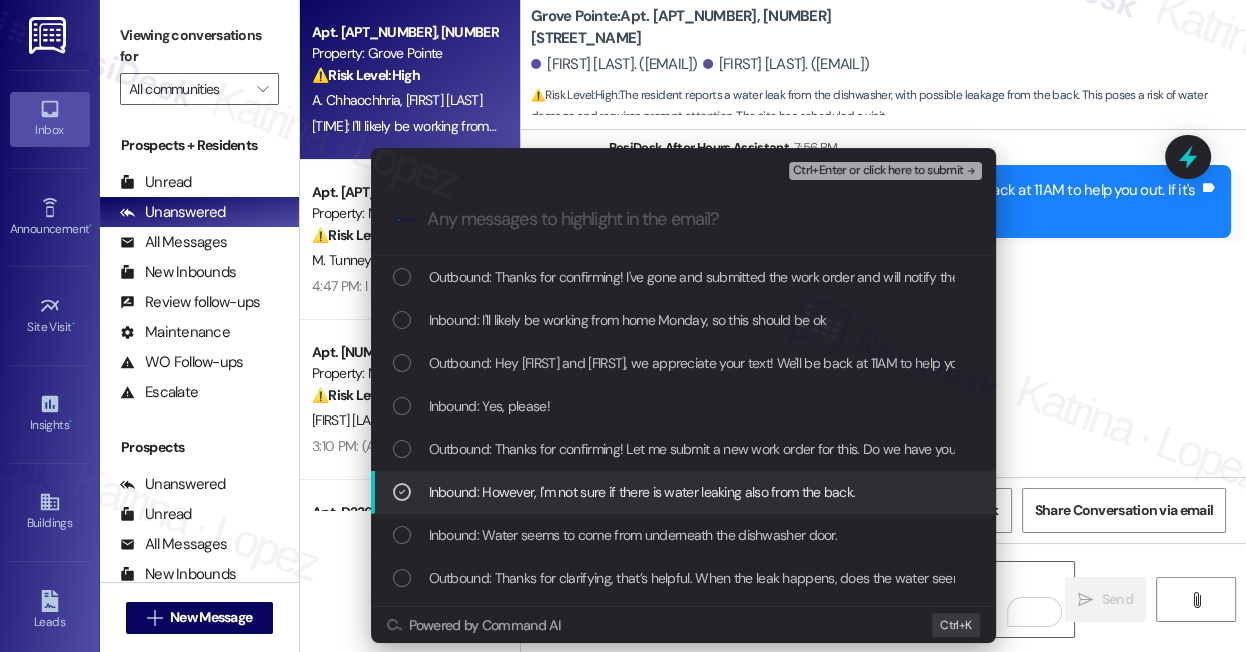 click on "Inbound: However, I'm not sure if there is water leaking also from the back." at bounding box center (642, 492) 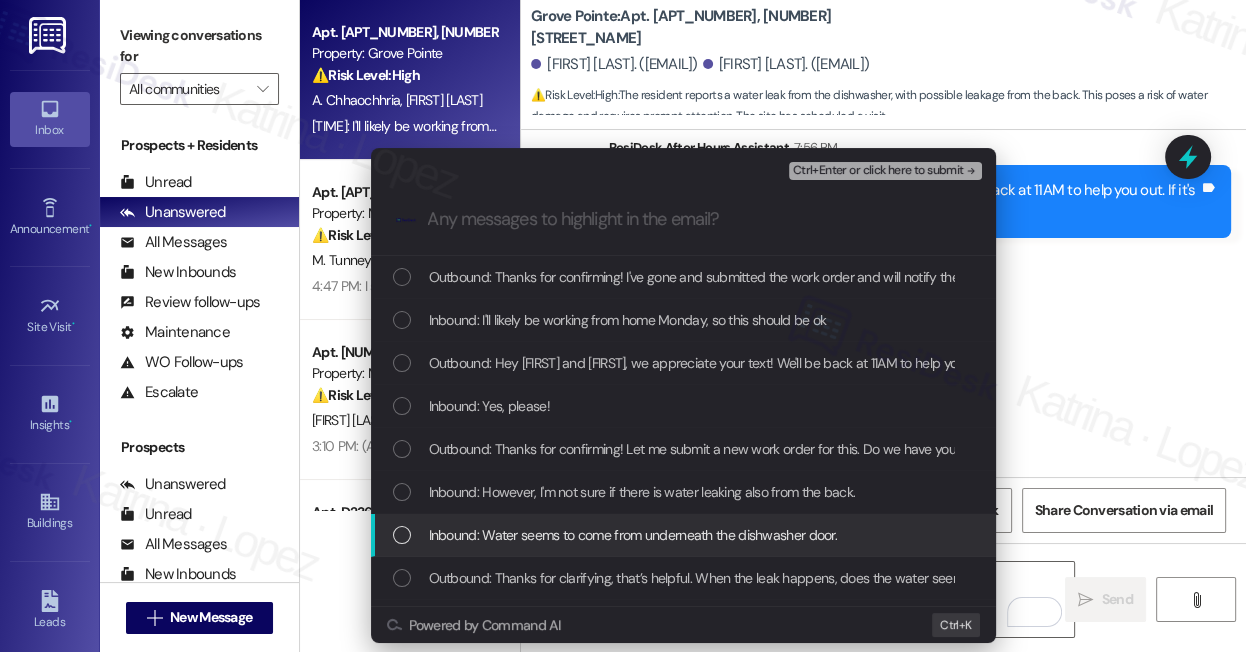 click on "Inbound: Water seems to come from underneath the dishwasher door." at bounding box center [633, 535] 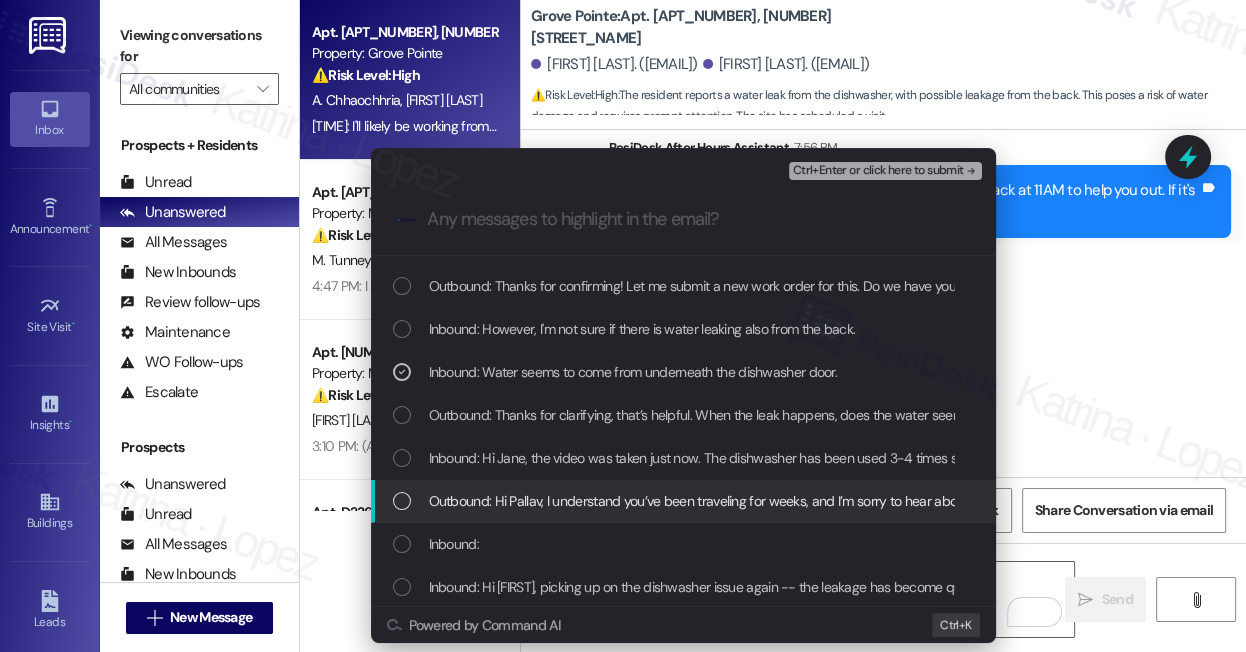 scroll, scrollTop: 181, scrollLeft: 0, axis: vertical 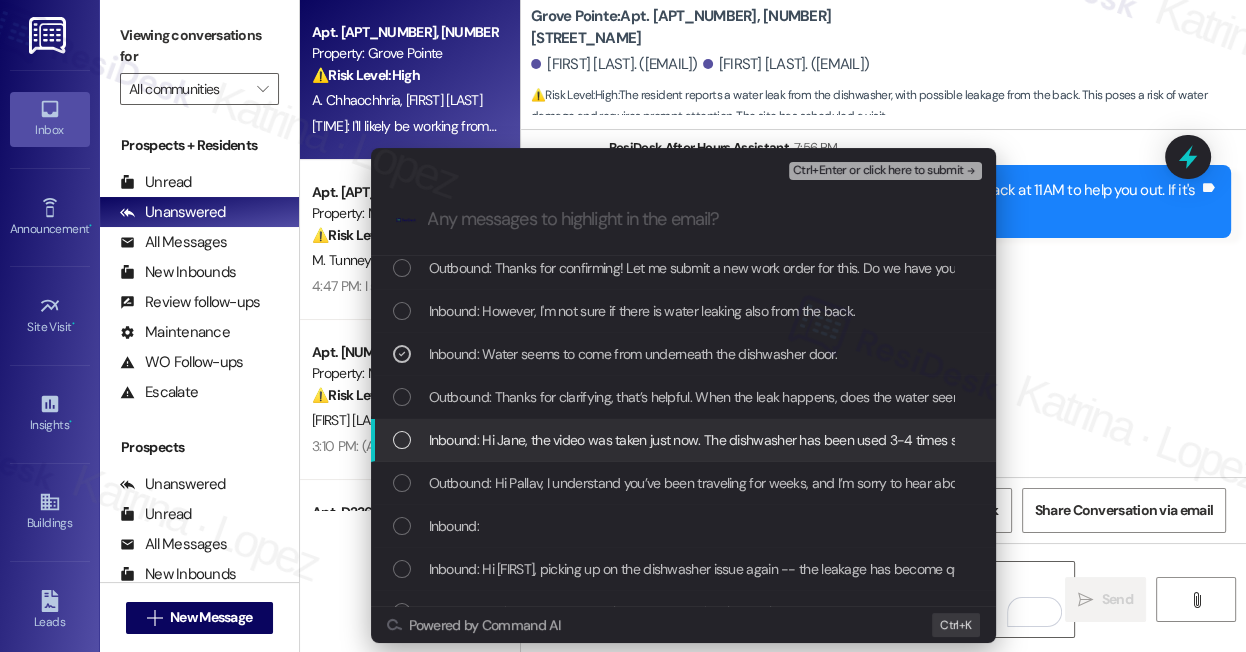 click on "Inbound: Hi Jane, the video was taken just now. The dishwasher has been used 3-4 times since we returned, and we have seen accumulation and leakage 2-3 times. I captured the video today, my wife cleaned up the water in the previous times." at bounding box center [1139, 440] 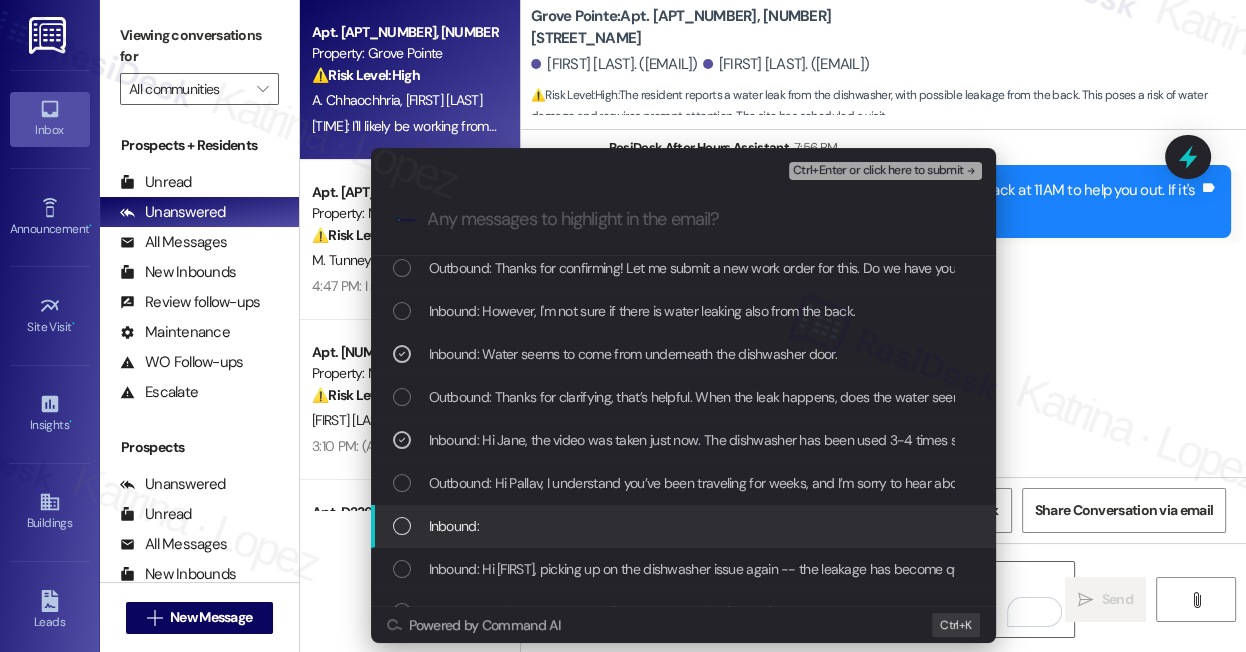 scroll, scrollTop: 272, scrollLeft: 0, axis: vertical 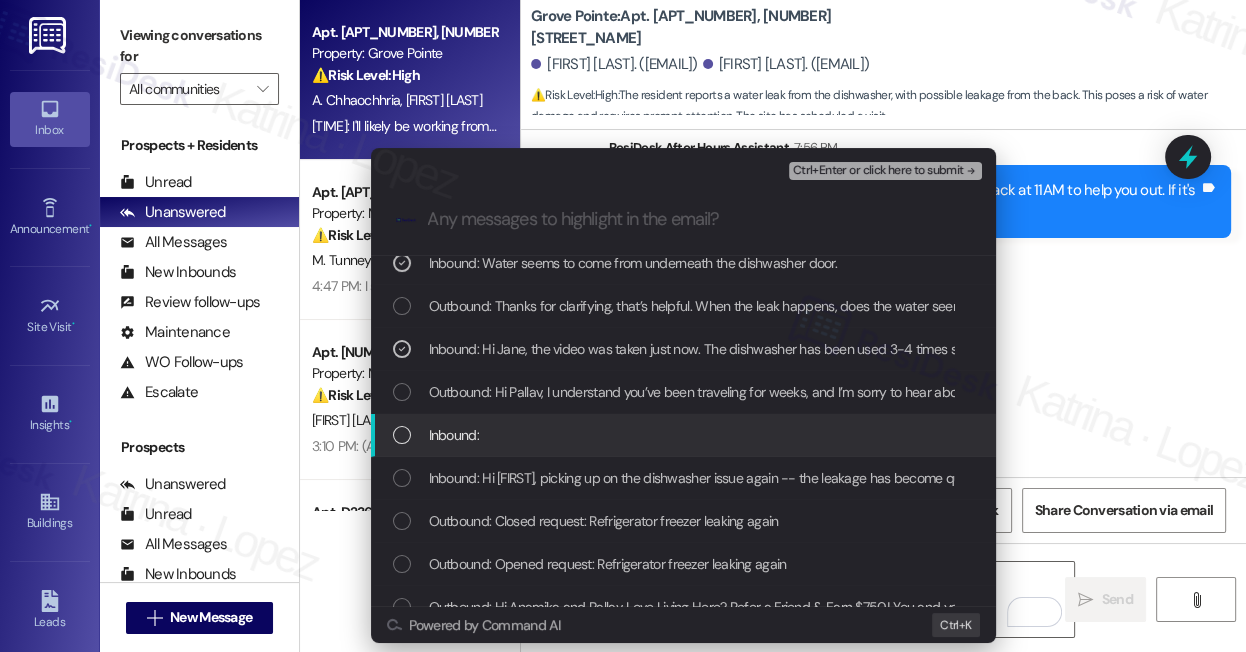 click on "Inbound:" at bounding box center (685, 435) 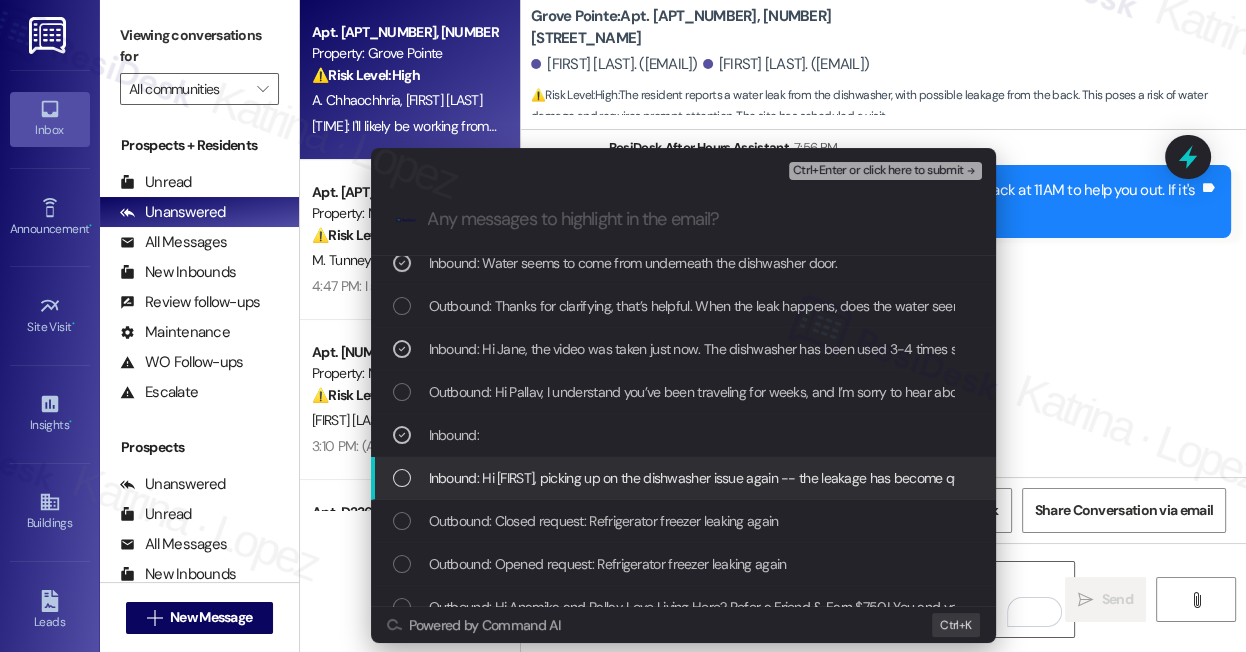 click on "Inbound: Hi Jane, picking up on the dishwasher issue again -- the leakage has become quite bad with water accumulation and leaking, pls see attached video below. We were traveling for a number of weeks so I didn't follow up." at bounding box center [1092, 478] 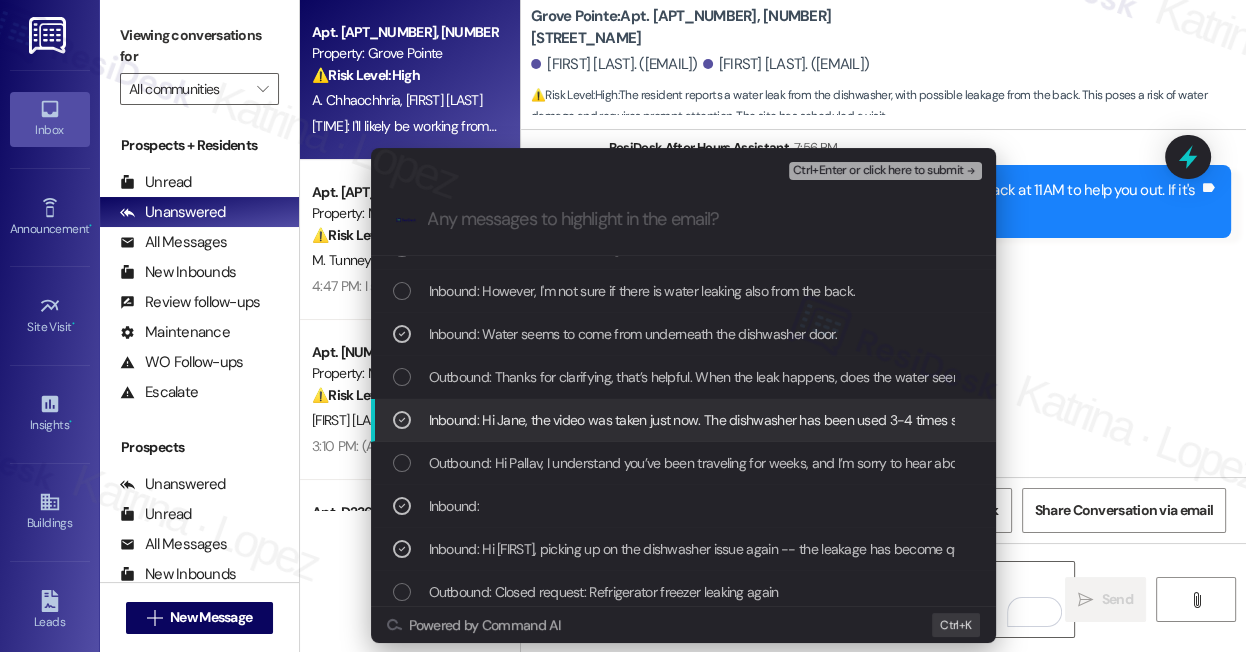 scroll, scrollTop: 90, scrollLeft: 0, axis: vertical 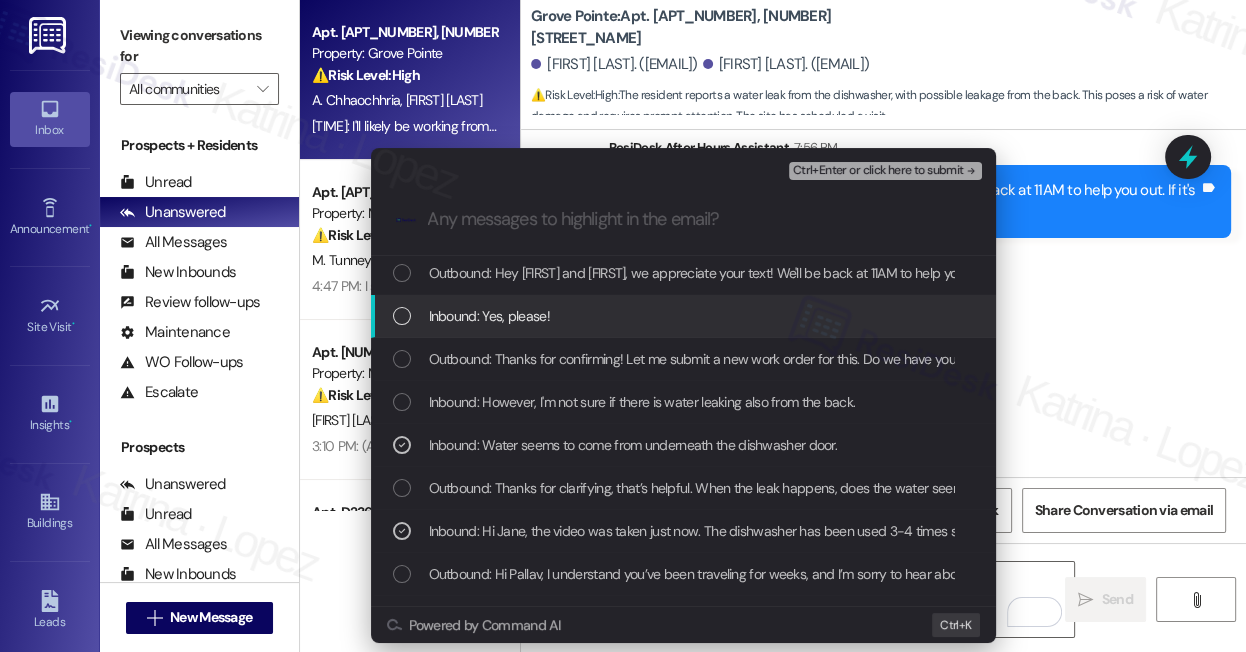 click on "Ctrl+Enter or click here to submit" at bounding box center (878, 171) 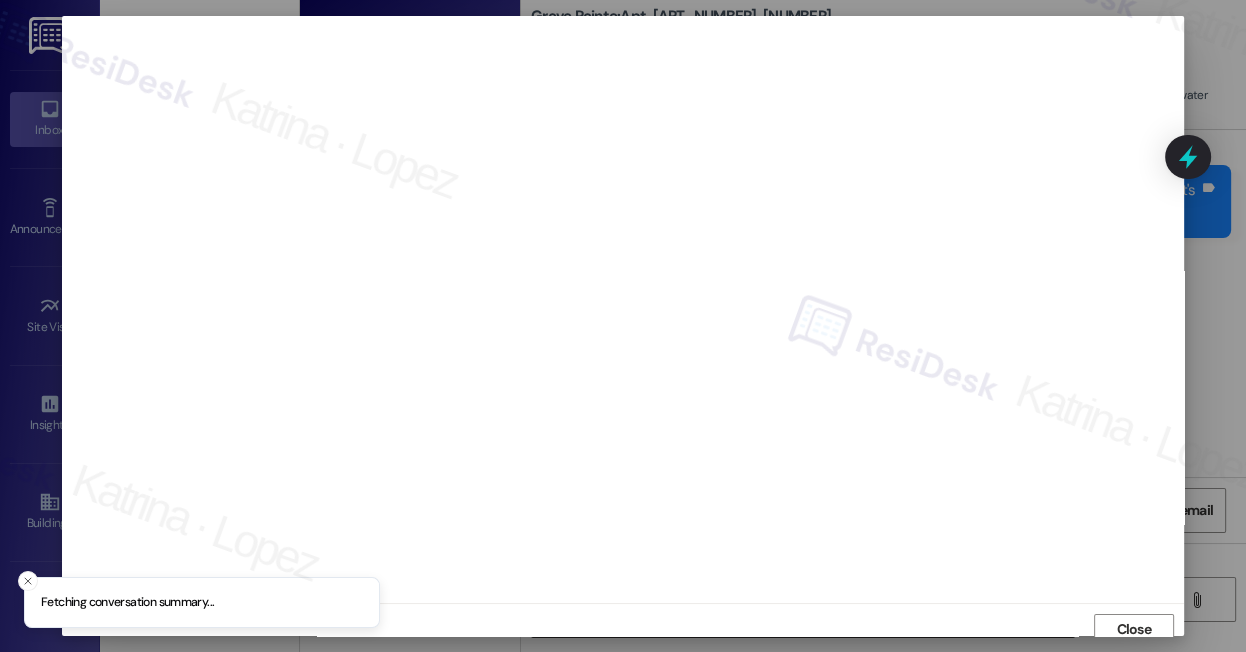 scroll, scrollTop: 9, scrollLeft: 0, axis: vertical 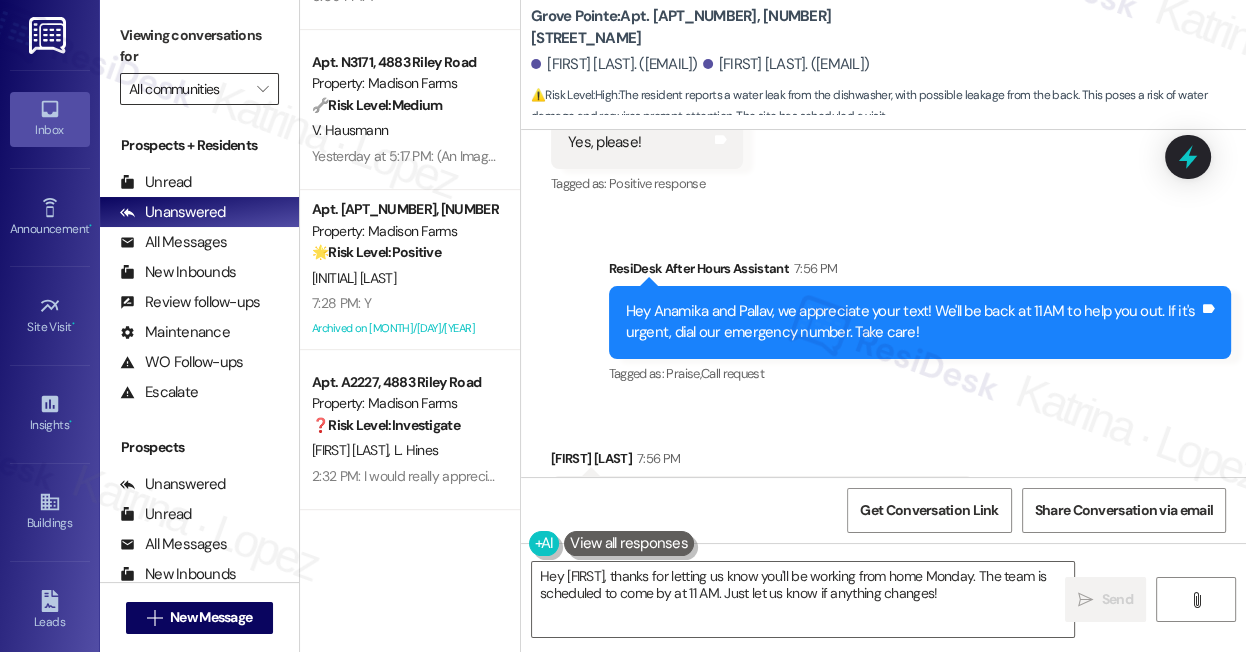 click on "All communities" at bounding box center (188, 89) 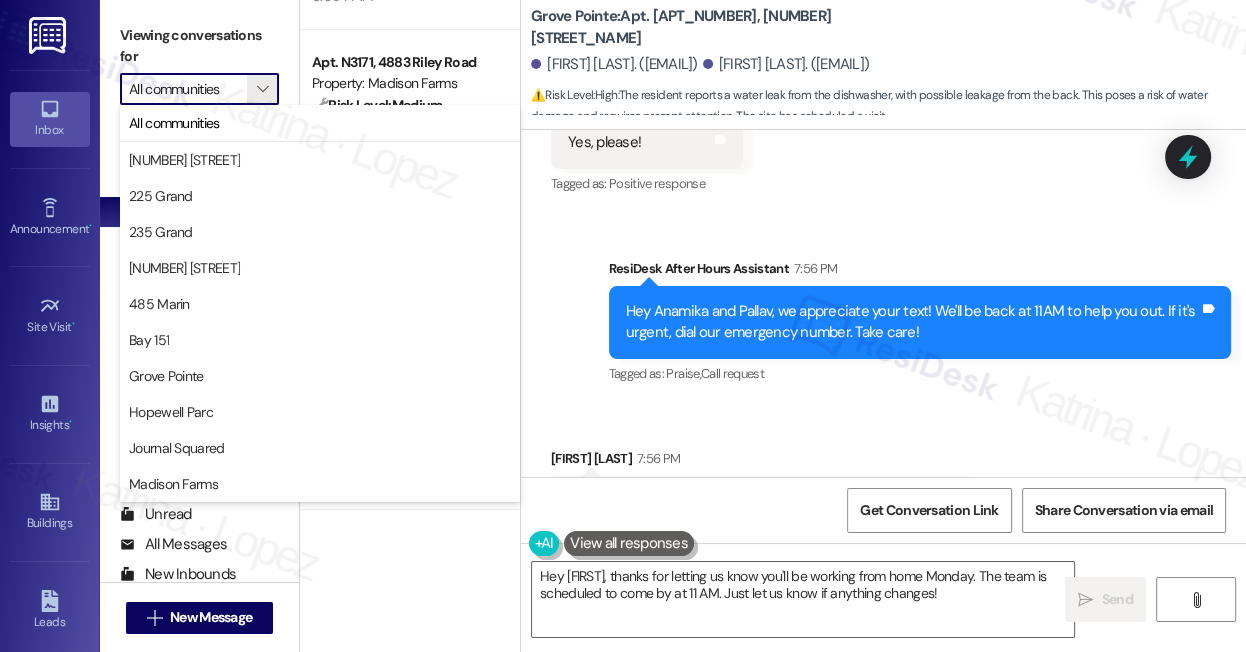 click on "Sent via SMS ResiDesk After Hours Assistant 7:56 PM Hey Anamika and Pallav, we appreciate your text! We'll be back at 11AM to help you out. If it's urgent, dial our emergency number. Take care! Tags and notes Tagged as:   Praise ,  Click to highlight conversations about Praise Call request Click to highlight conversations about Call request" at bounding box center (883, 308) 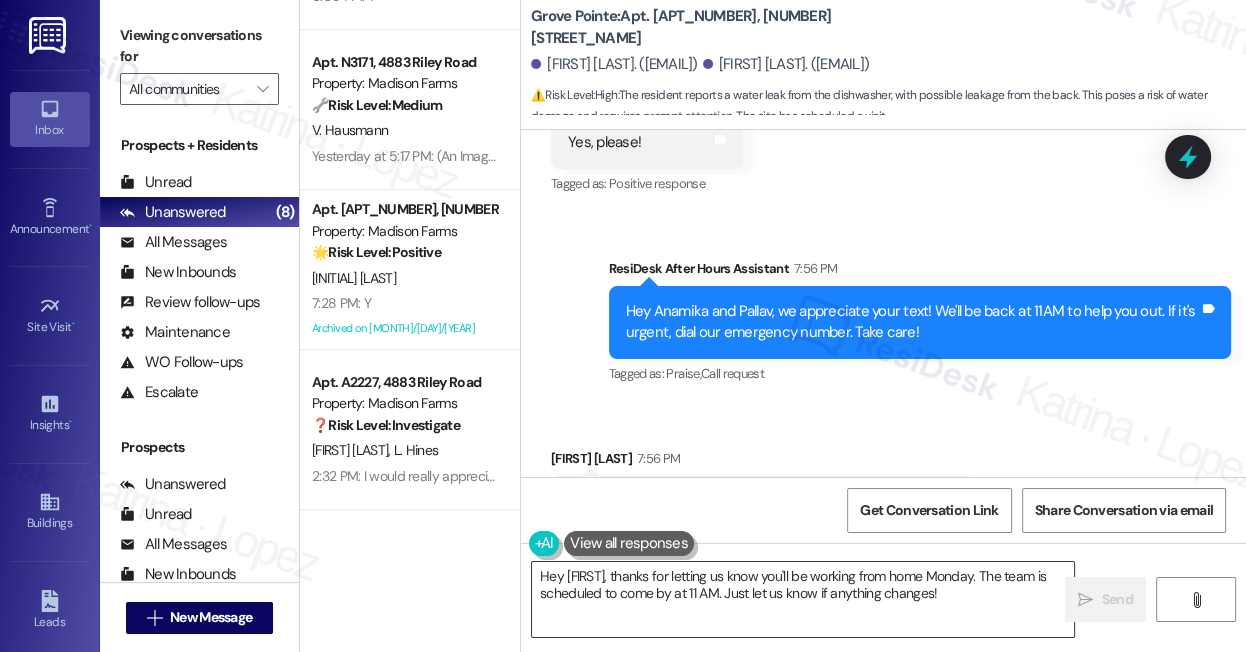 click on "Hey {{first_name}}, thanks for letting us know you'll be working from home Monday. The team is scheduled to come by at 11 AM. Just let us know if anything changes!" at bounding box center (803, 599) 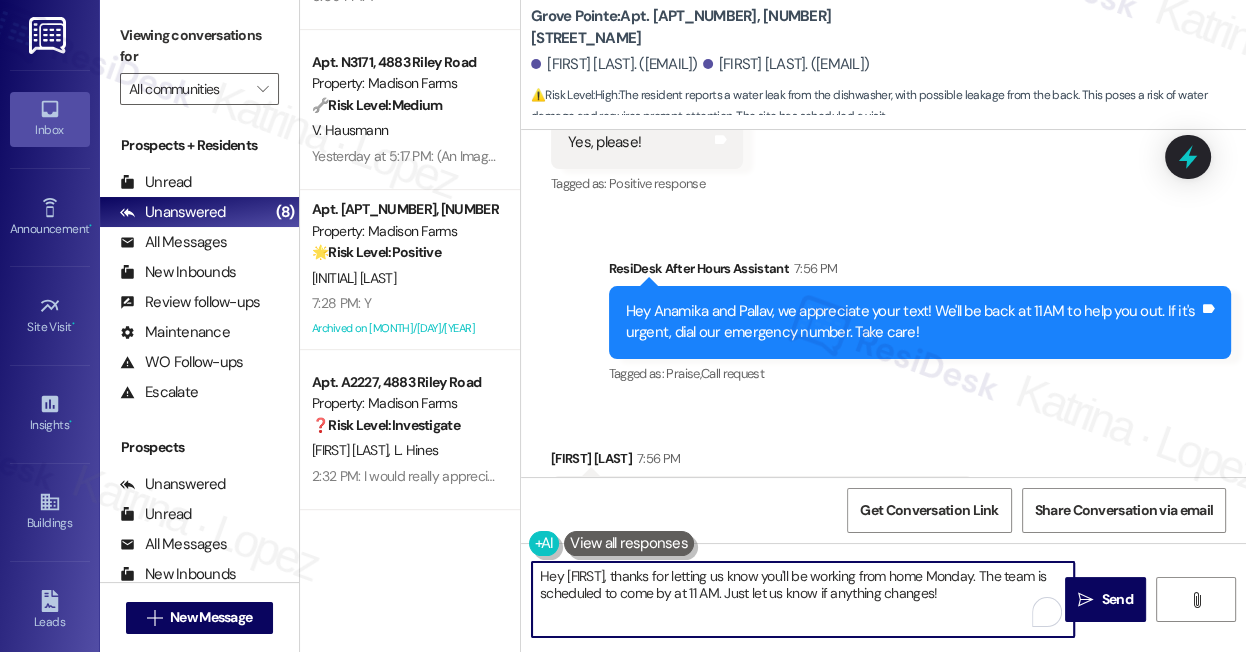 click on "Hey {{first_name}}, thanks for letting us know you'll be working from home Monday. The team is scheduled to come by at 11 AM. Just let us know if anything changes!" at bounding box center [803, 599] 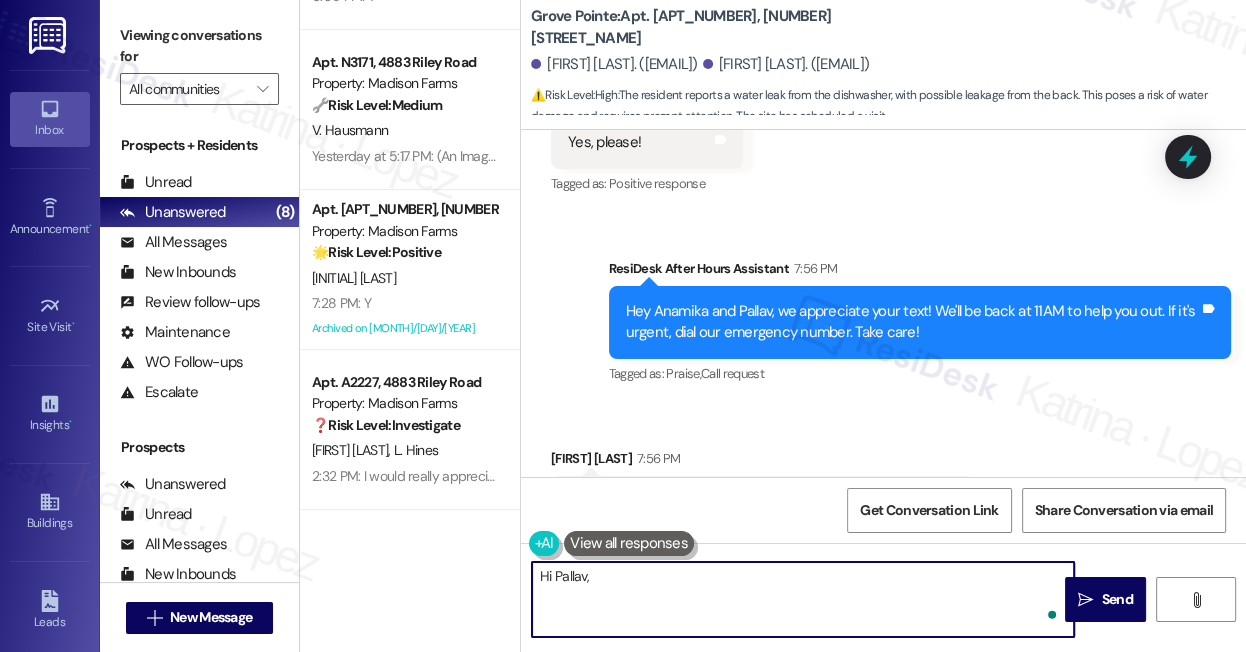 paste on "they are currently experiencing a leak and if they need immediate assistance" 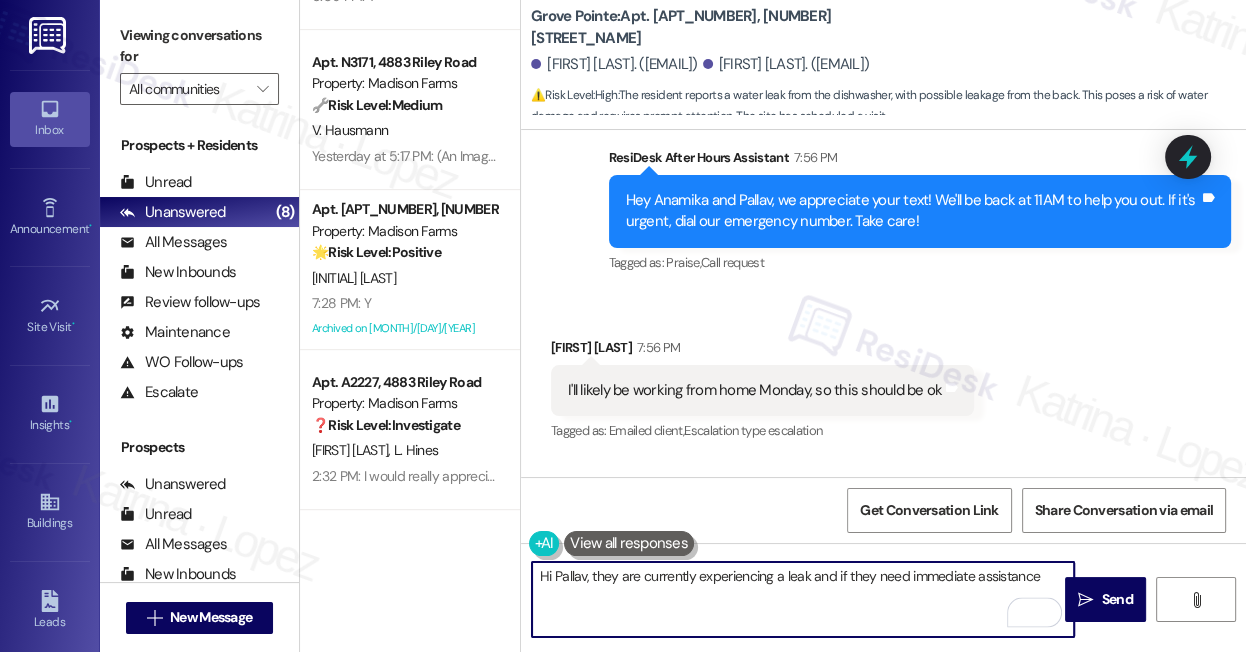 scroll, scrollTop: 25158, scrollLeft: 0, axis: vertical 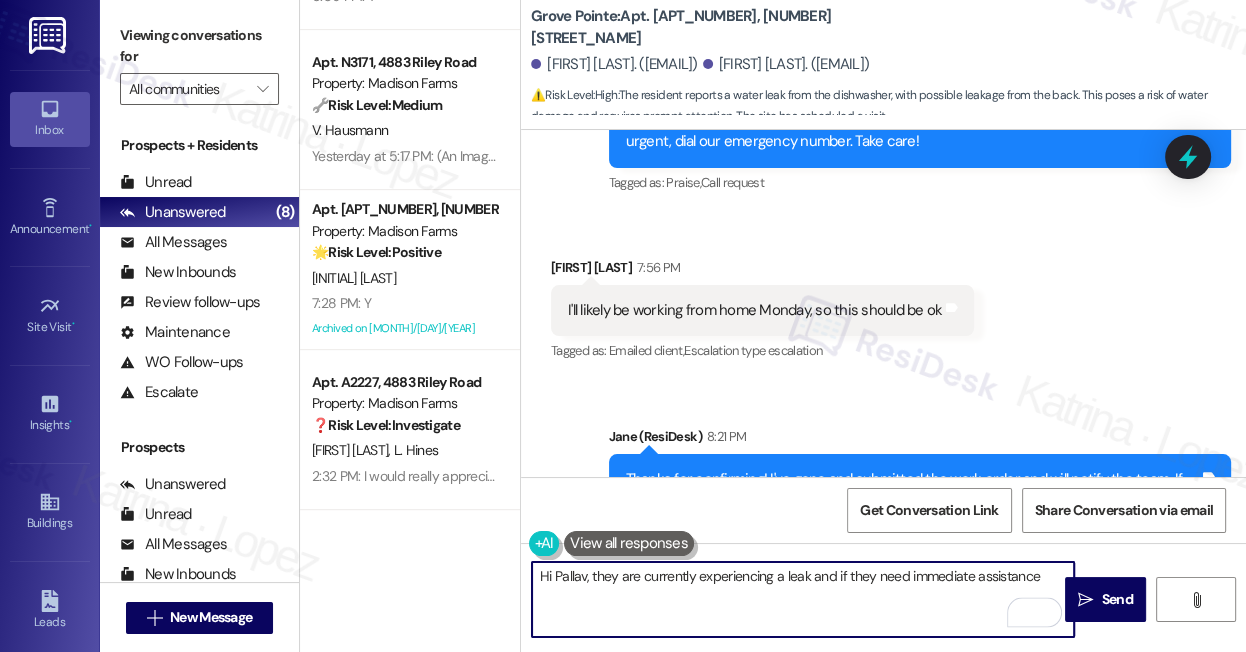 click on "Hi Pallav, they are currently experiencing a leak and if they need immediate assistance" at bounding box center (803, 599) 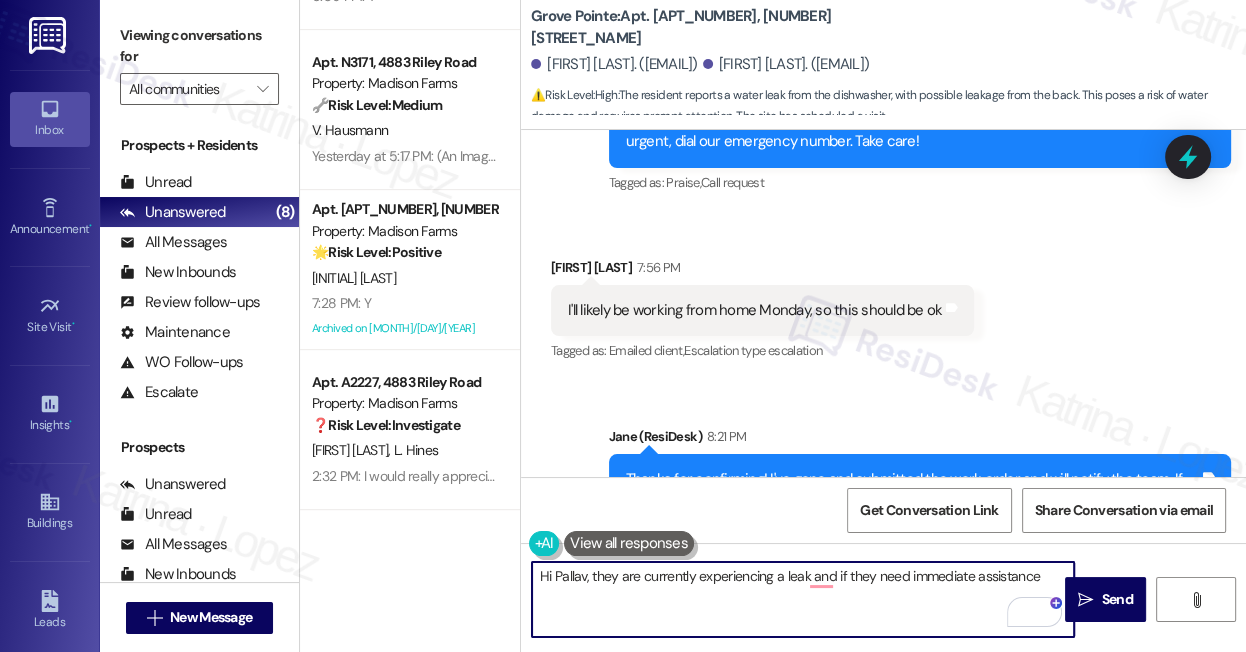 click on "Hi Pallav, they are currently experiencing a leak and if they need immediate assistance" at bounding box center [803, 599] 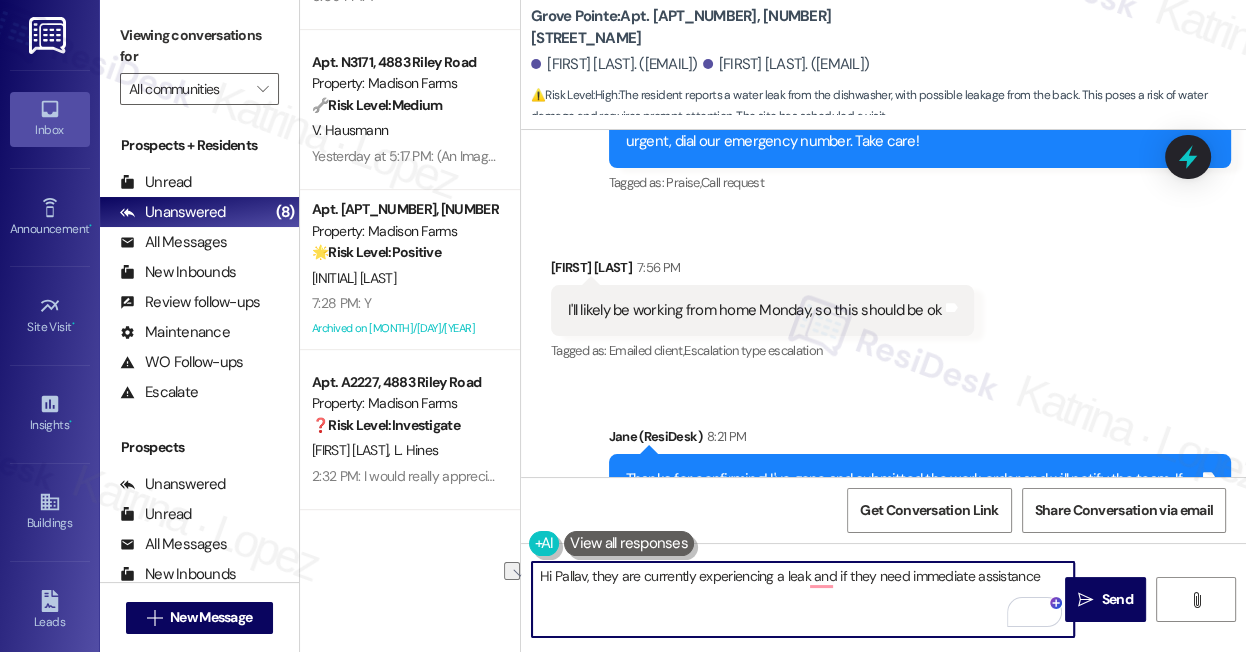 drag, startPoint x: 690, startPoint y: 576, endPoint x: 594, endPoint y: 576, distance: 96 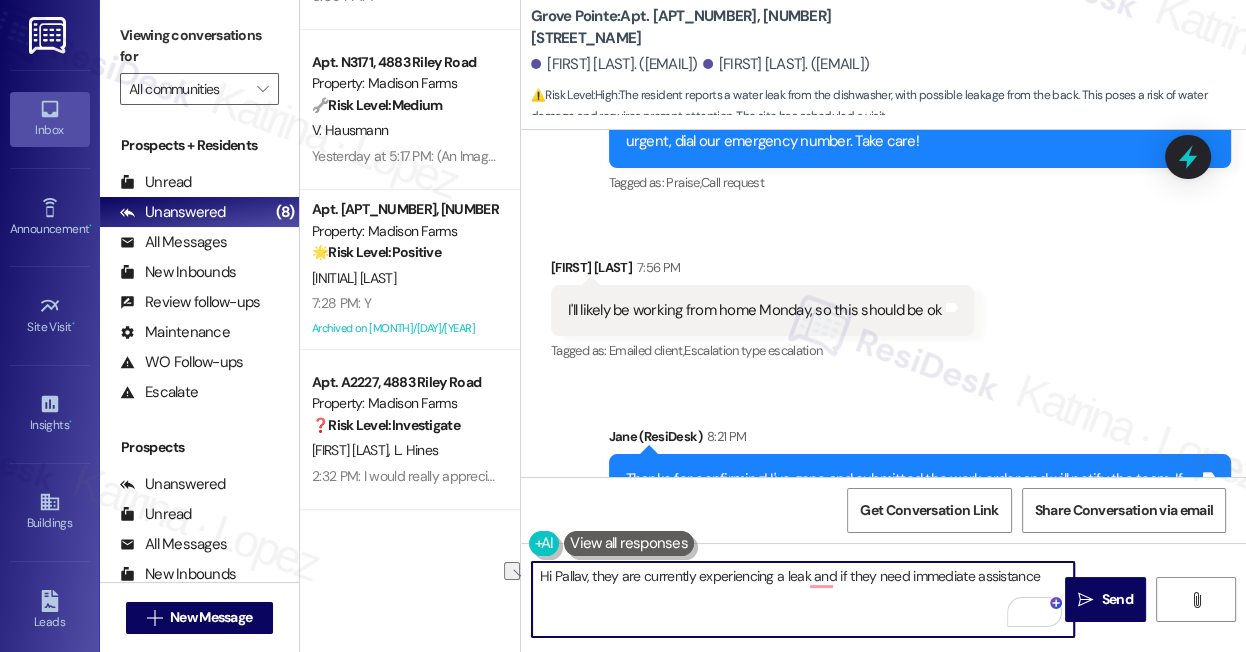 click on "Hi Pallav, they are currently experiencing a leak and if they need immediate assistance" at bounding box center [803, 599] 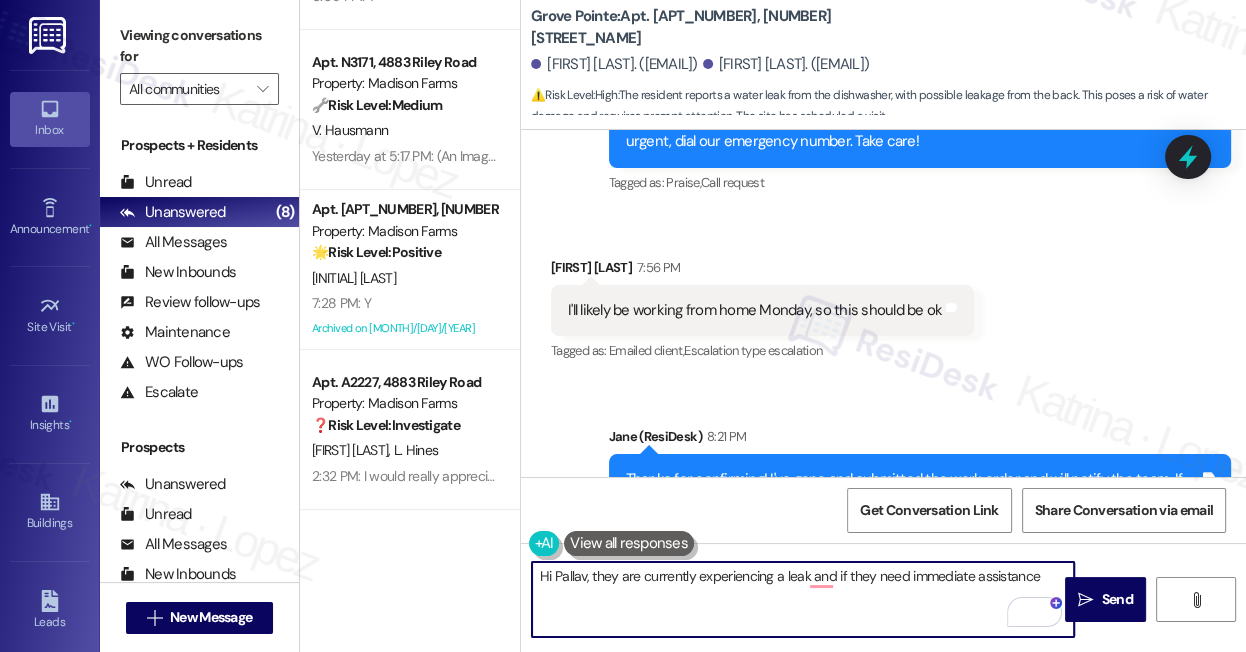 type on "Hi Pallav, they are currently experiencing a leak and if they need immediate assistance" 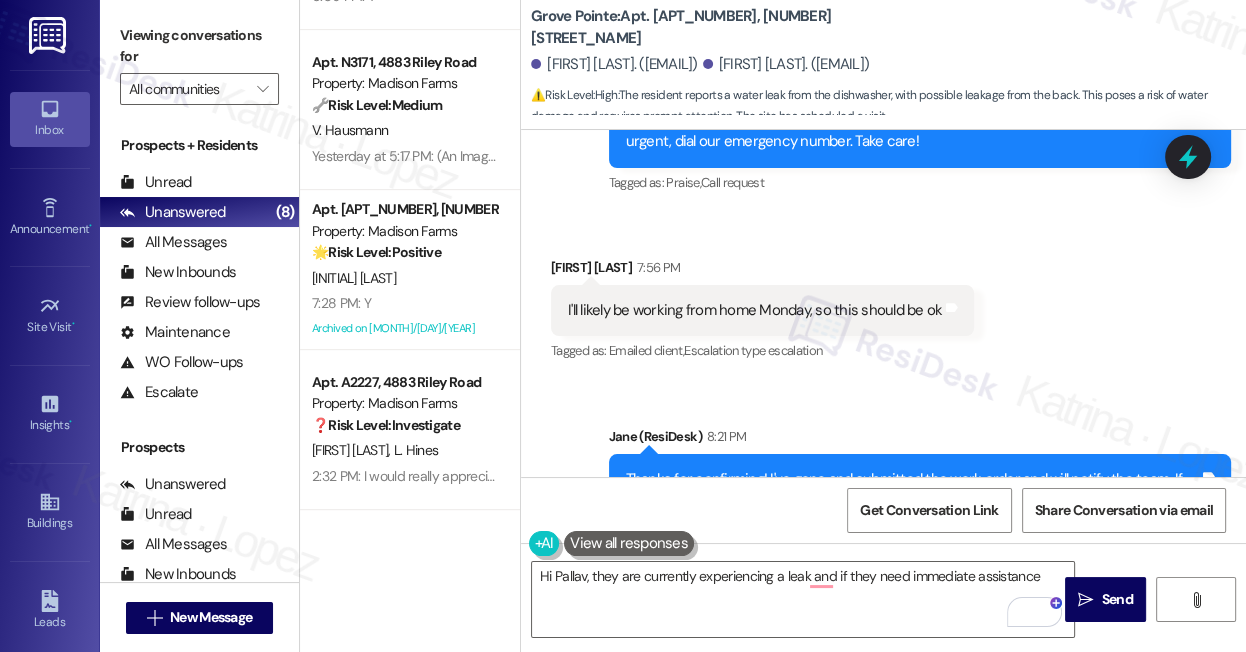 click on "Thanks for confirming! I've gone and submitted the work order and will notify the team. If anything else pops up, feel free to let us know. Have a wonderful evening!" at bounding box center (913, 490) 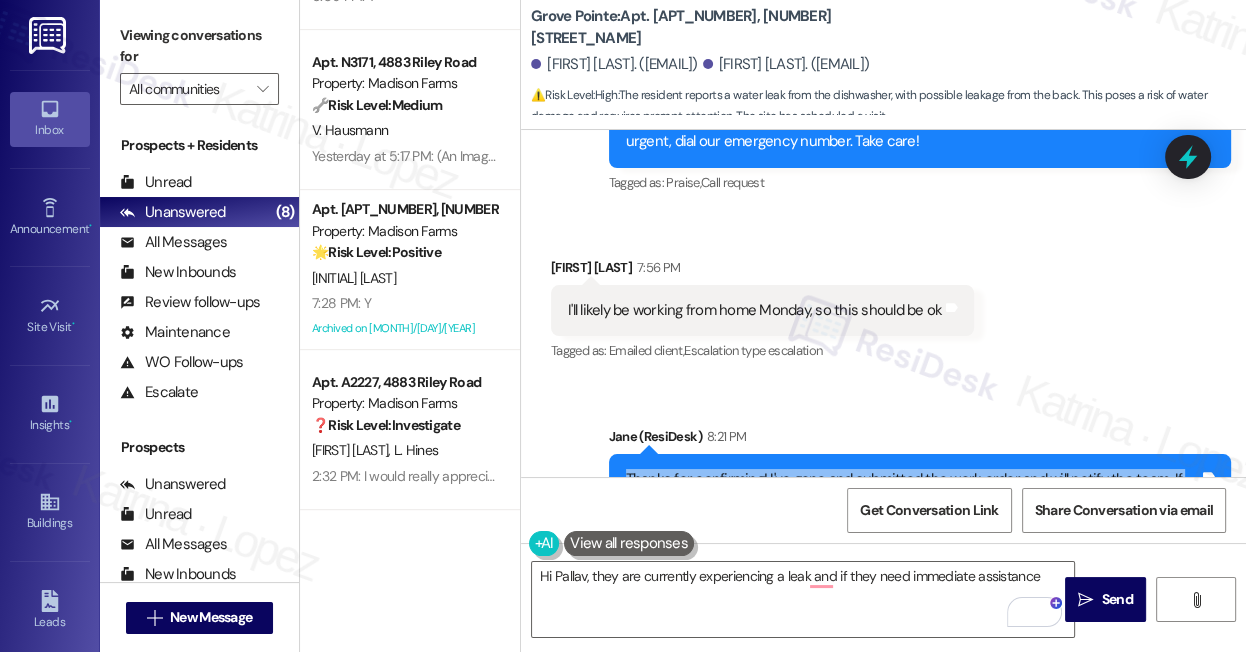 click on "Thanks for confirming! I've gone and submitted the work order and will notify the team. If anything else pops up, feel free to let us know. Have a wonderful evening!" at bounding box center (913, 490) 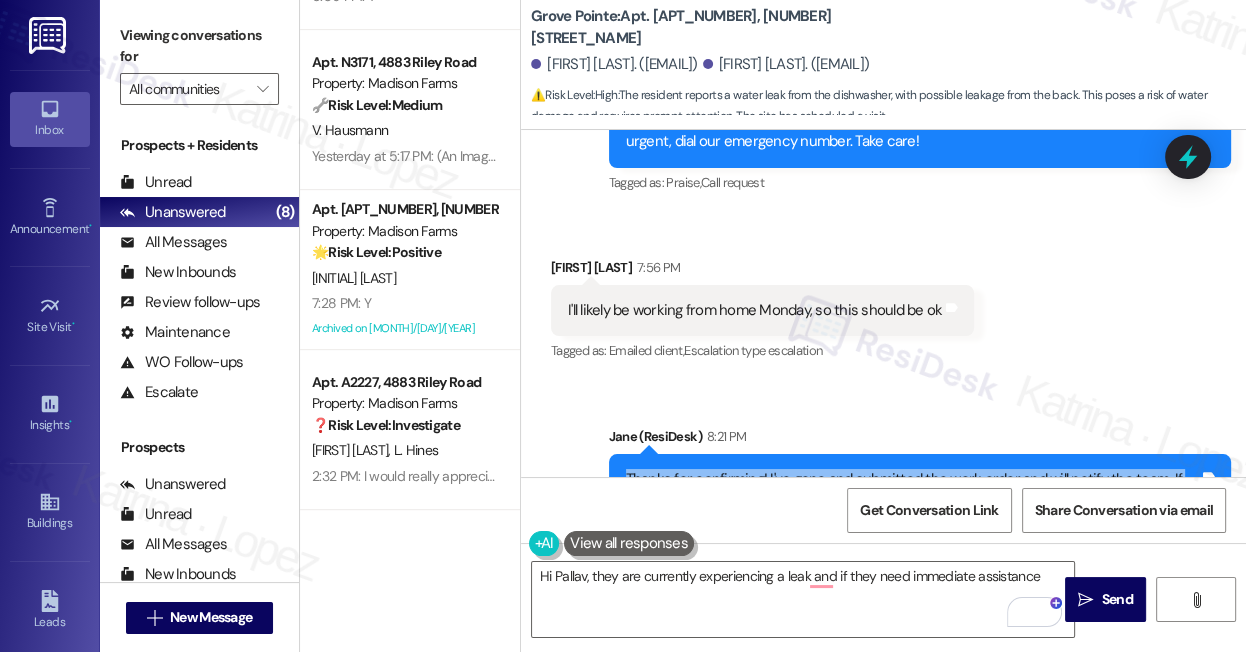 scroll, scrollTop: 497, scrollLeft: 0, axis: vertical 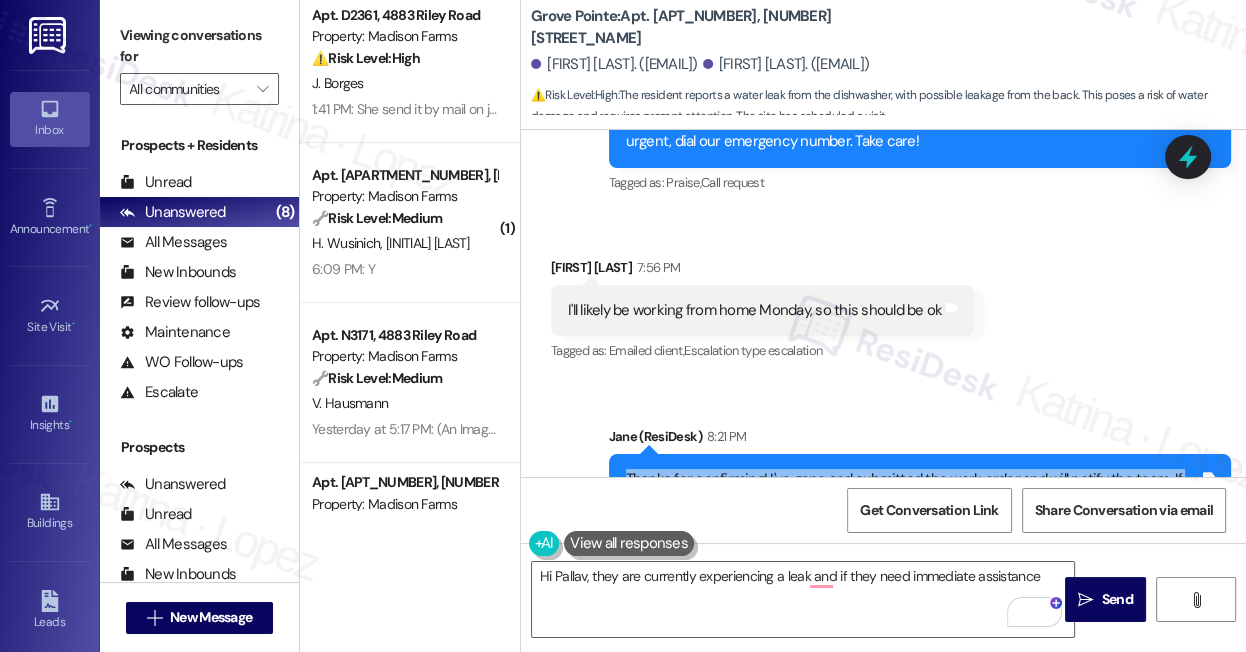click on "Thanks for confirming! I've gone and submitted the work order and will notify the team. If anything else pops up, feel free to let us know. Have a wonderful evening!" at bounding box center [913, 490] 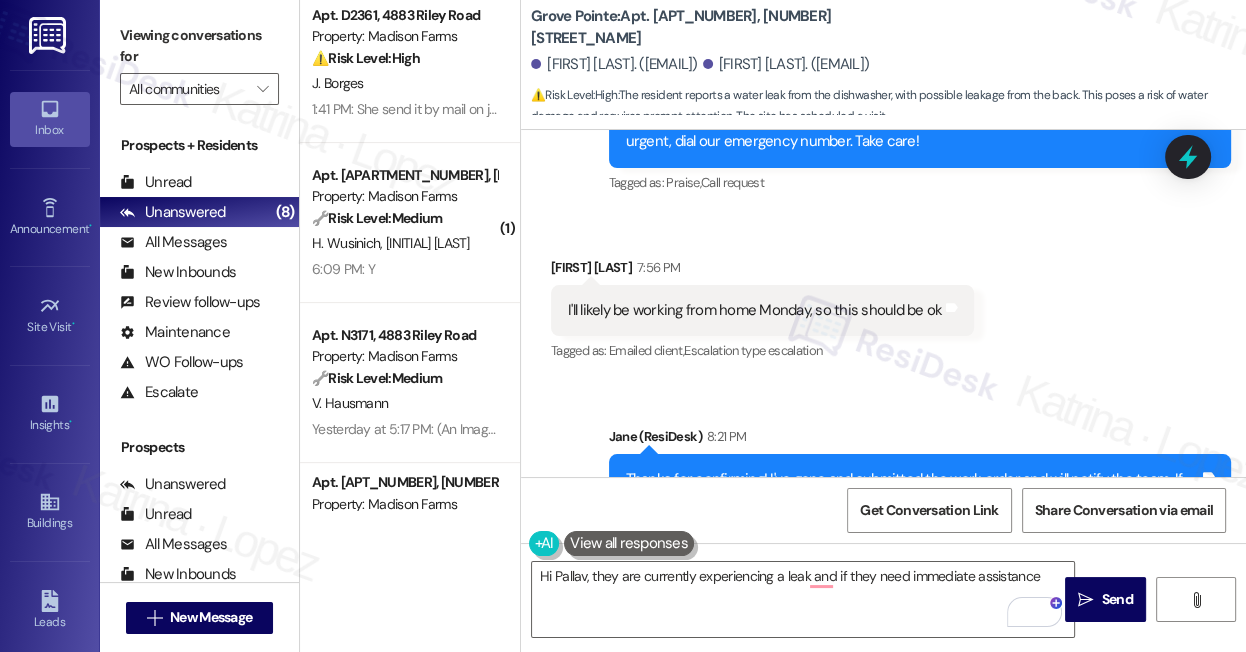 click on "Thanks for confirming! I've gone and submitted the work order and will notify the team. If anything else pops up, feel free to let us know. Have a wonderful evening!" at bounding box center [913, 490] 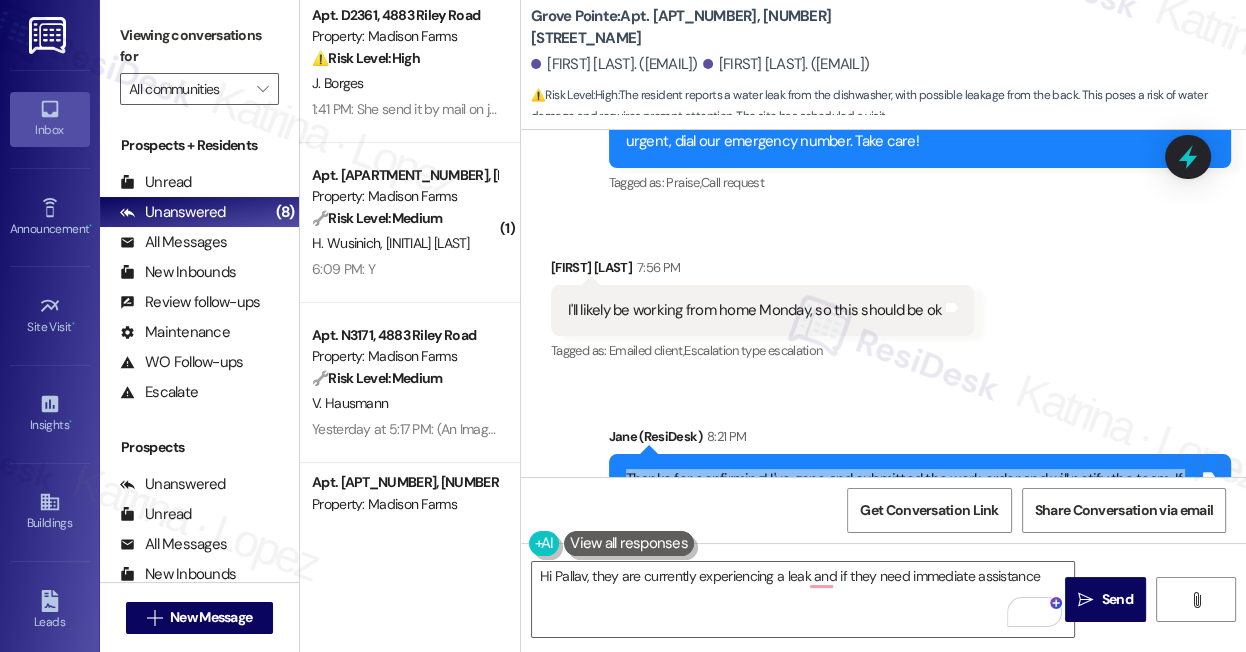 click on "Thanks for confirming! I've gone and submitted the work order and will notify the team. If anything else pops up, feel free to let us know. Have a wonderful evening!" at bounding box center [913, 490] 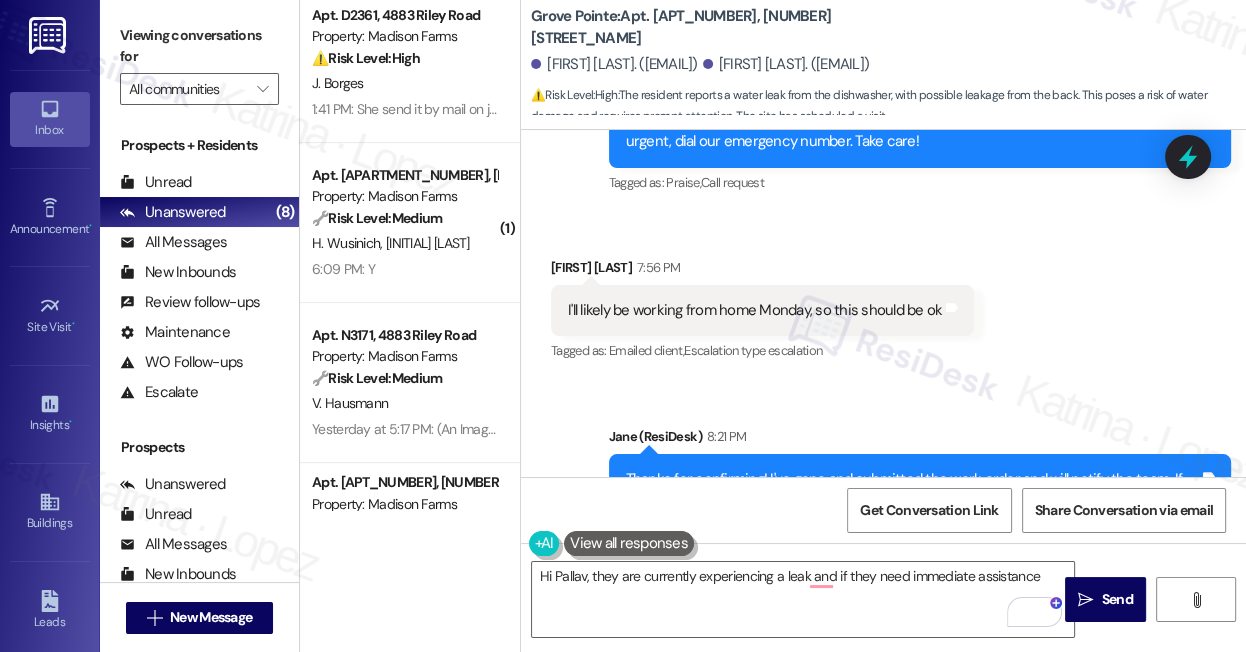 click on "I'll likely be working from home Monday, so this should be ok" at bounding box center (755, 310) 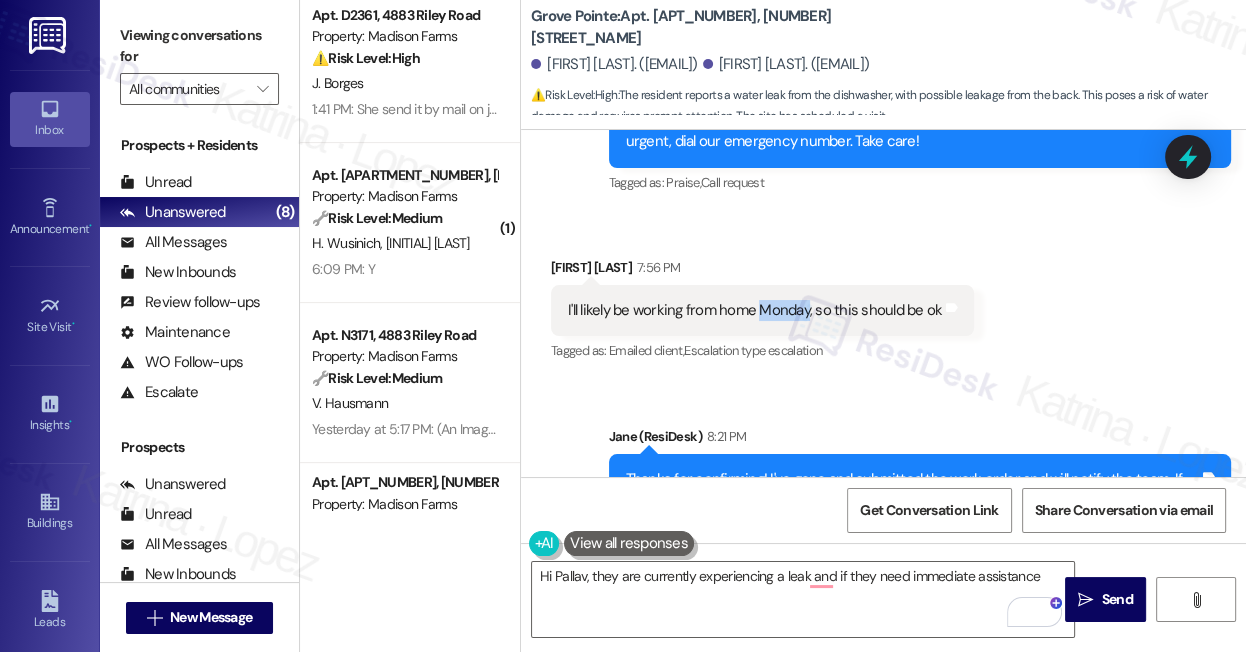 click on "I'll likely be working from home Monday, so this should be ok" at bounding box center [755, 310] 